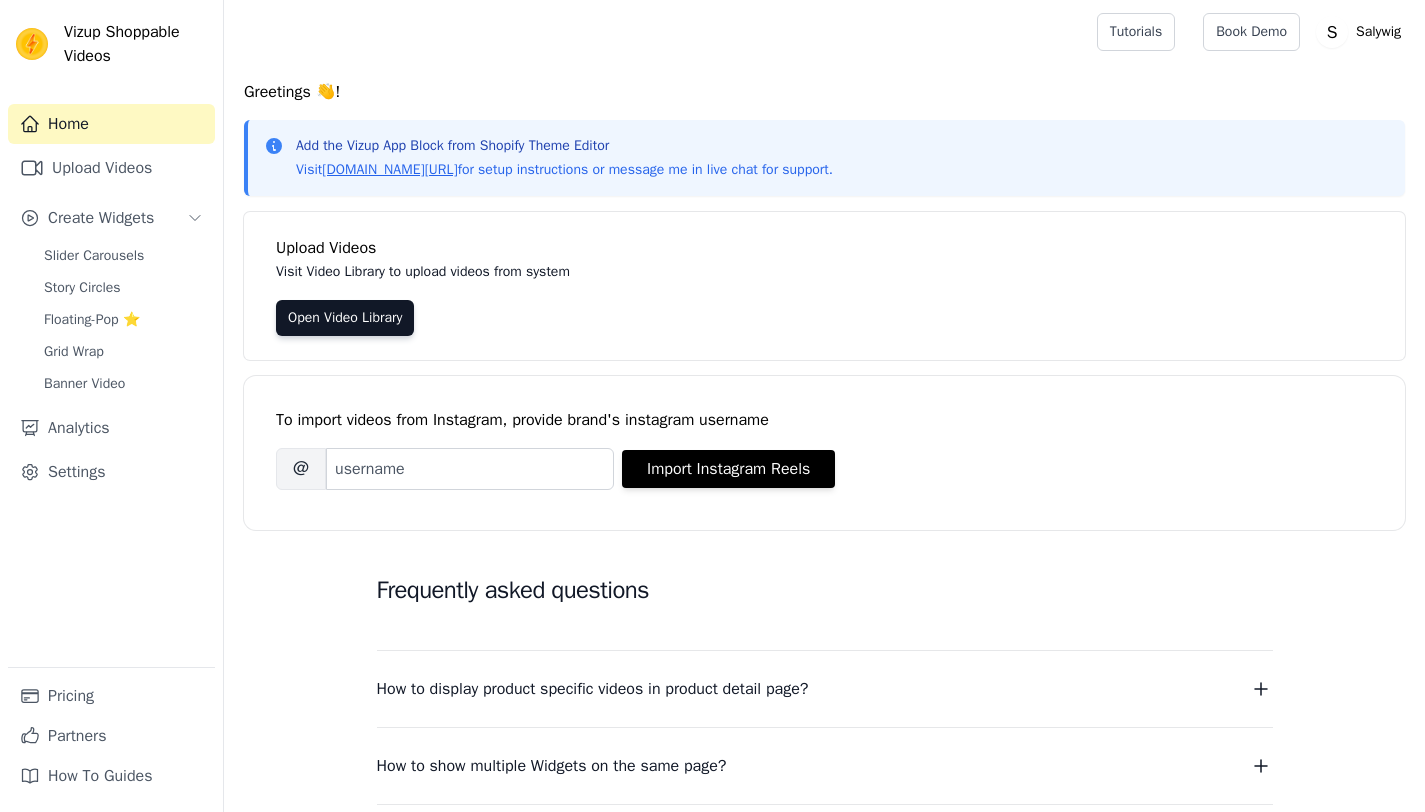 scroll, scrollTop: 0, scrollLeft: 0, axis: both 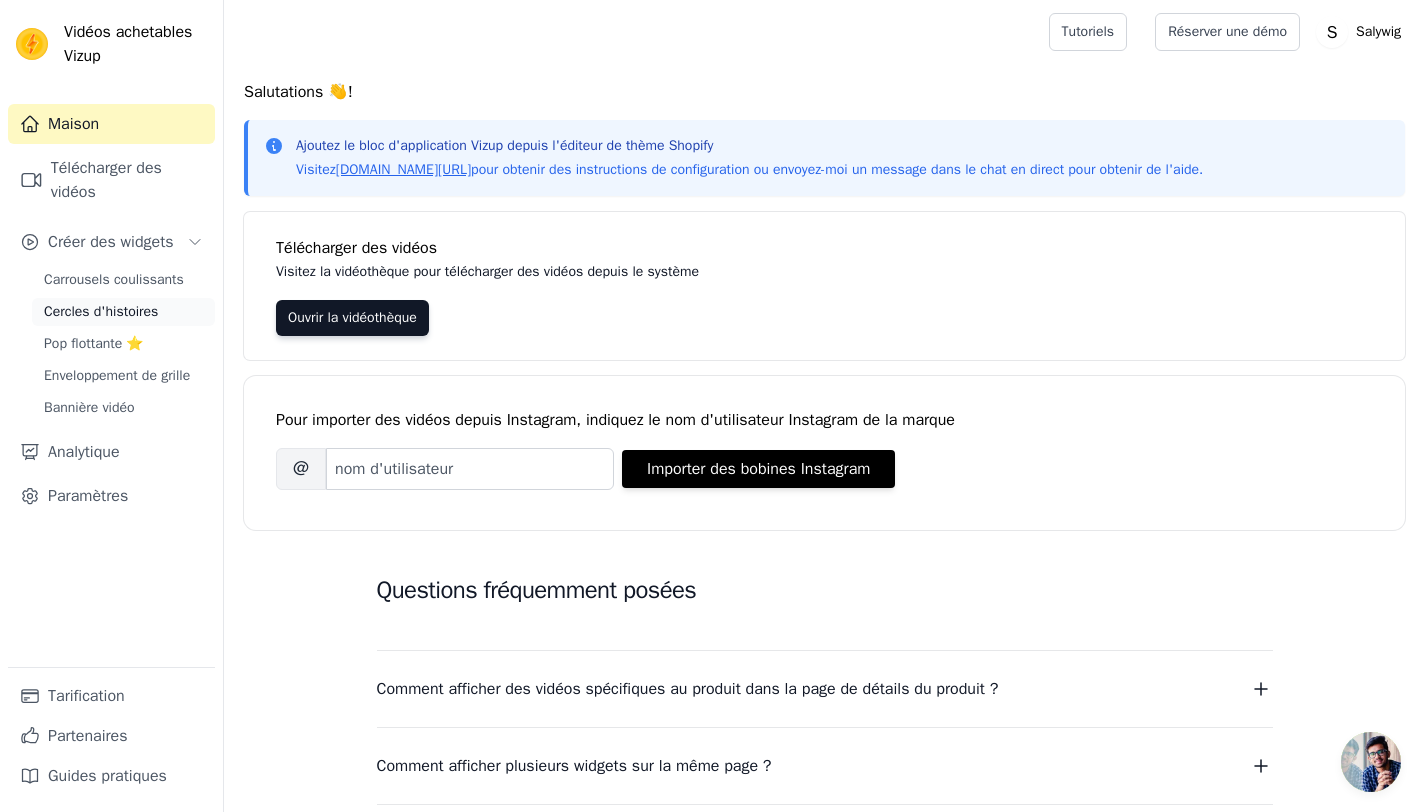 click on "Cercles d'histoires" at bounding box center [101, 311] 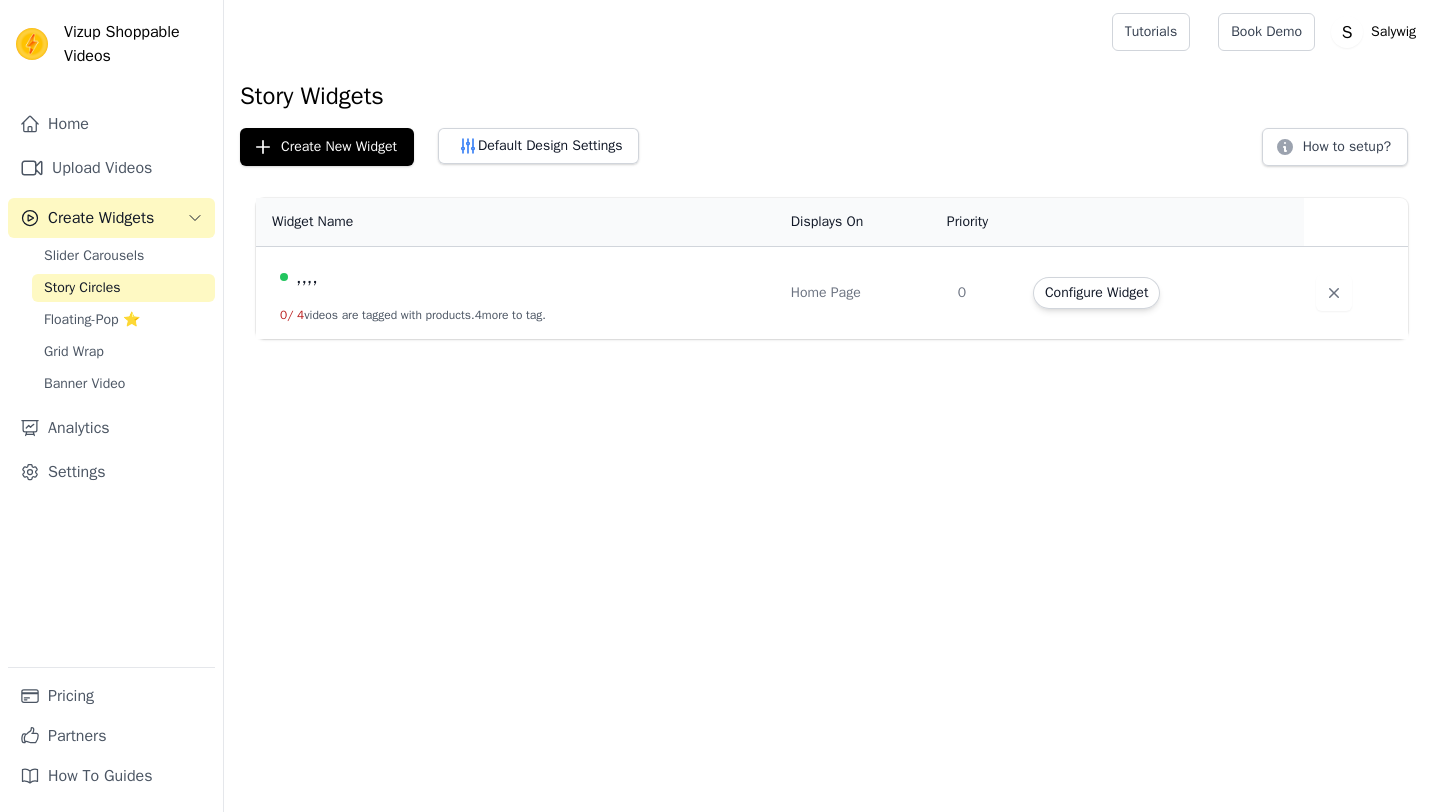 scroll, scrollTop: 0, scrollLeft: 0, axis: both 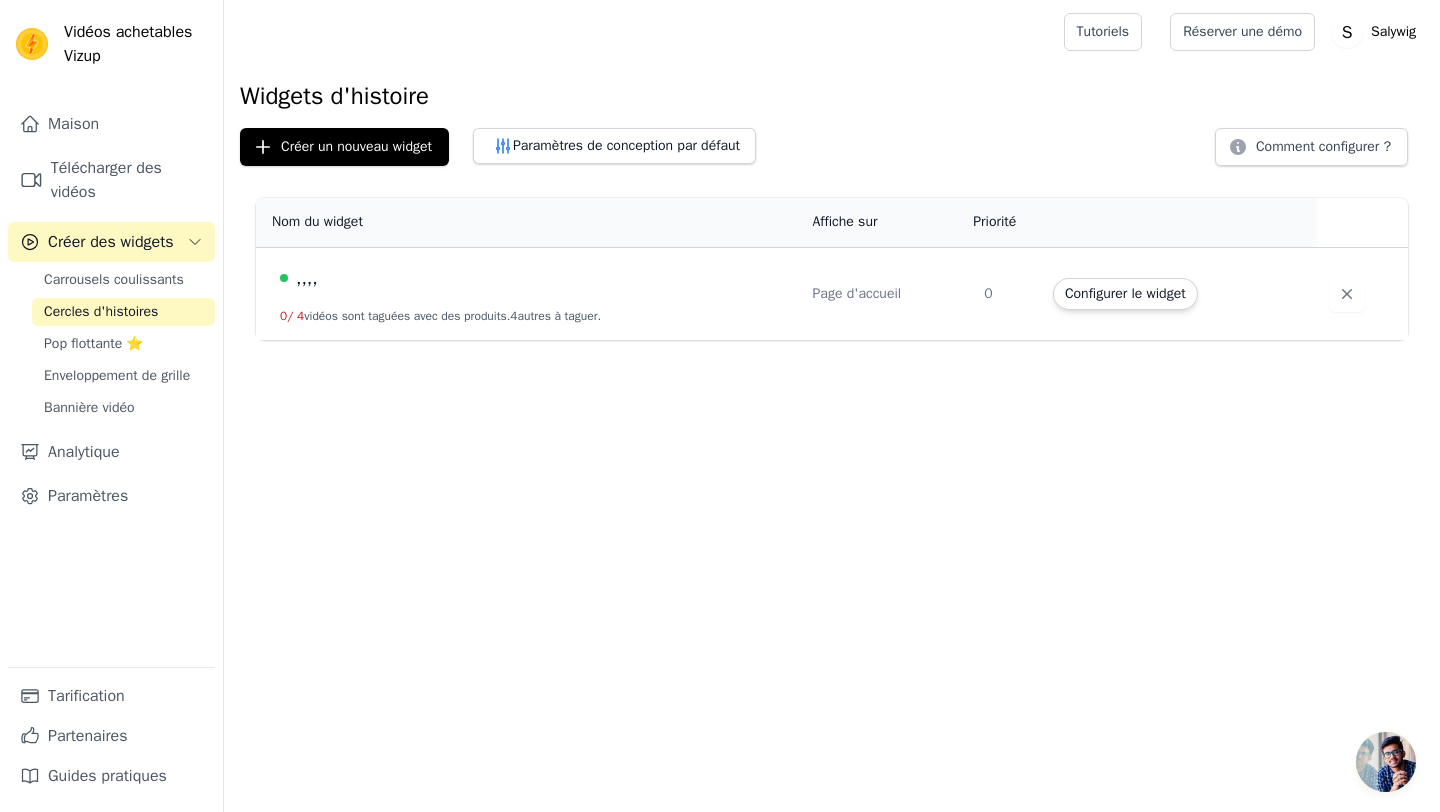 click on ",,,," at bounding box center (534, 278) 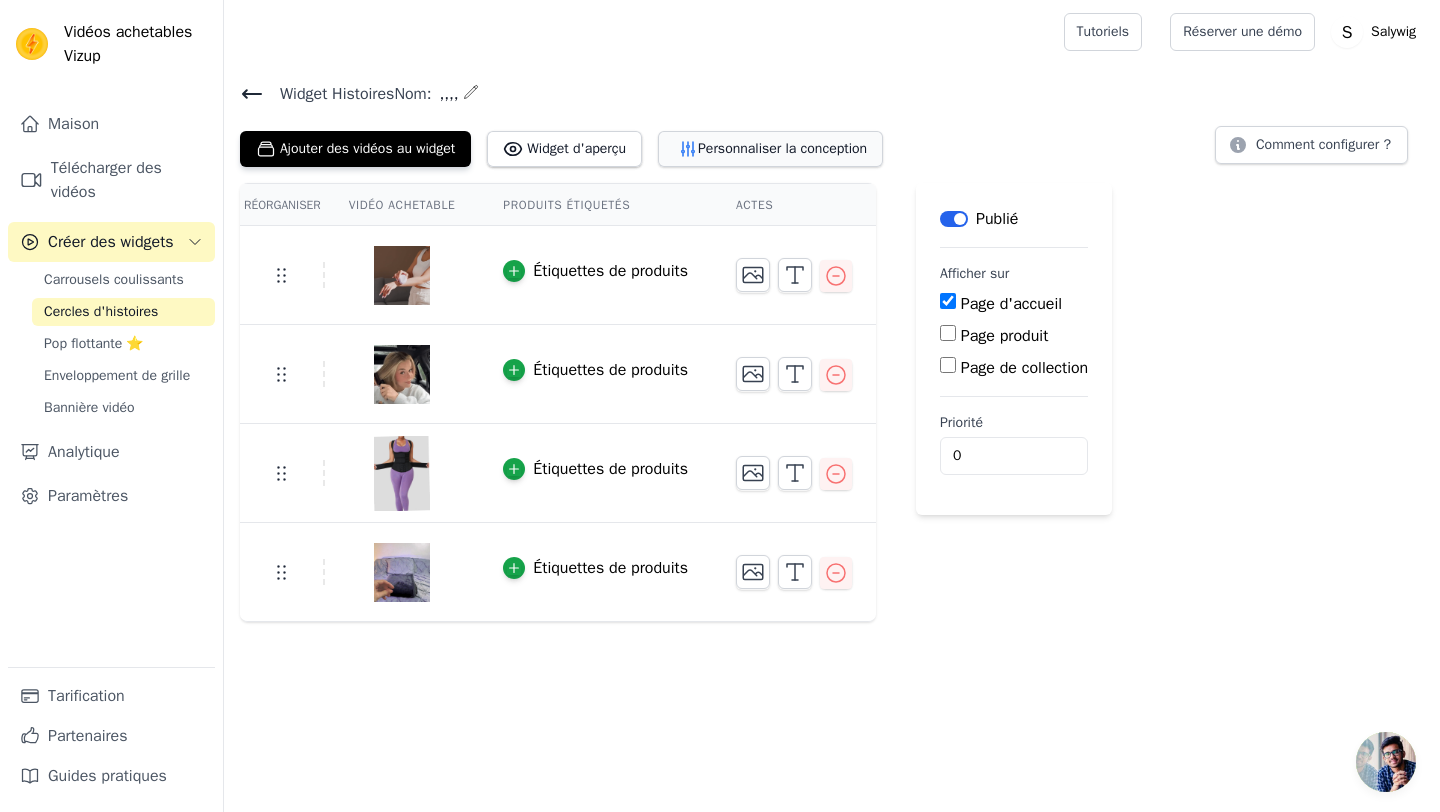 click on "Personnaliser la conception" at bounding box center [782, 148] 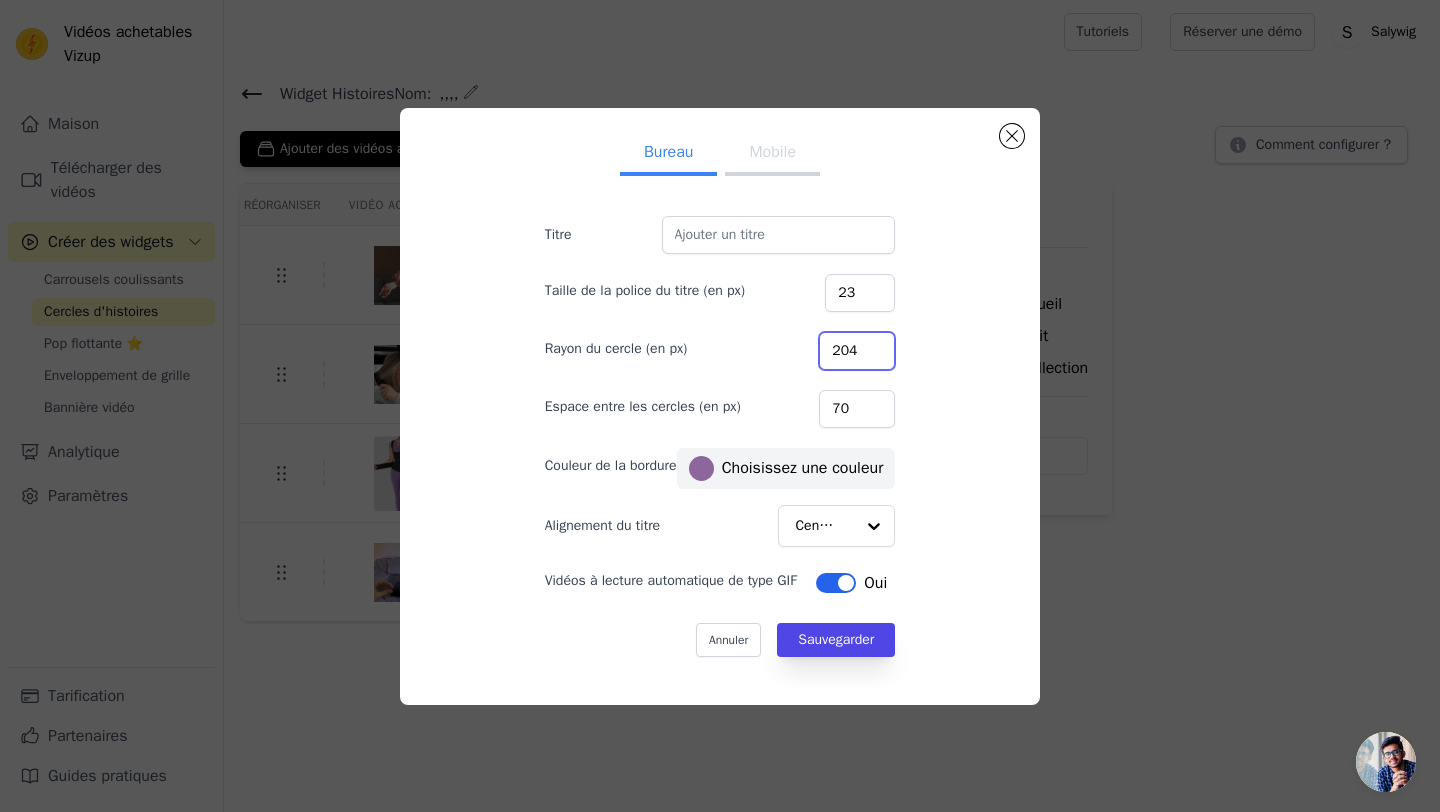 click on "204" at bounding box center (857, 351) 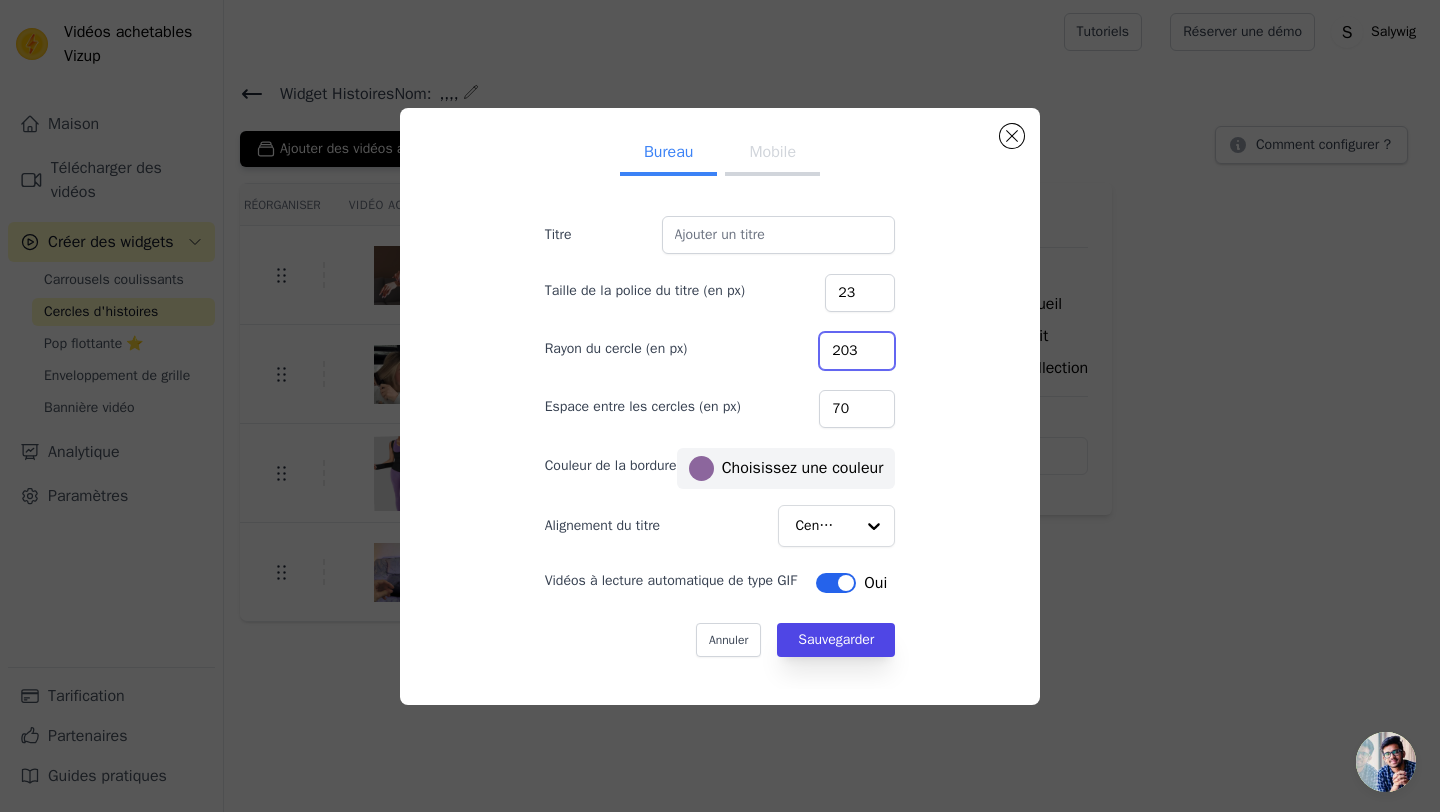 click on "203" at bounding box center [857, 351] 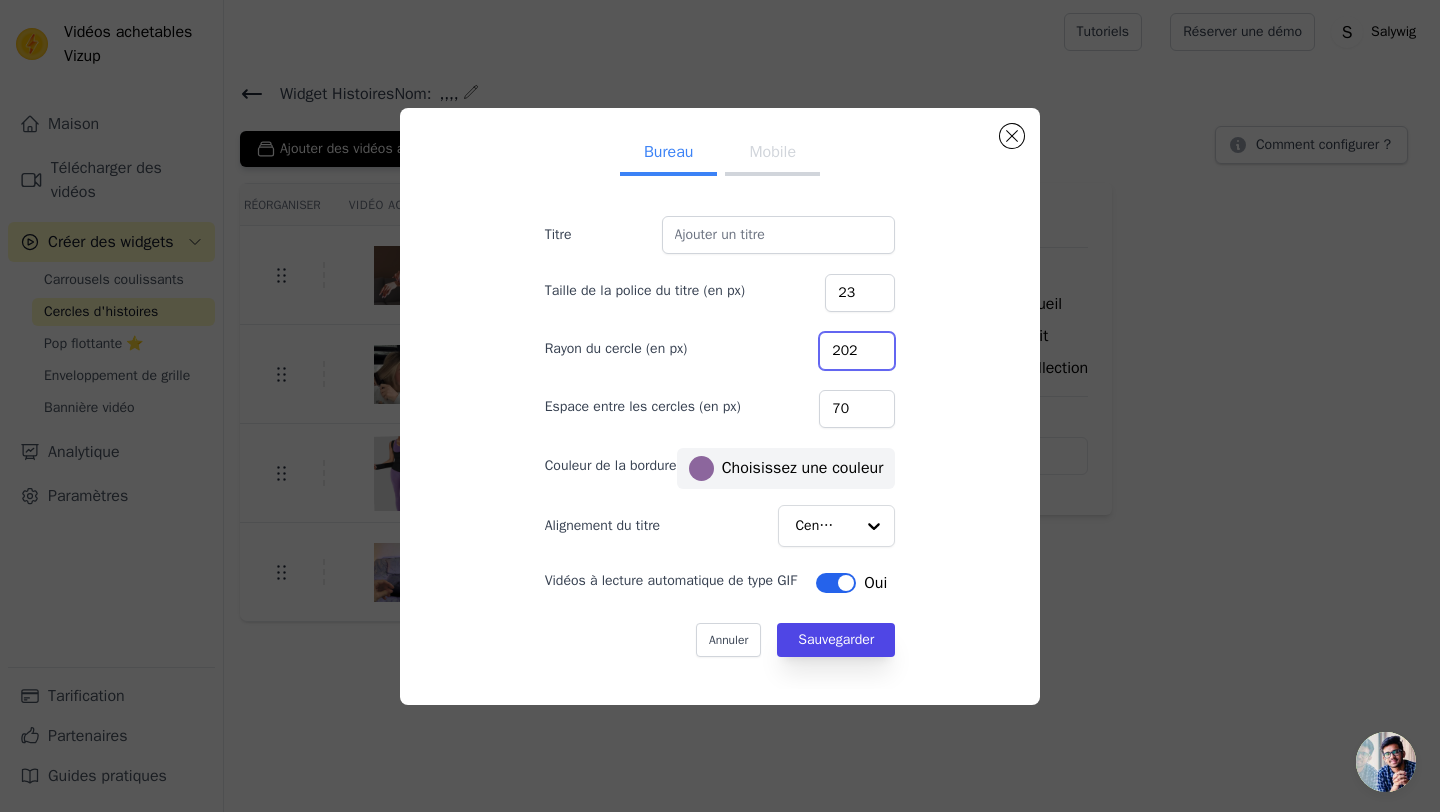 click on "202" at bounding box center (857, 351) 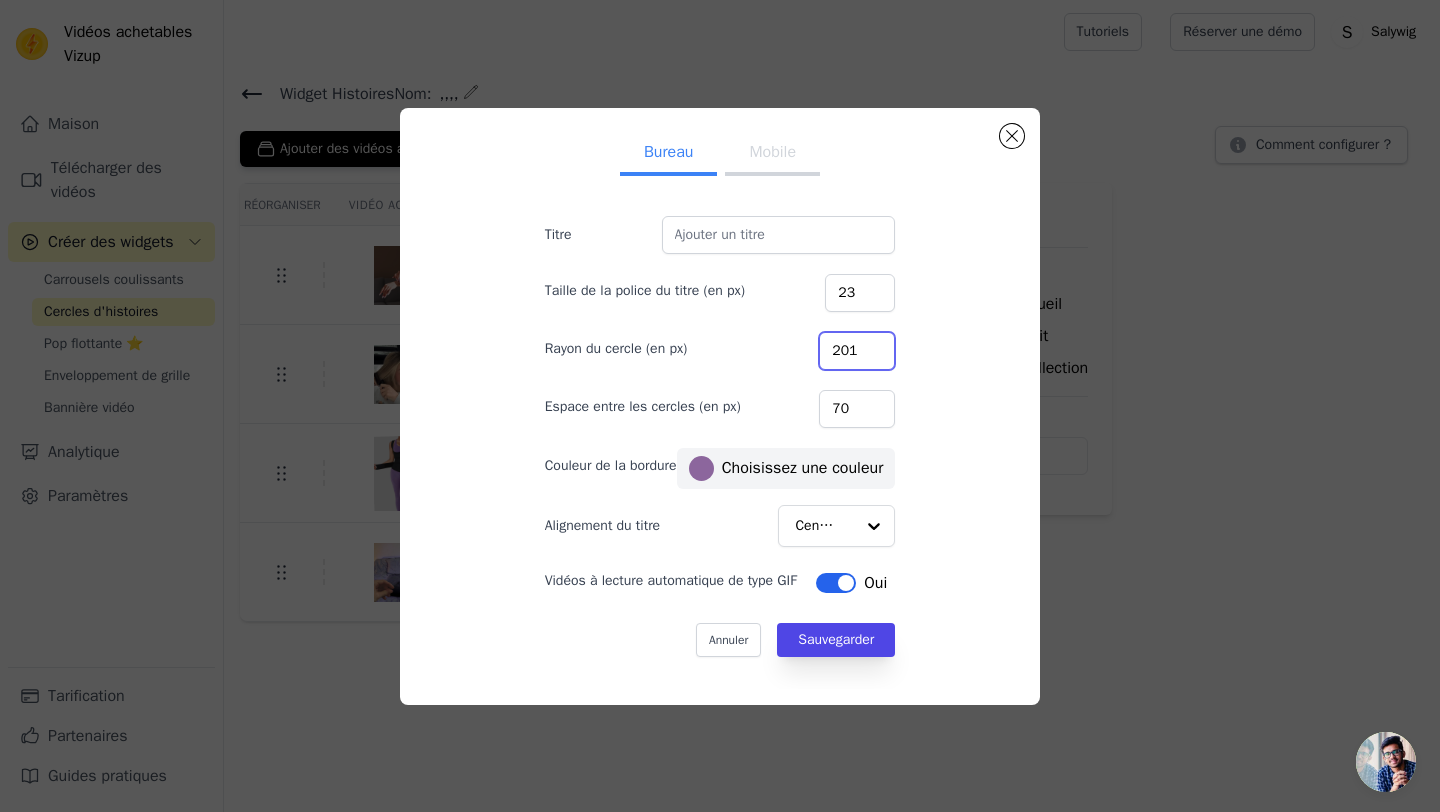 click on "201" at bounding box center (857, 351) 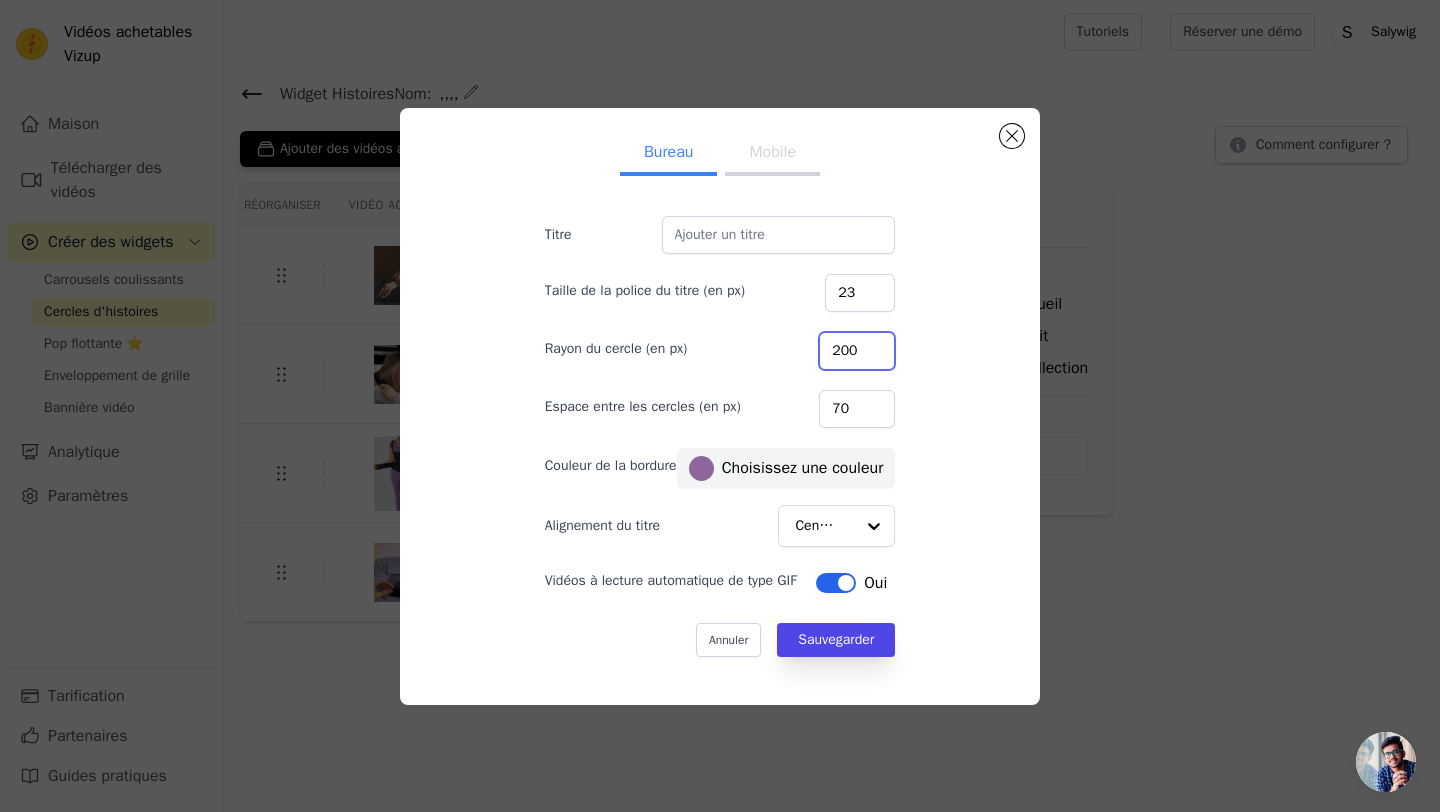 click on "200" at bounding box center (857, 351) 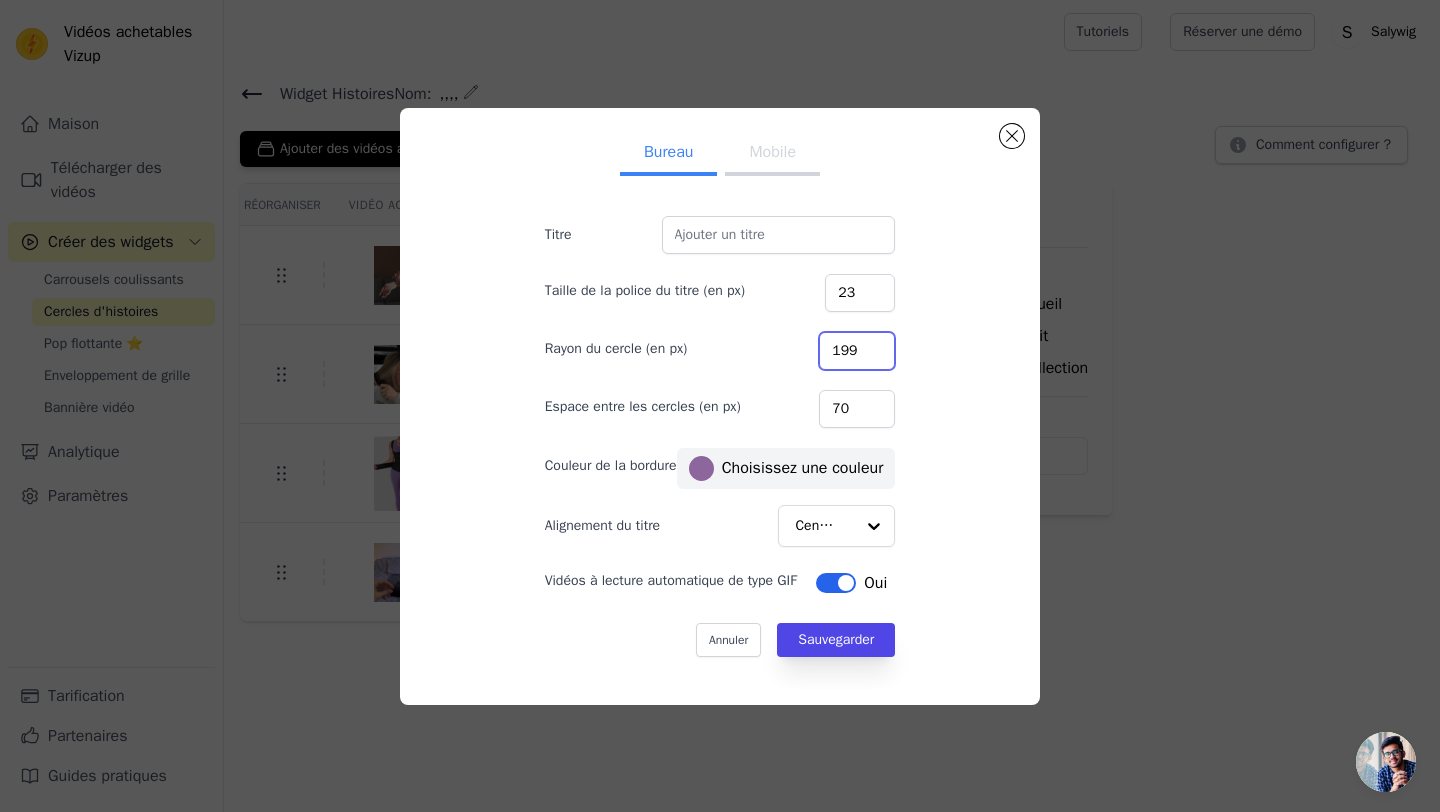 click on "199" at bounding box center [857, 351] 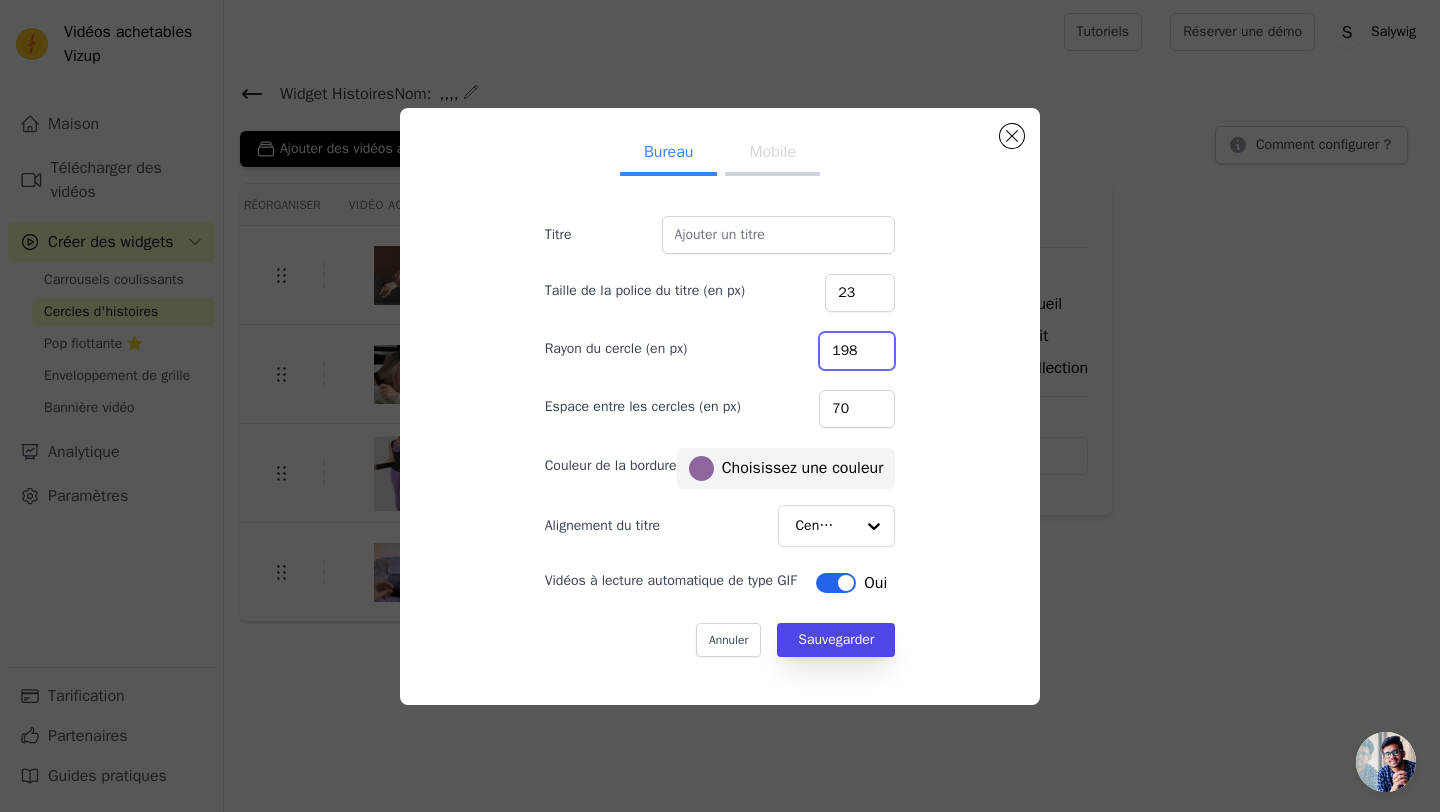 click on "198" at bounding box center (857, 351) 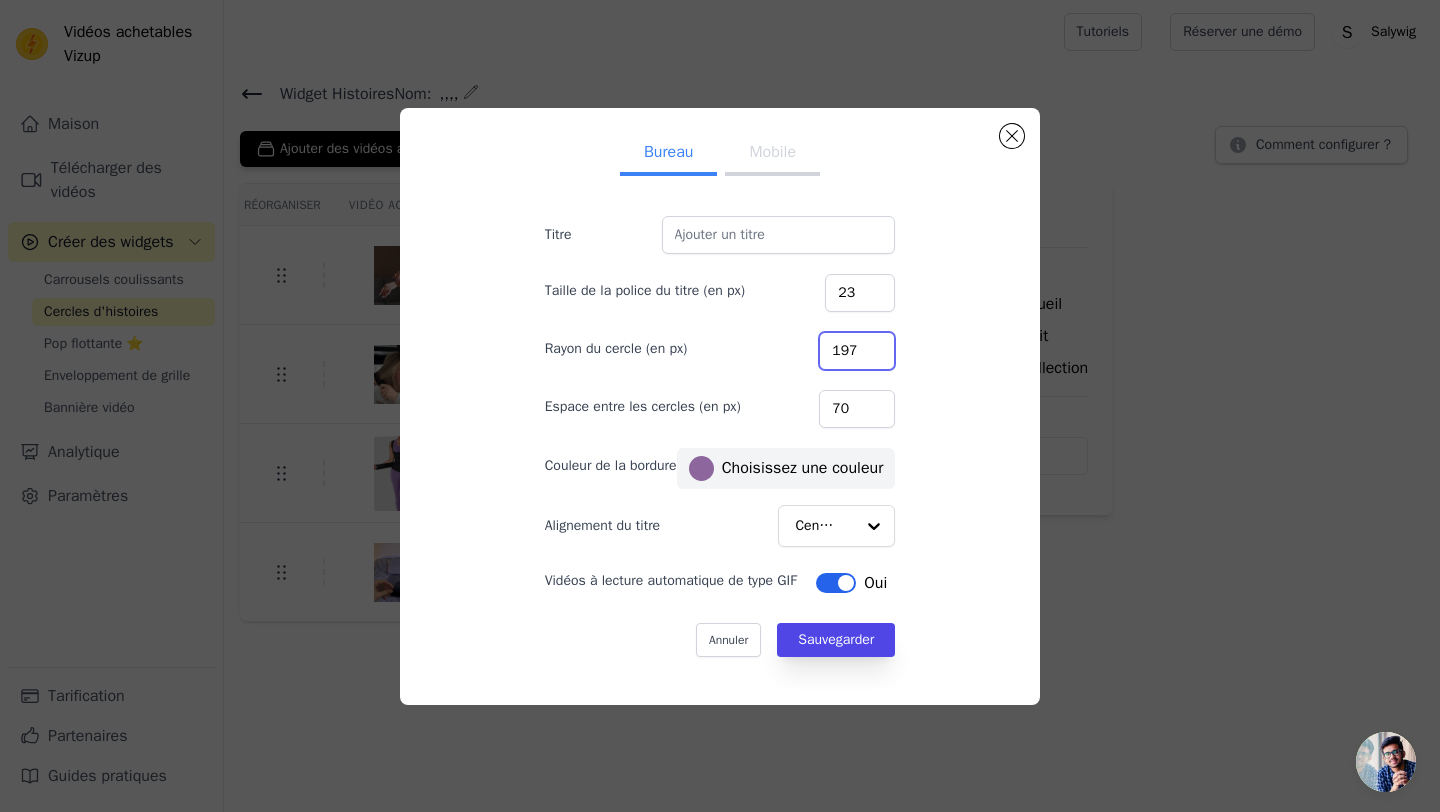 click on "197" at bounding box center [857, 351] 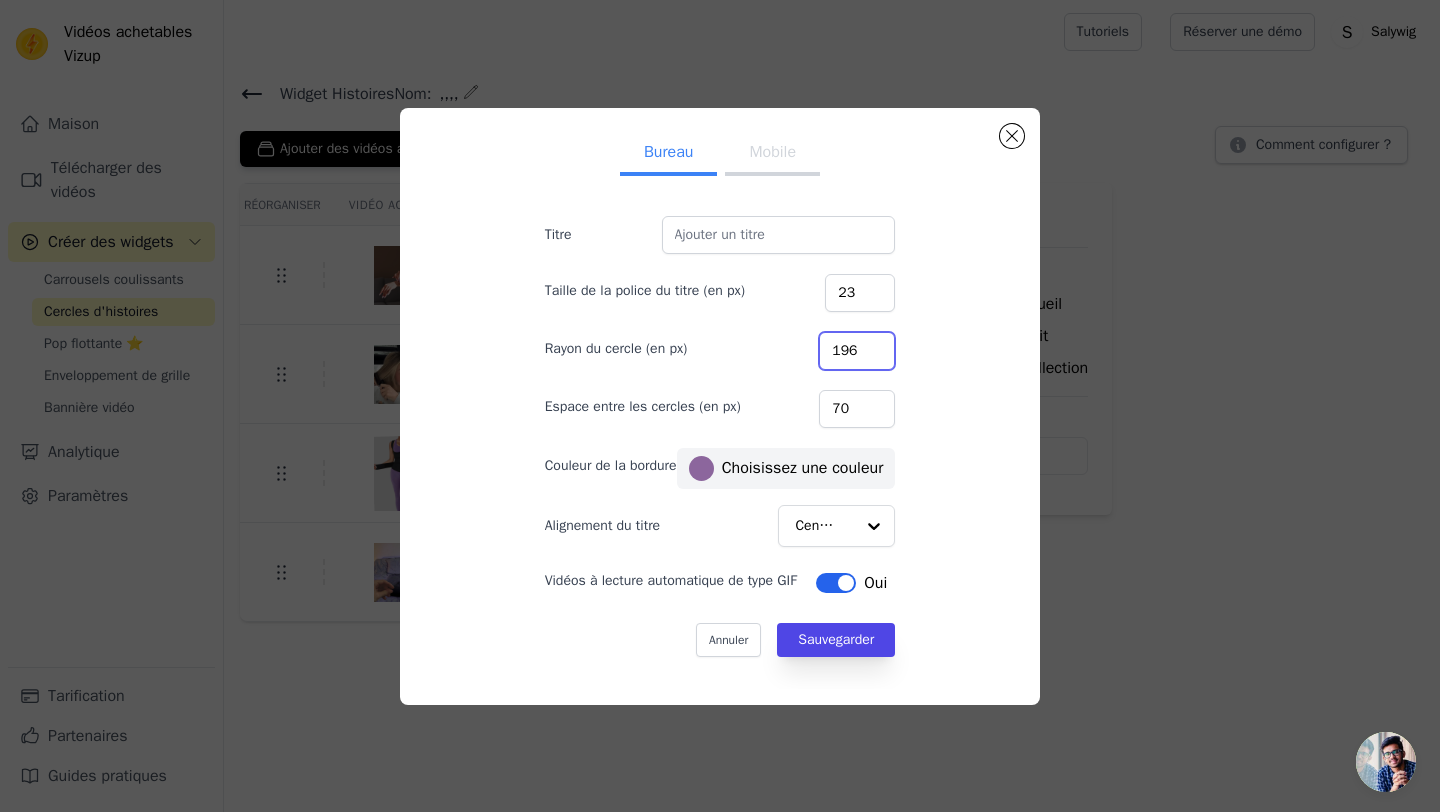 click on "196" at bounding box center (857, 351) 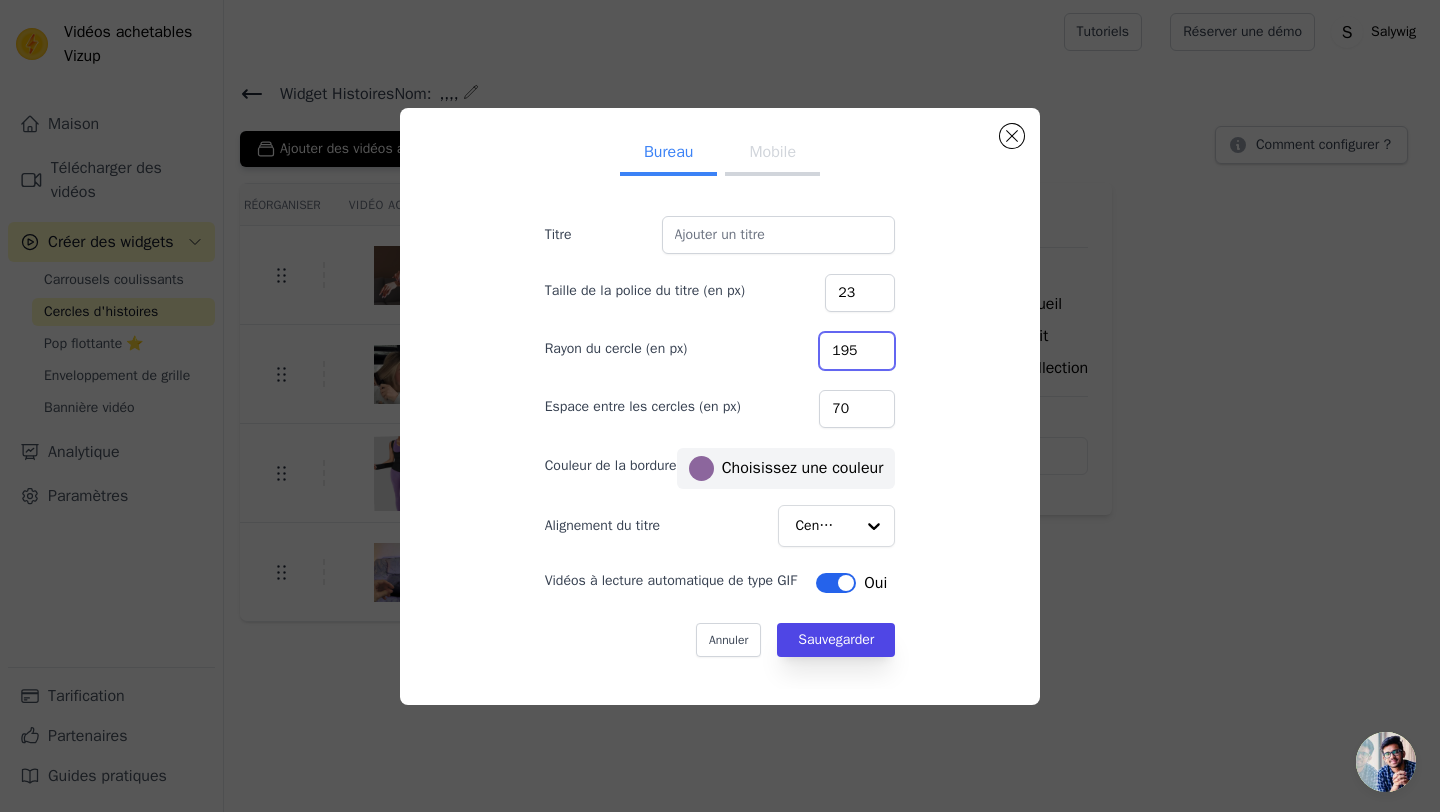 click on "195" at bounding box center [857, 351] 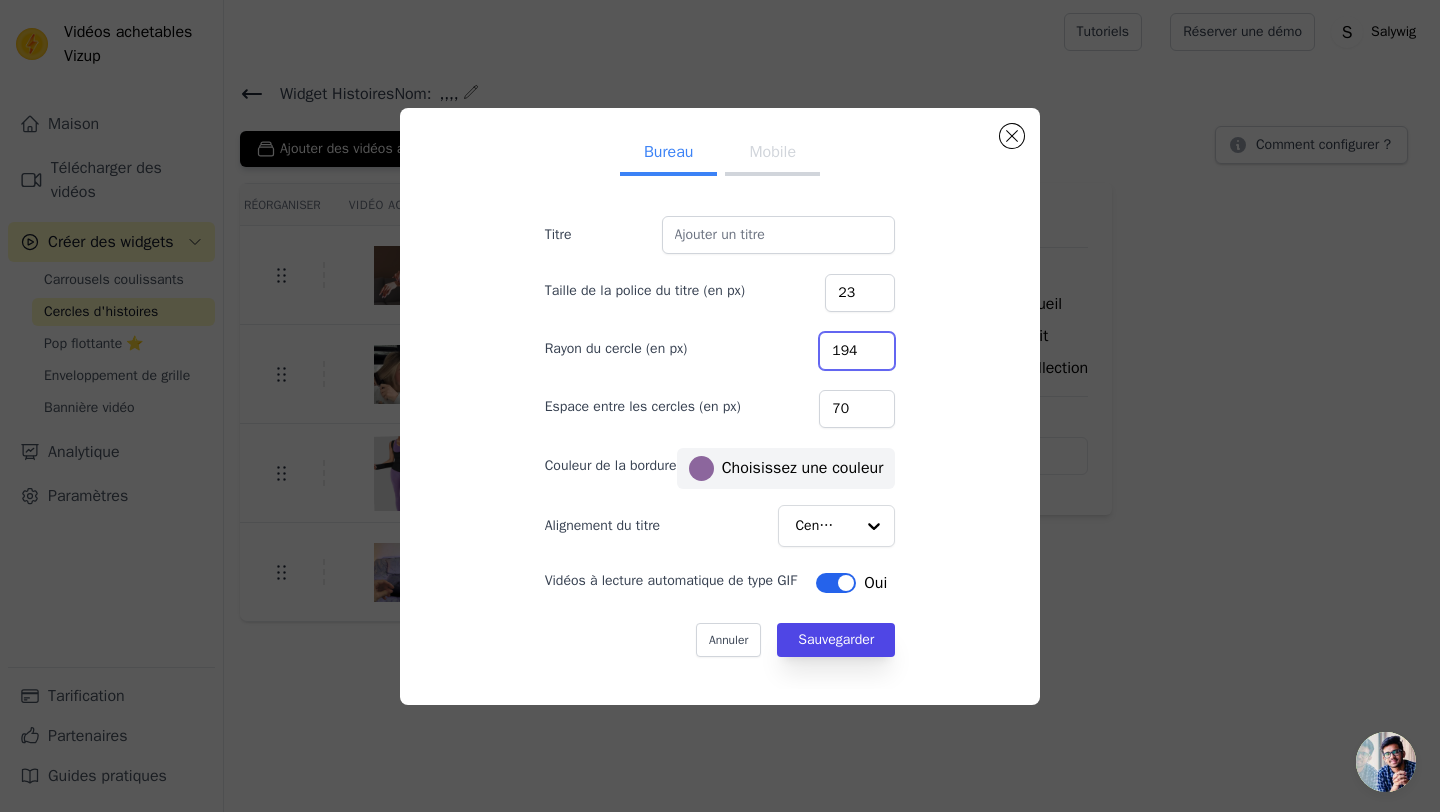 click on "194" at bounding box center (857, 351) 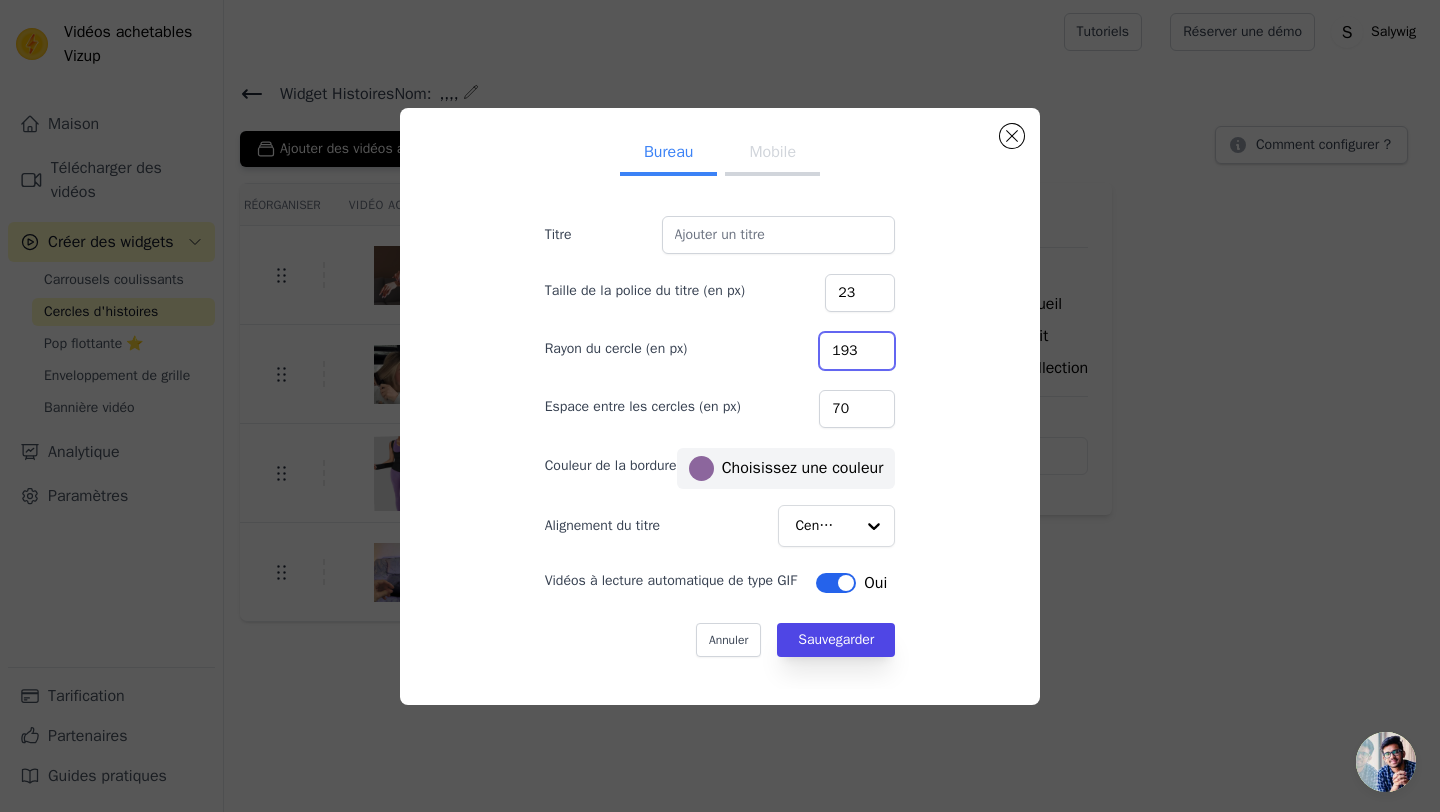 click on "193" at bounding box center (857, 351) 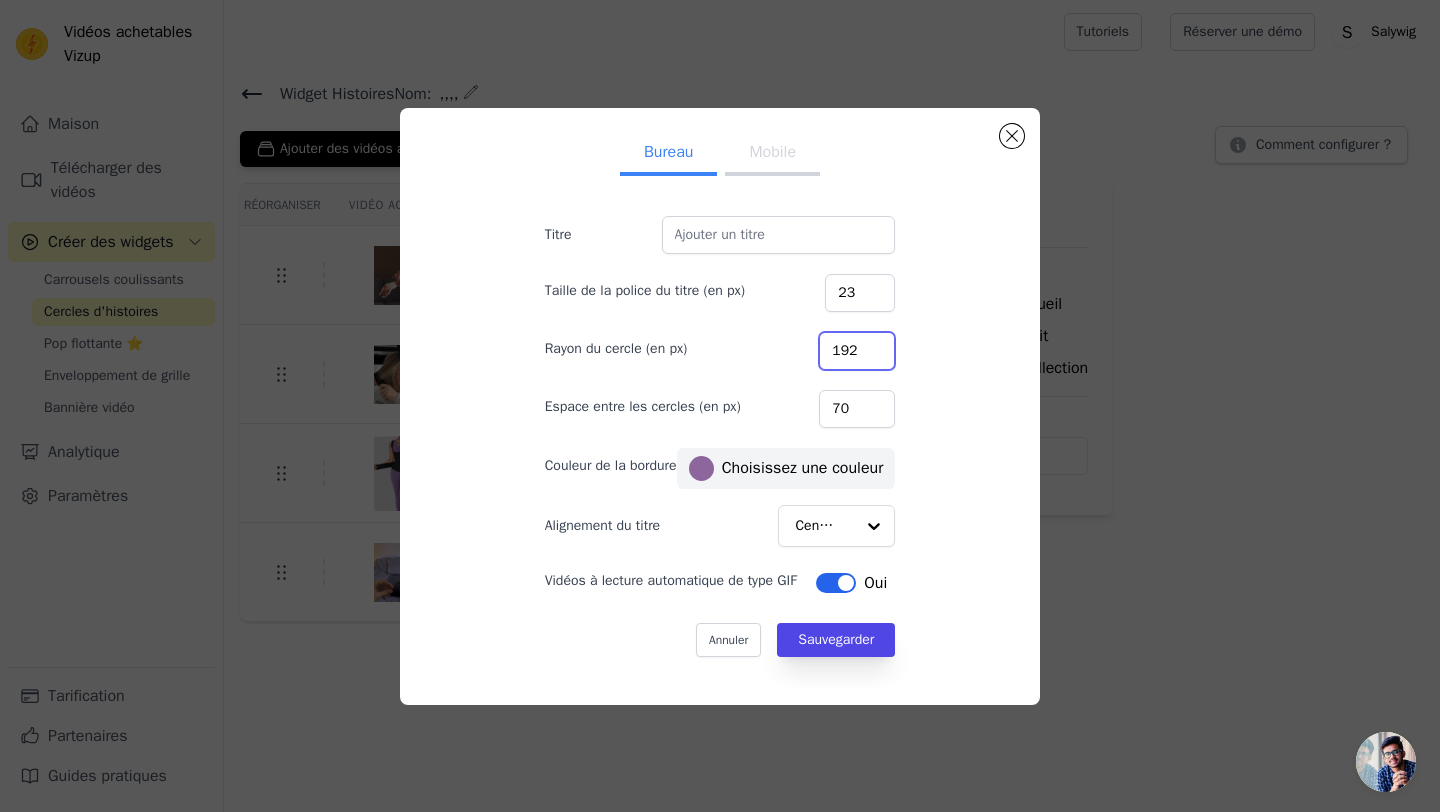 click on "192" at bounding box center (857, 351) 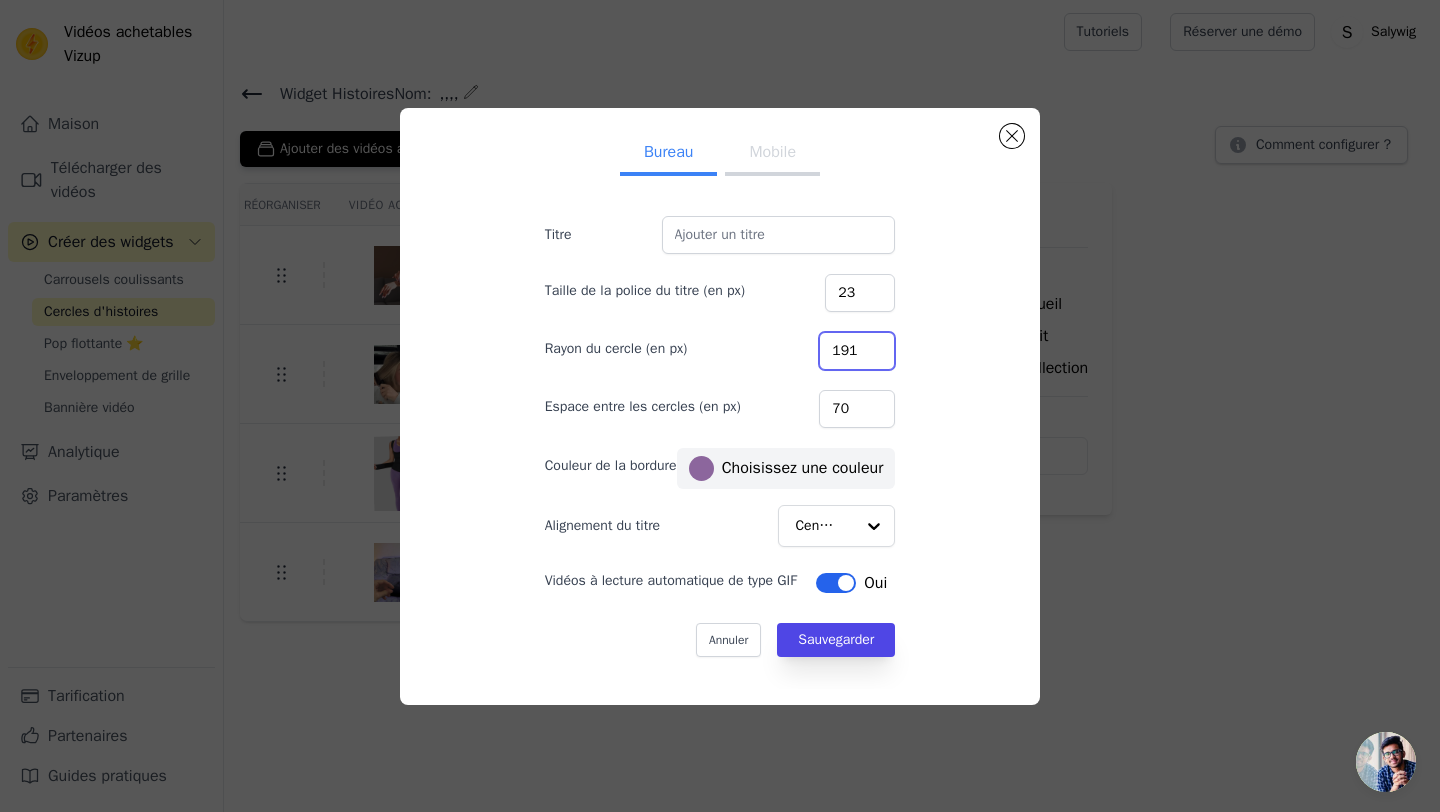 click on "191" at bounding box center (857, 351) 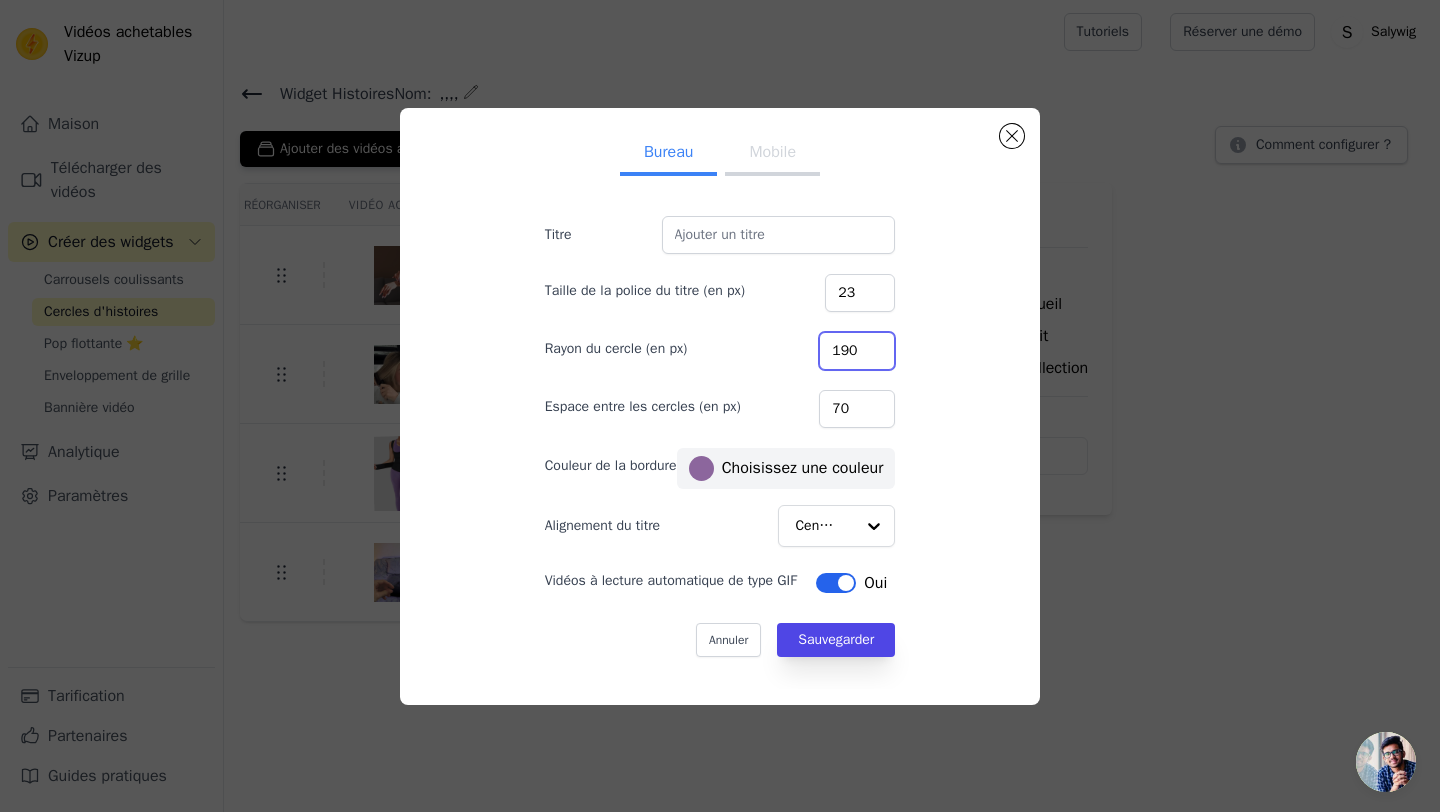 click on "190" at bounding box center [857, 351] 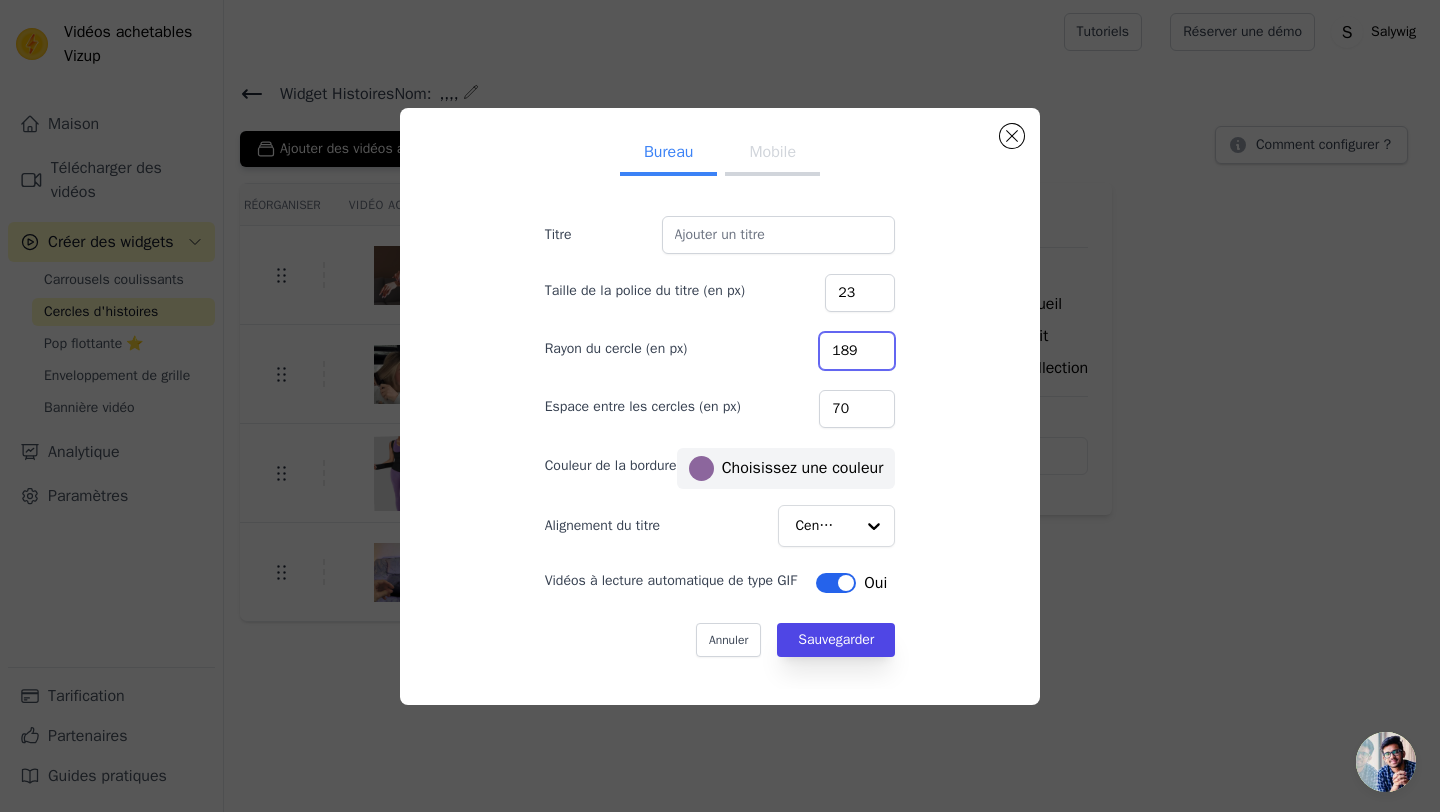 click on "189" at bounding box center [857, 351] 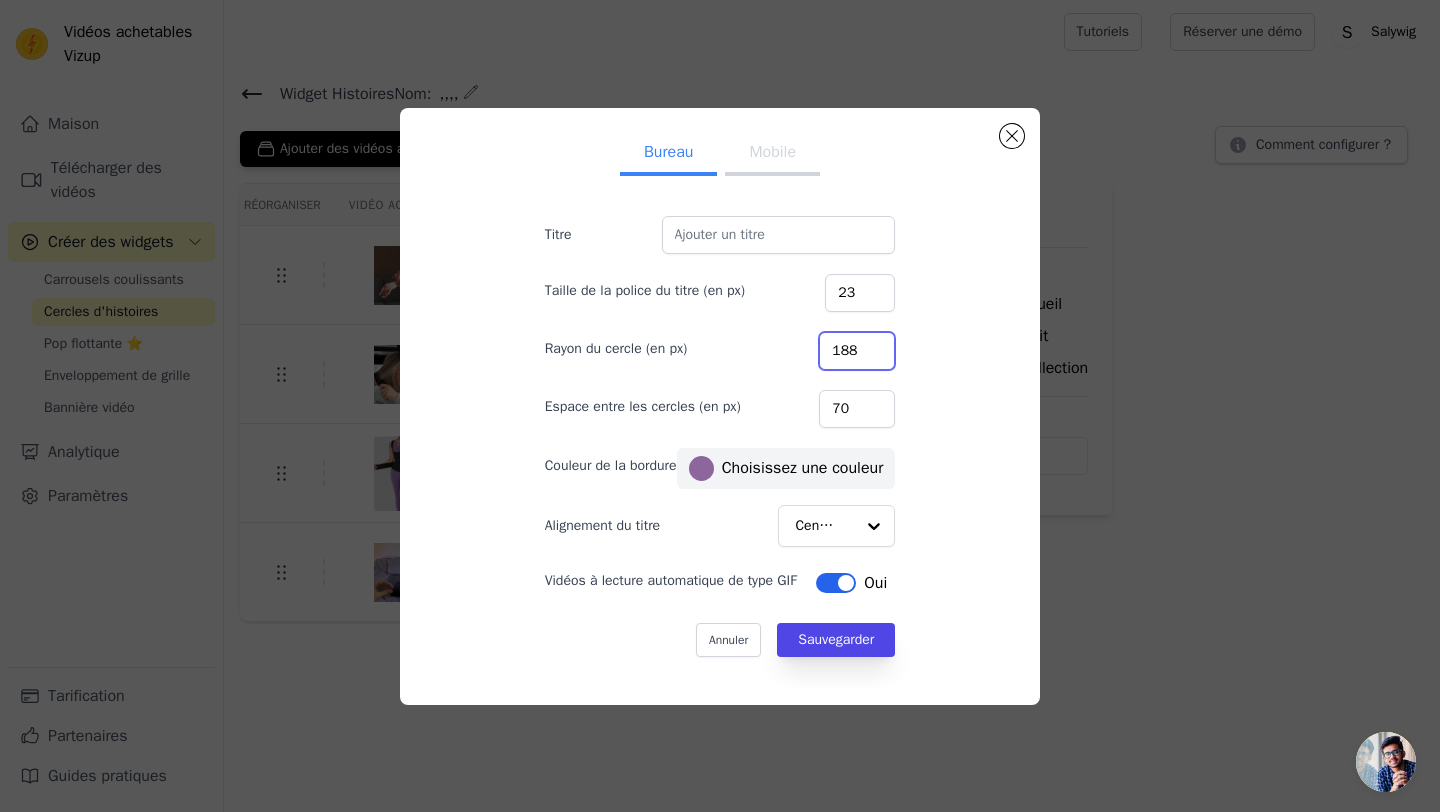 click on "188" at bounding box center (857, 351) 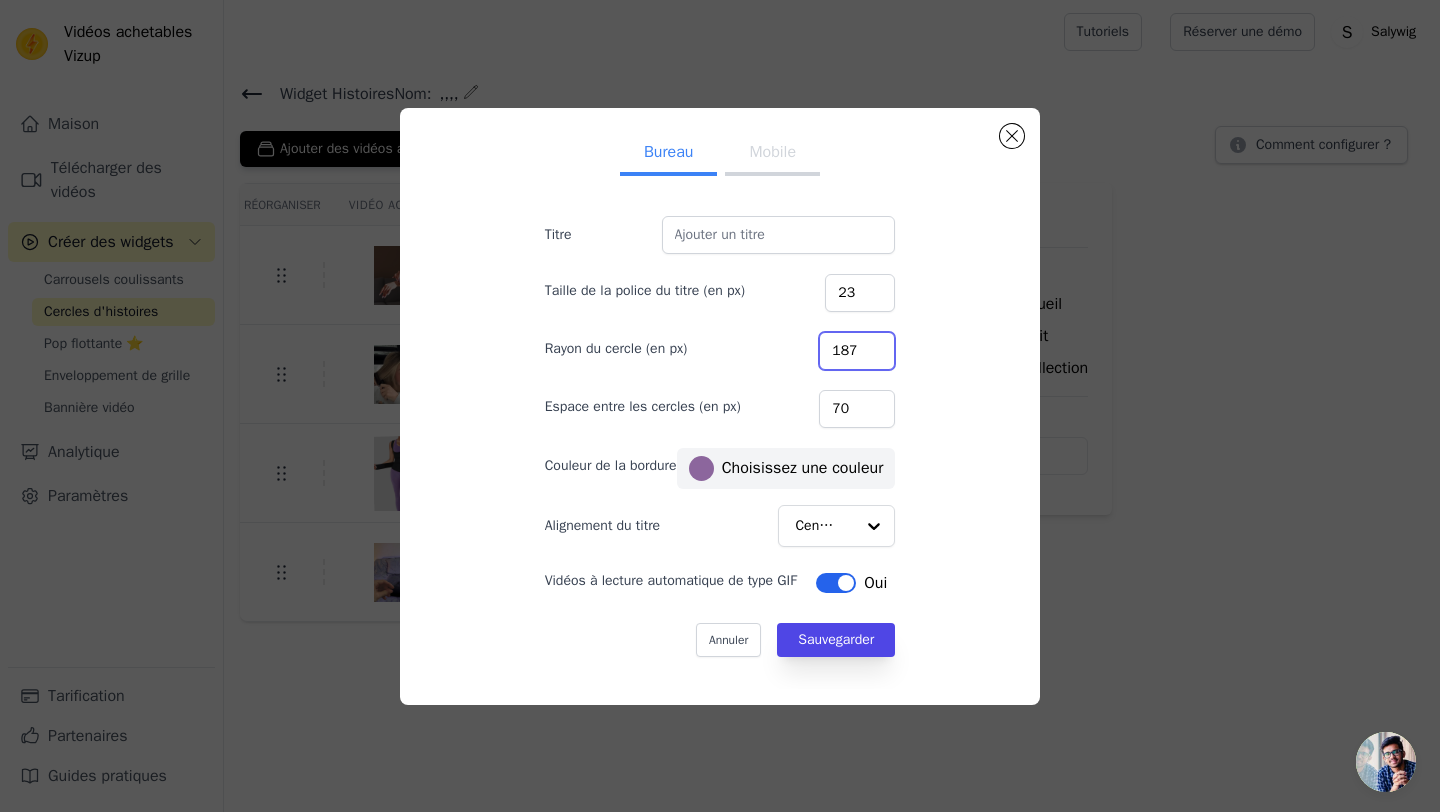 click on "187" at bounding box center (857, 351) 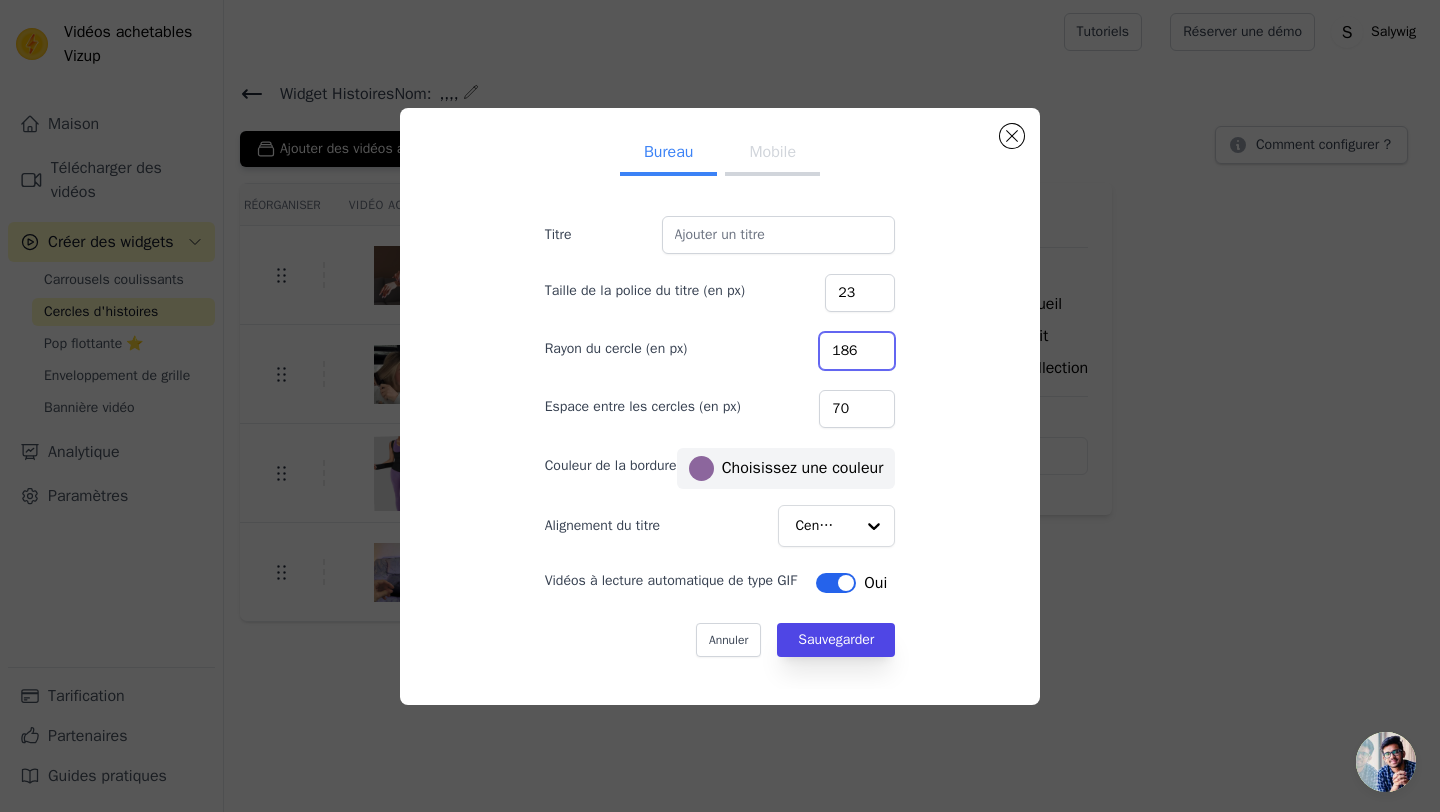 click on "186" at bounding box center (857, 351) 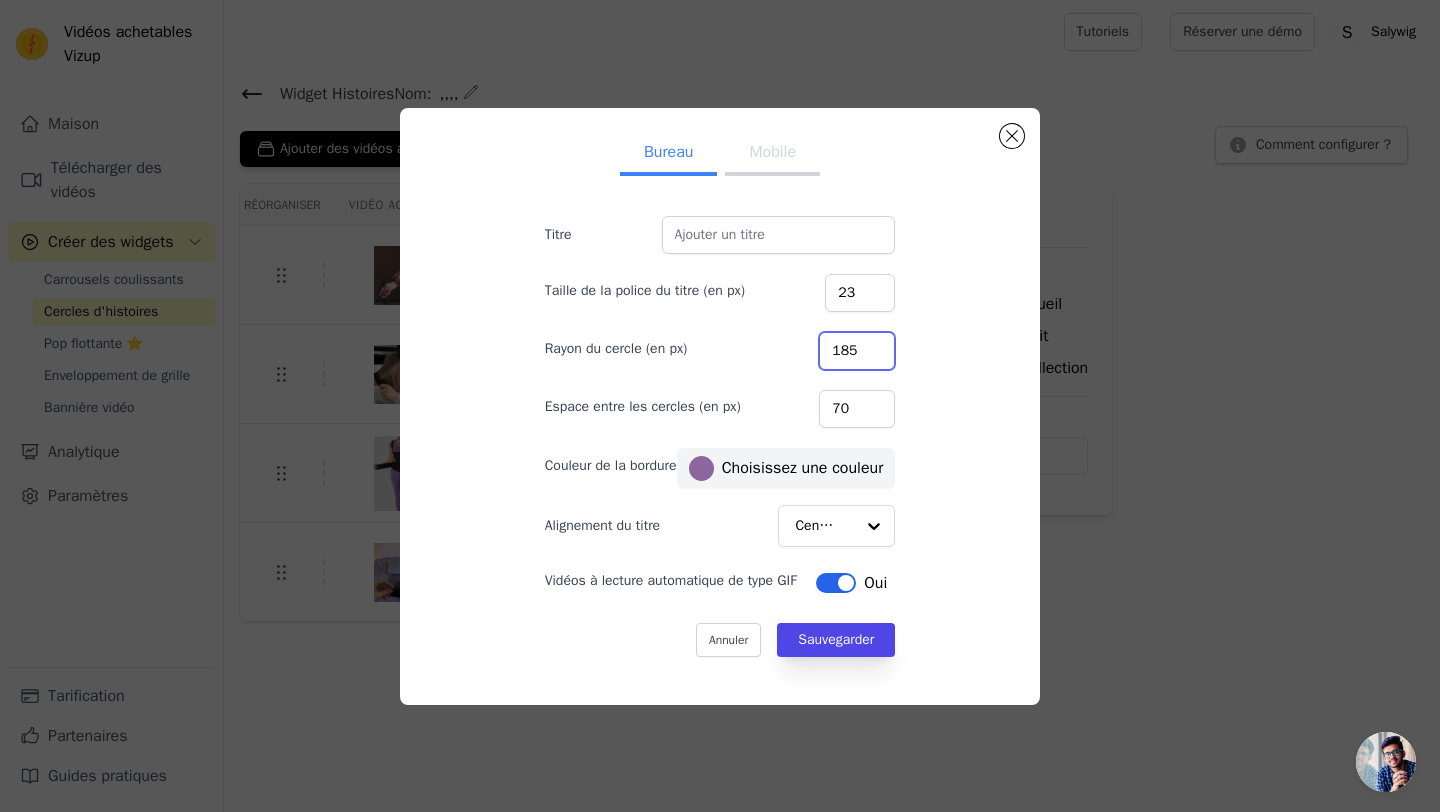 click on "185" at bounding box center (857, 351) 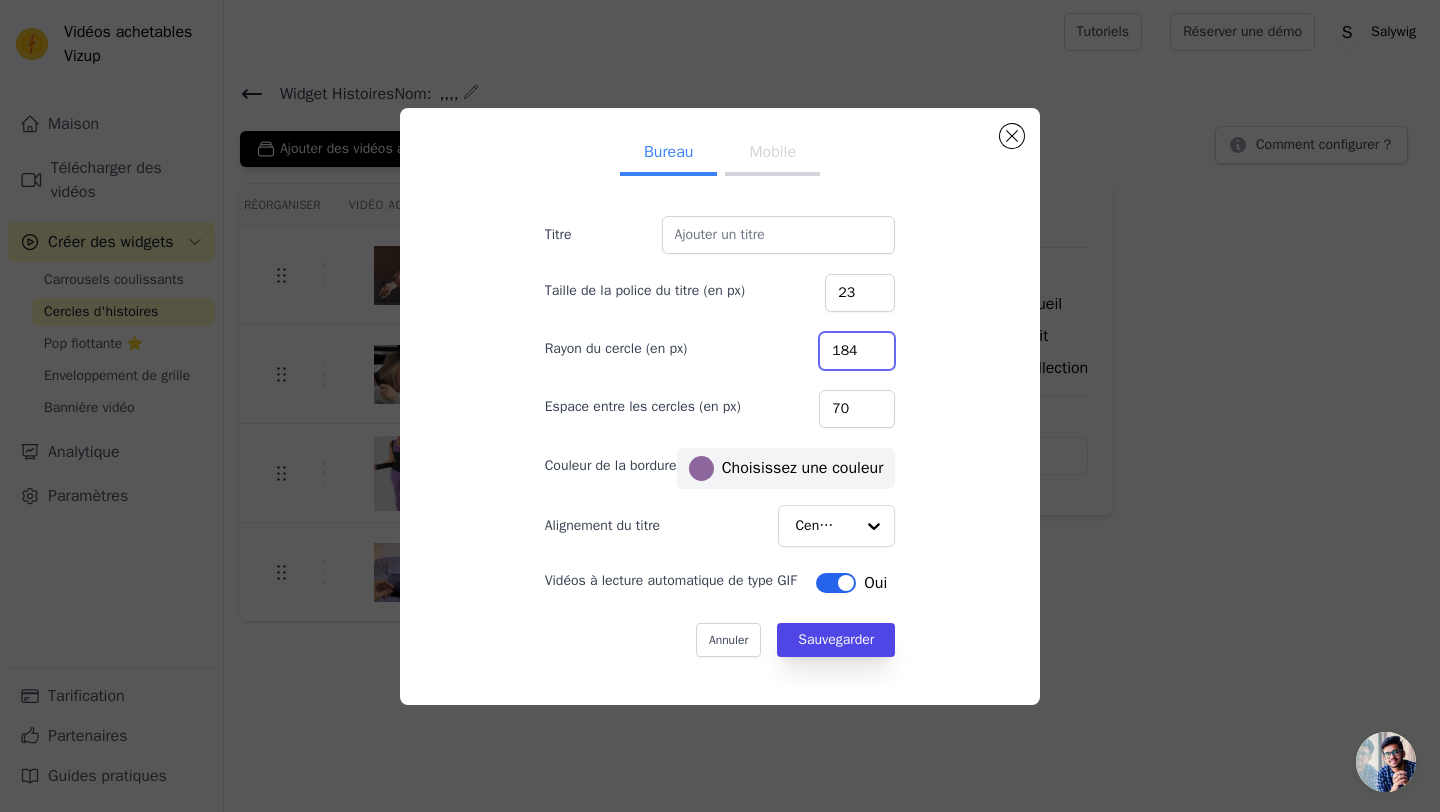 click on "184" at bounding box center [857, 351] 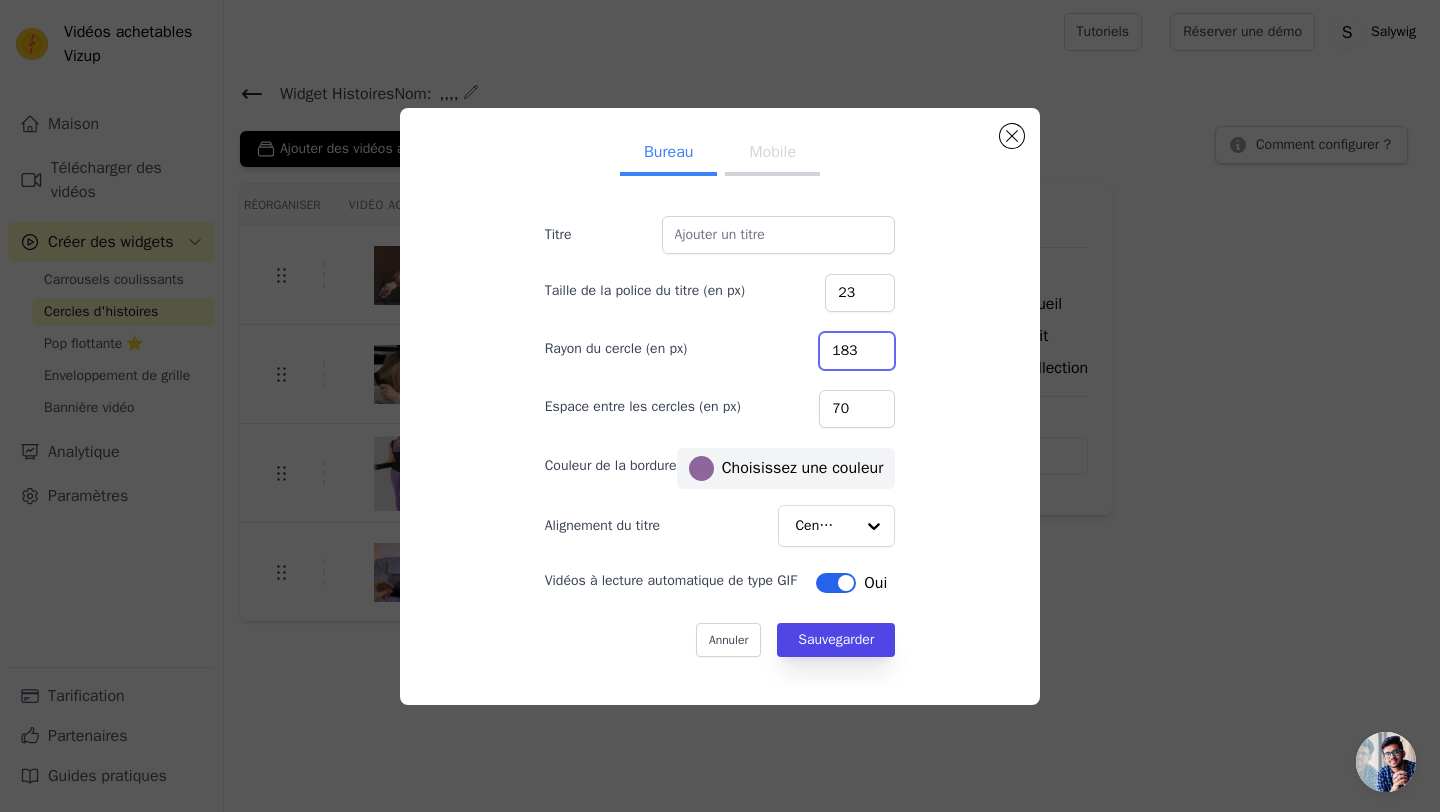click on "183" at bounding box center (857, 351) 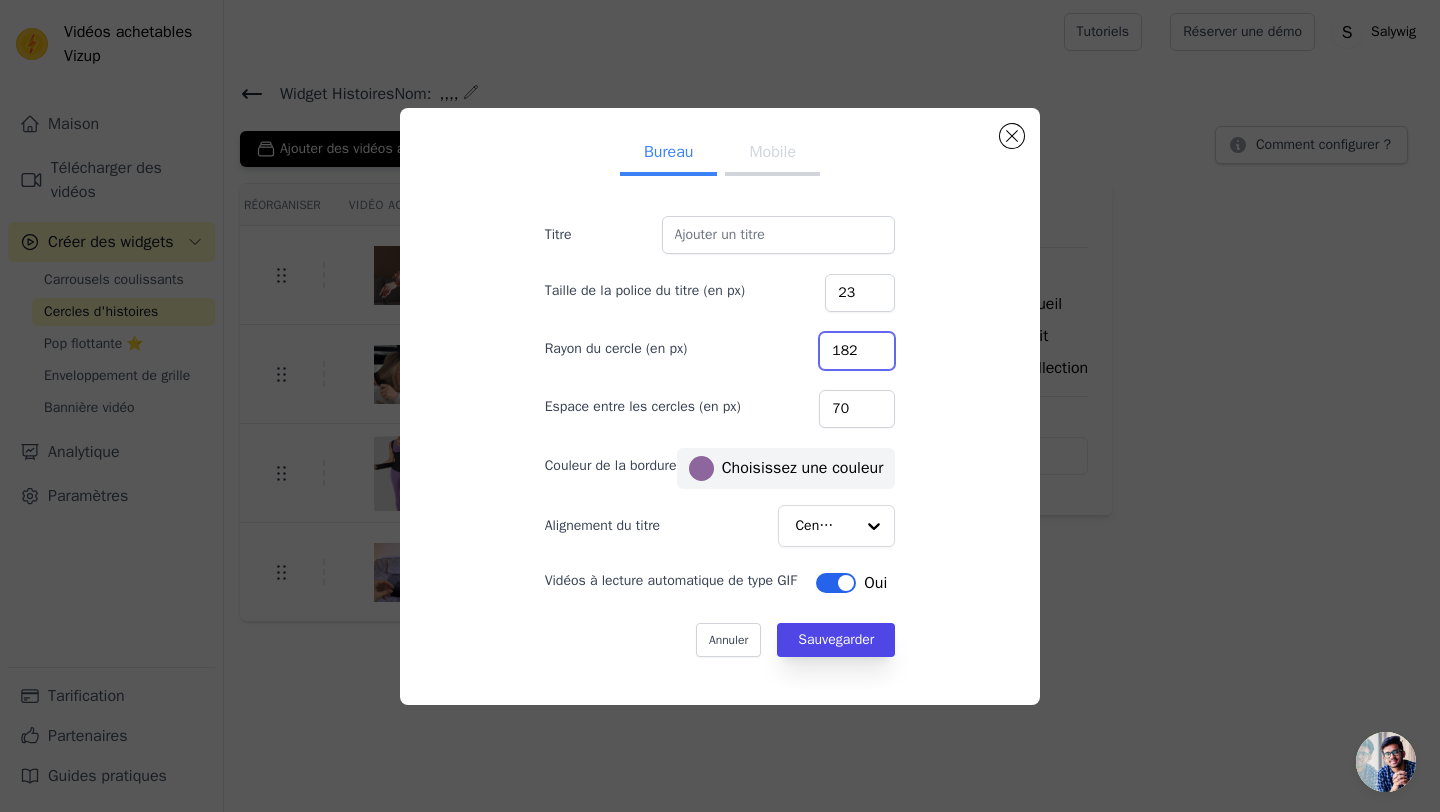 click on "182" at bounding box center (857, 351) 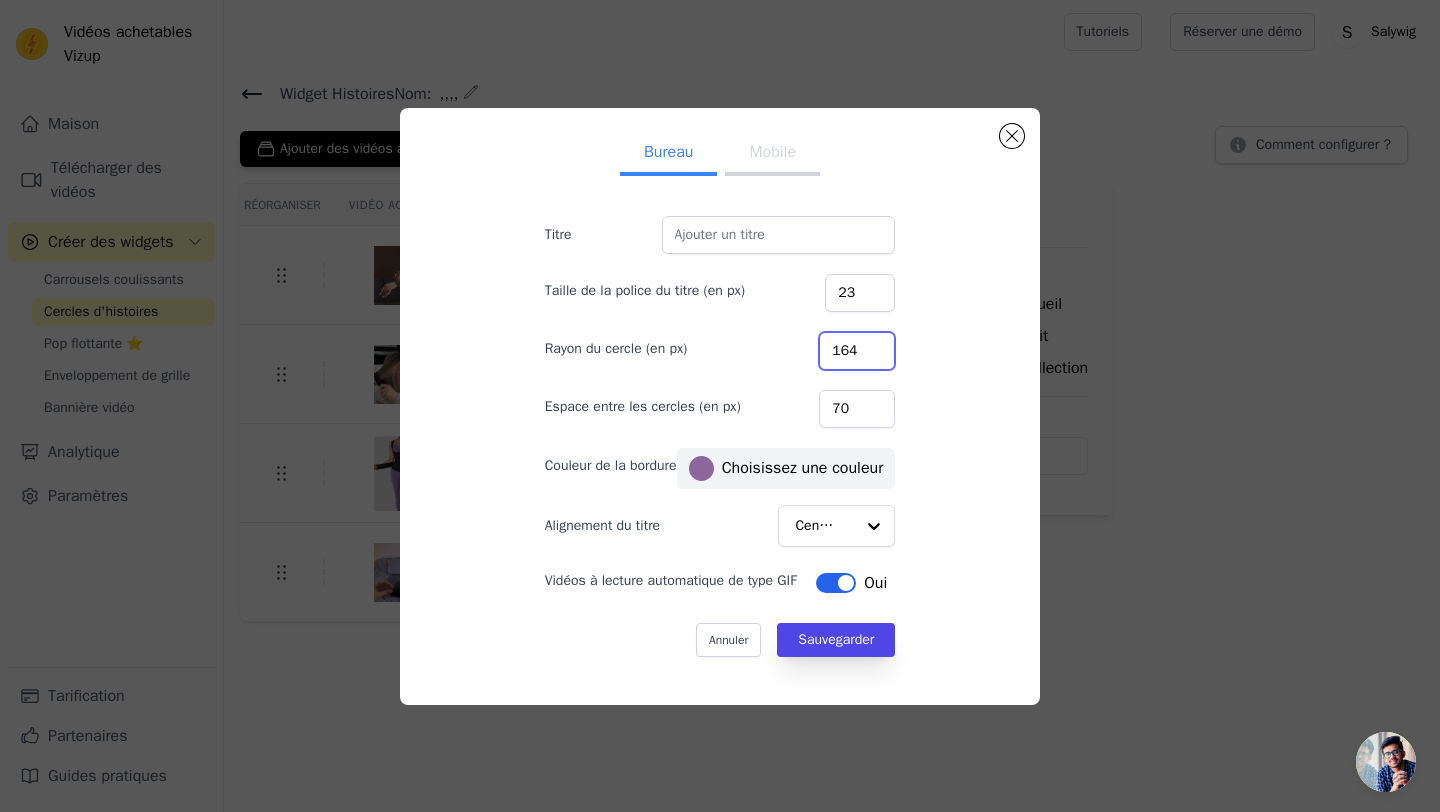 click on "164" at bounding box center [857, 351] 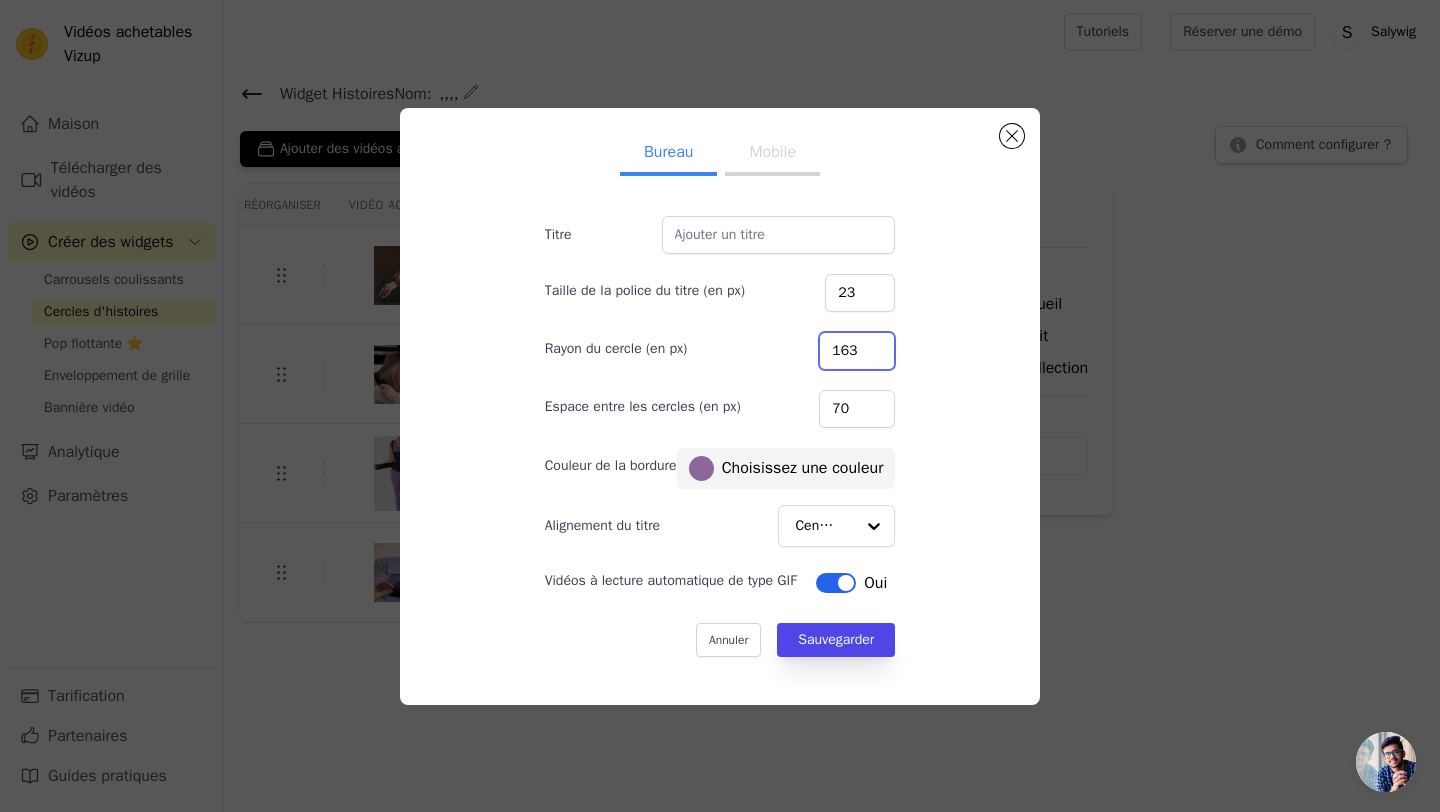 type on "163" 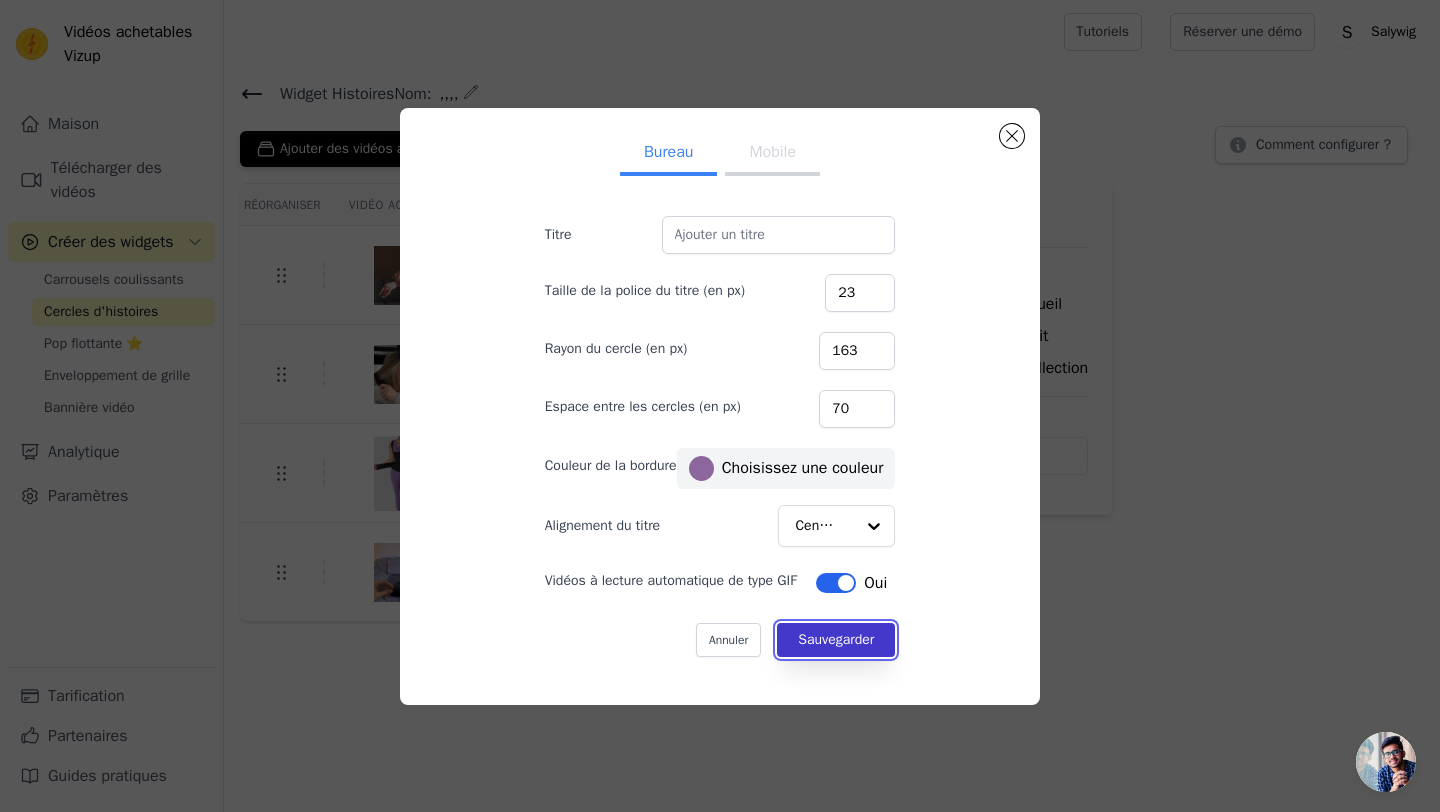 click on "Sauvegarder" at bounding box center (836, 639) 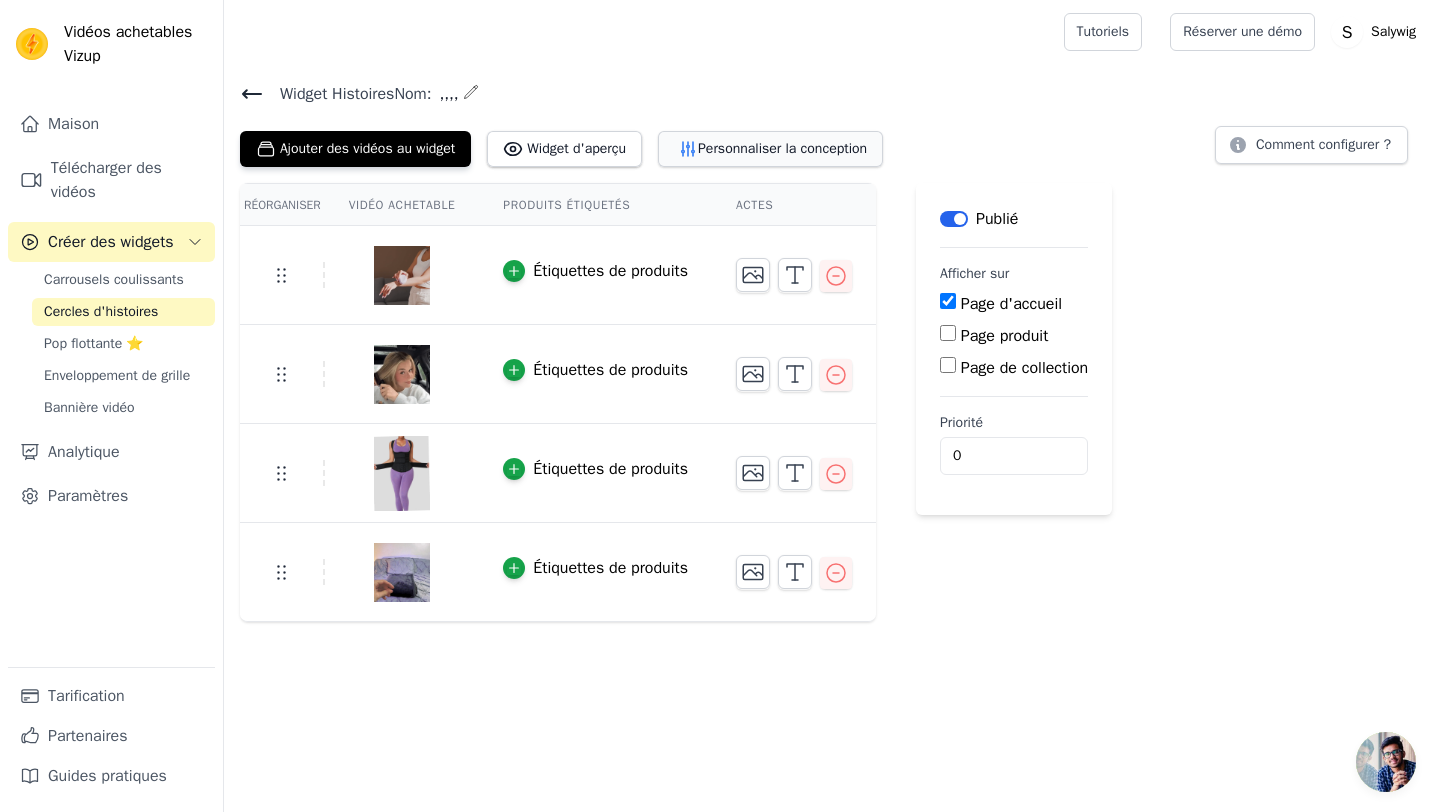 click on "Personnaliser la conception" at bounding box center [782, 148] 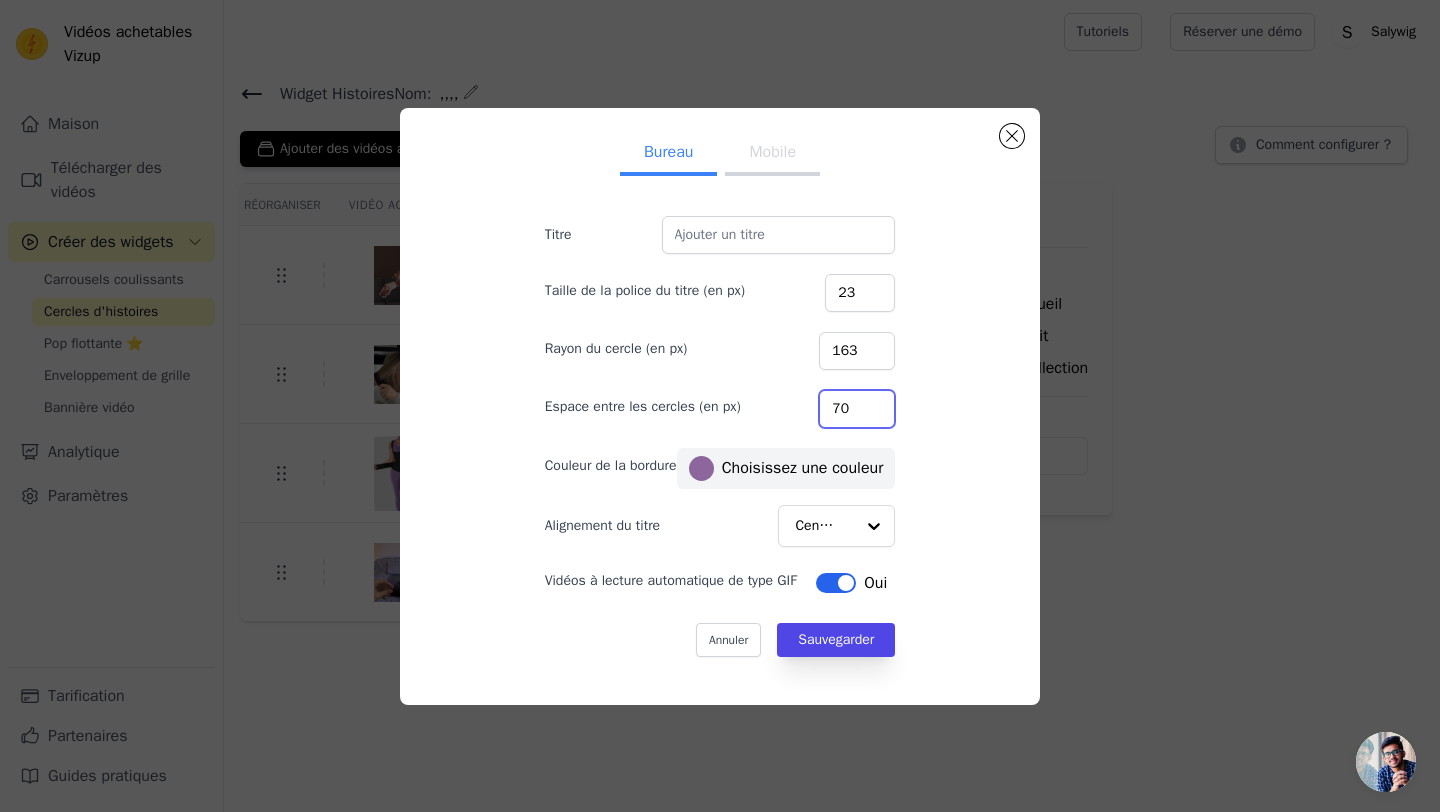 click on "70" at bounding box center (857, 409) 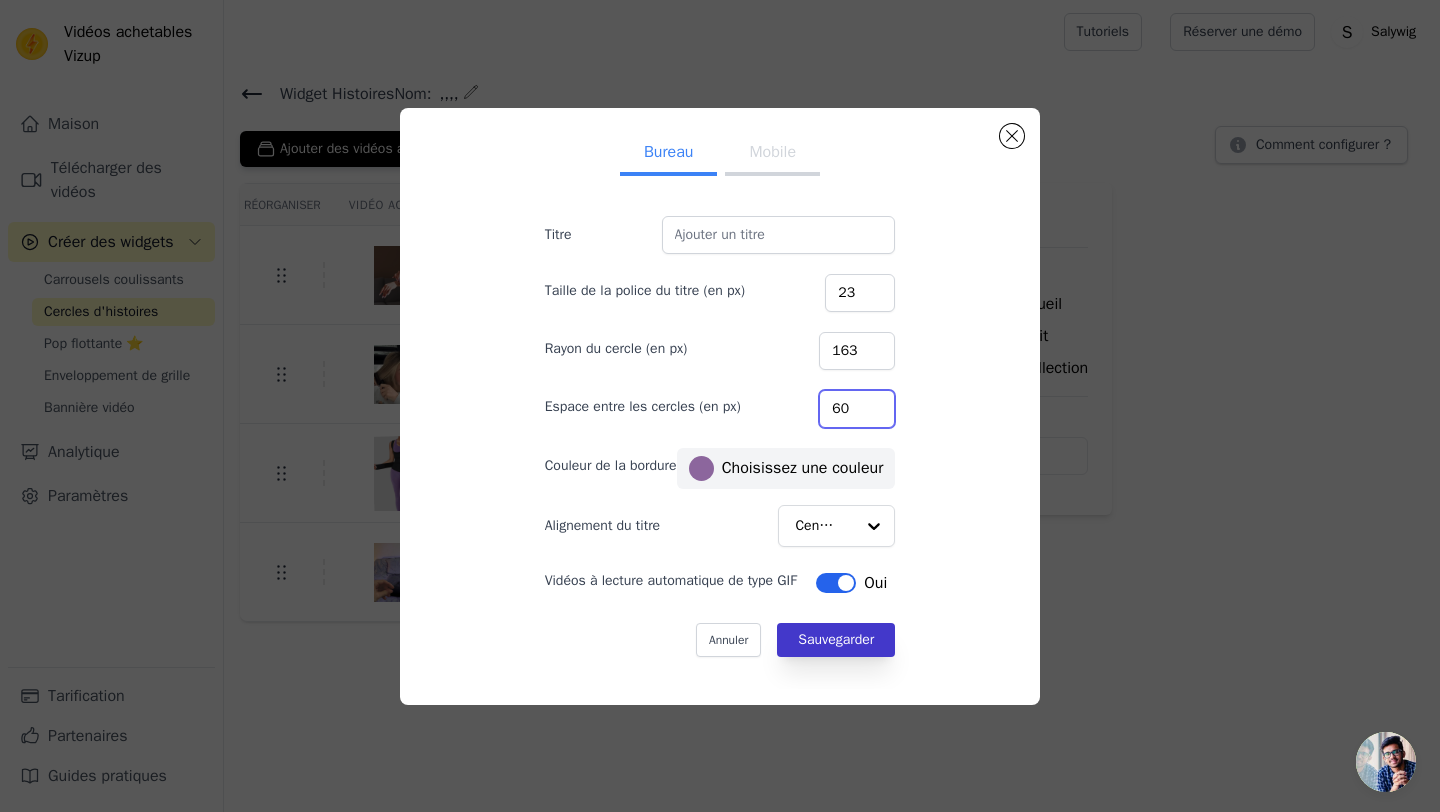 type on "60" 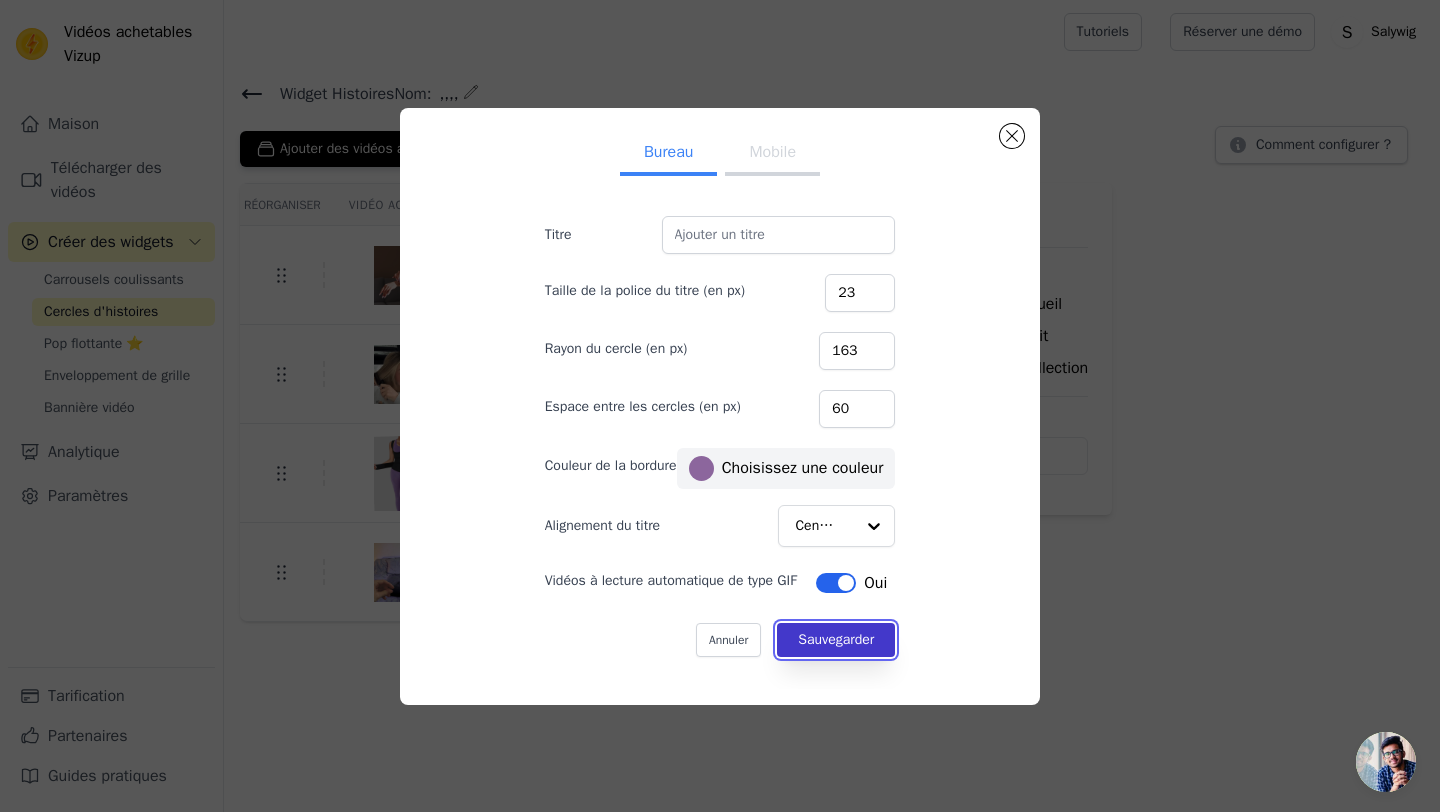 click on "Sauvegarder" at bounding box center (836, 639) 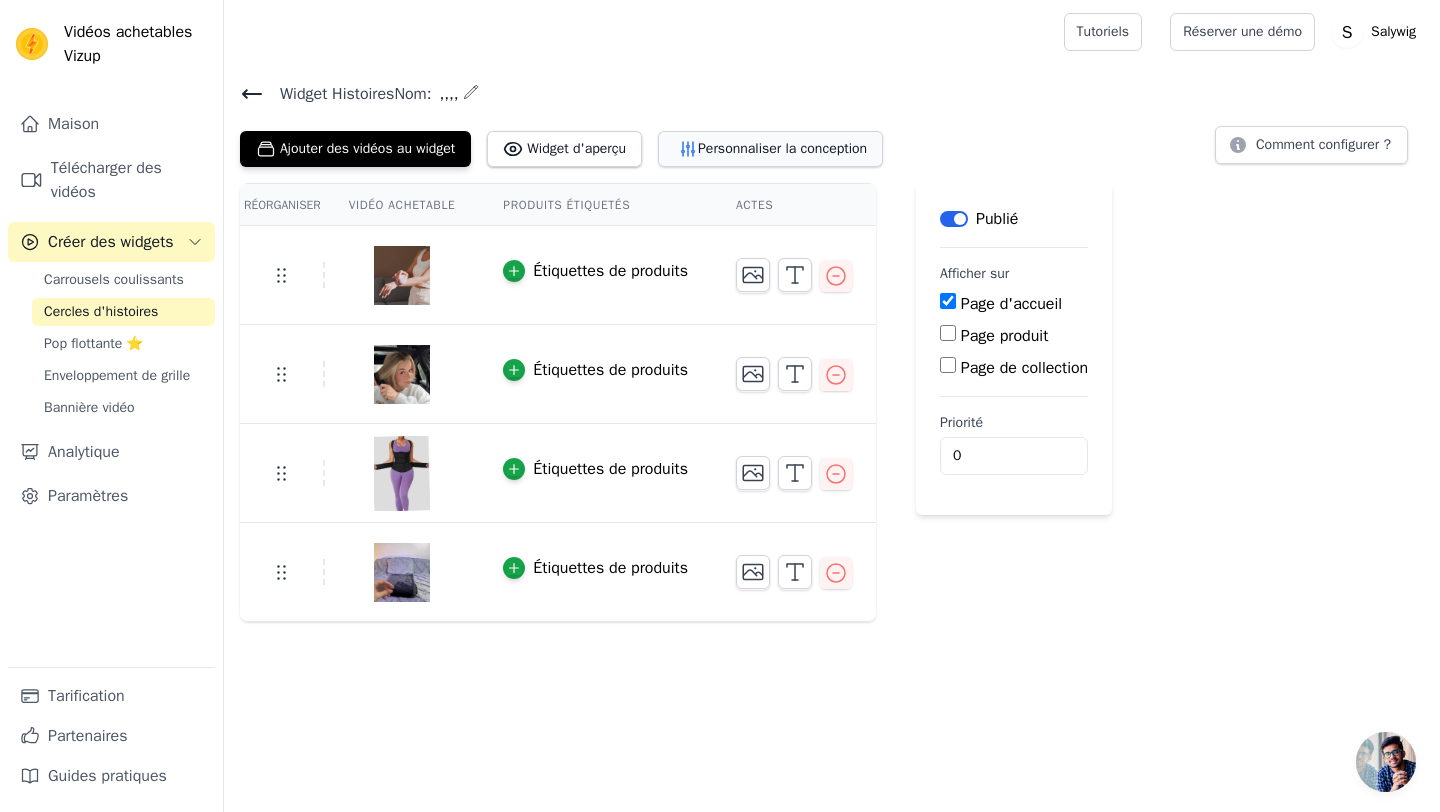 click on "Personnaliser la conception" at bounding box center [782, 148] 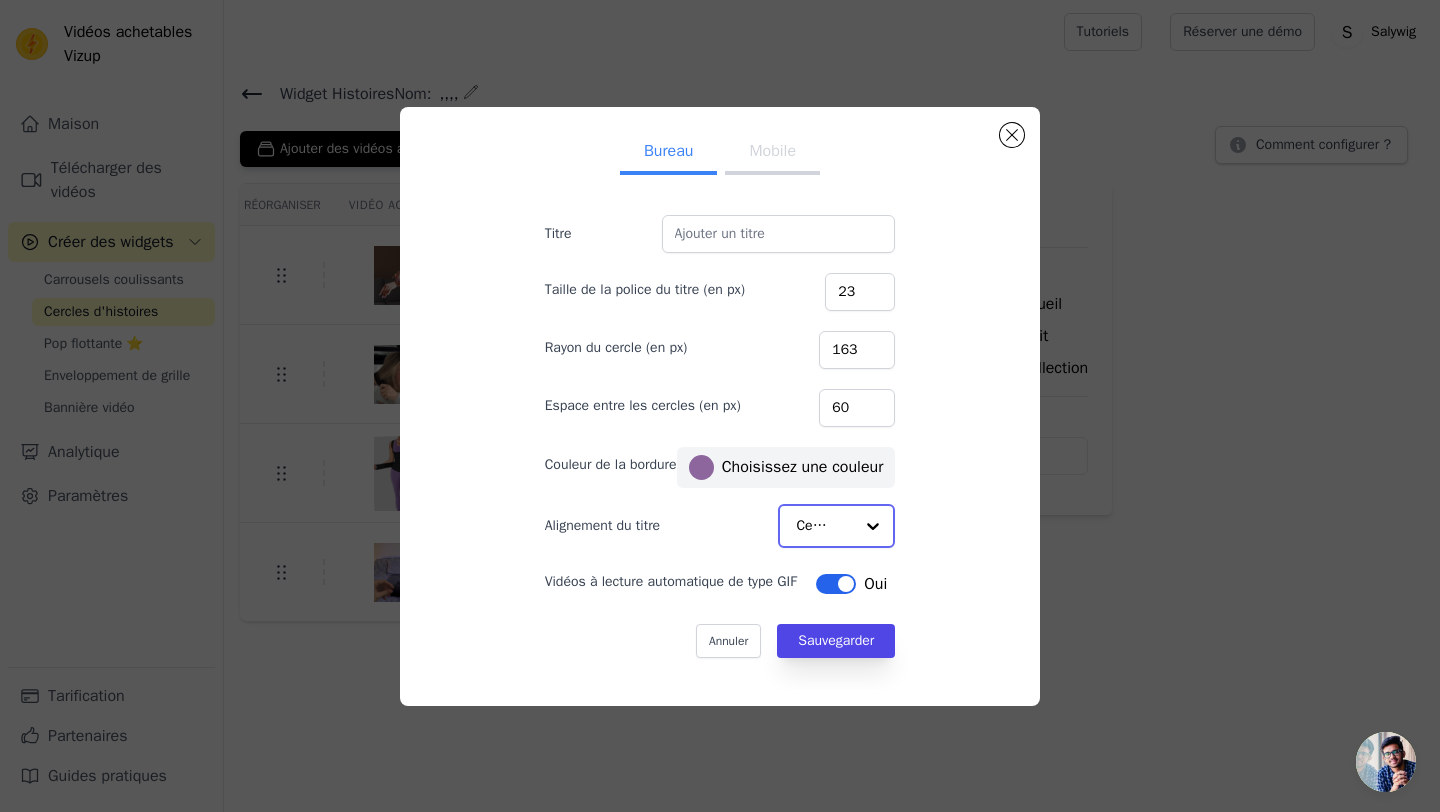 click at bounding box center (873, 526) 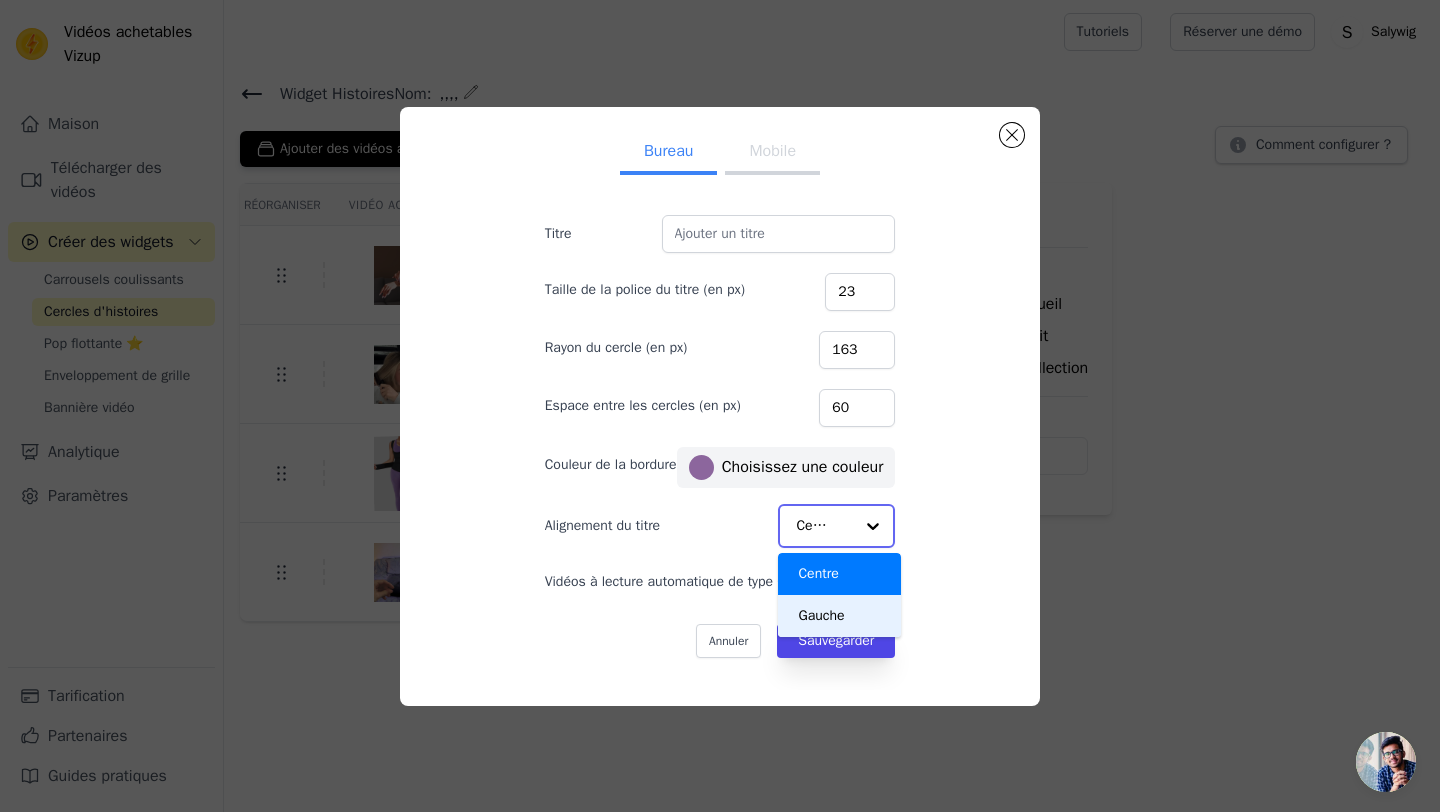 click on "Gauche" at bounding box center (839, 616) 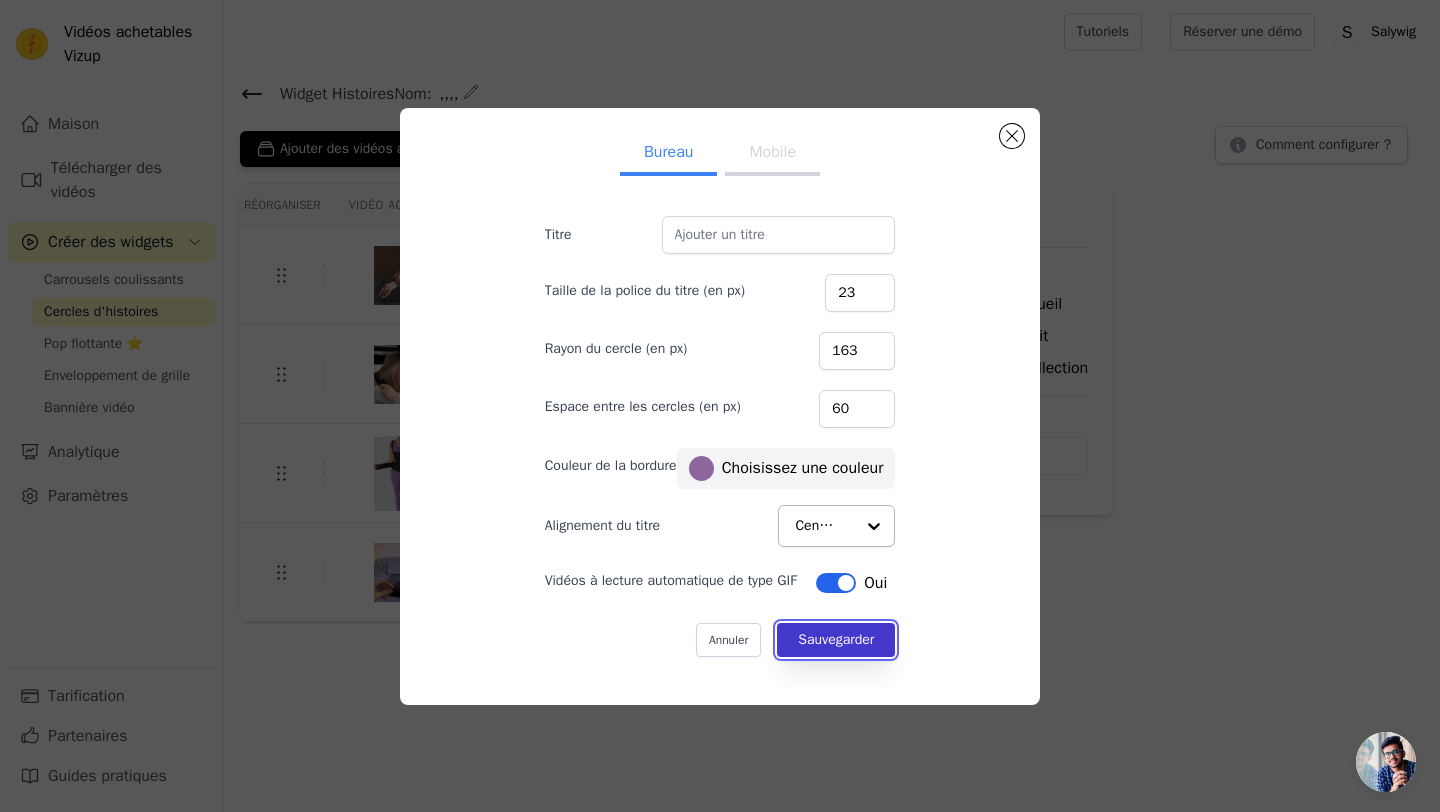click on "Sauvegarder" at bounding box center (836, 639) 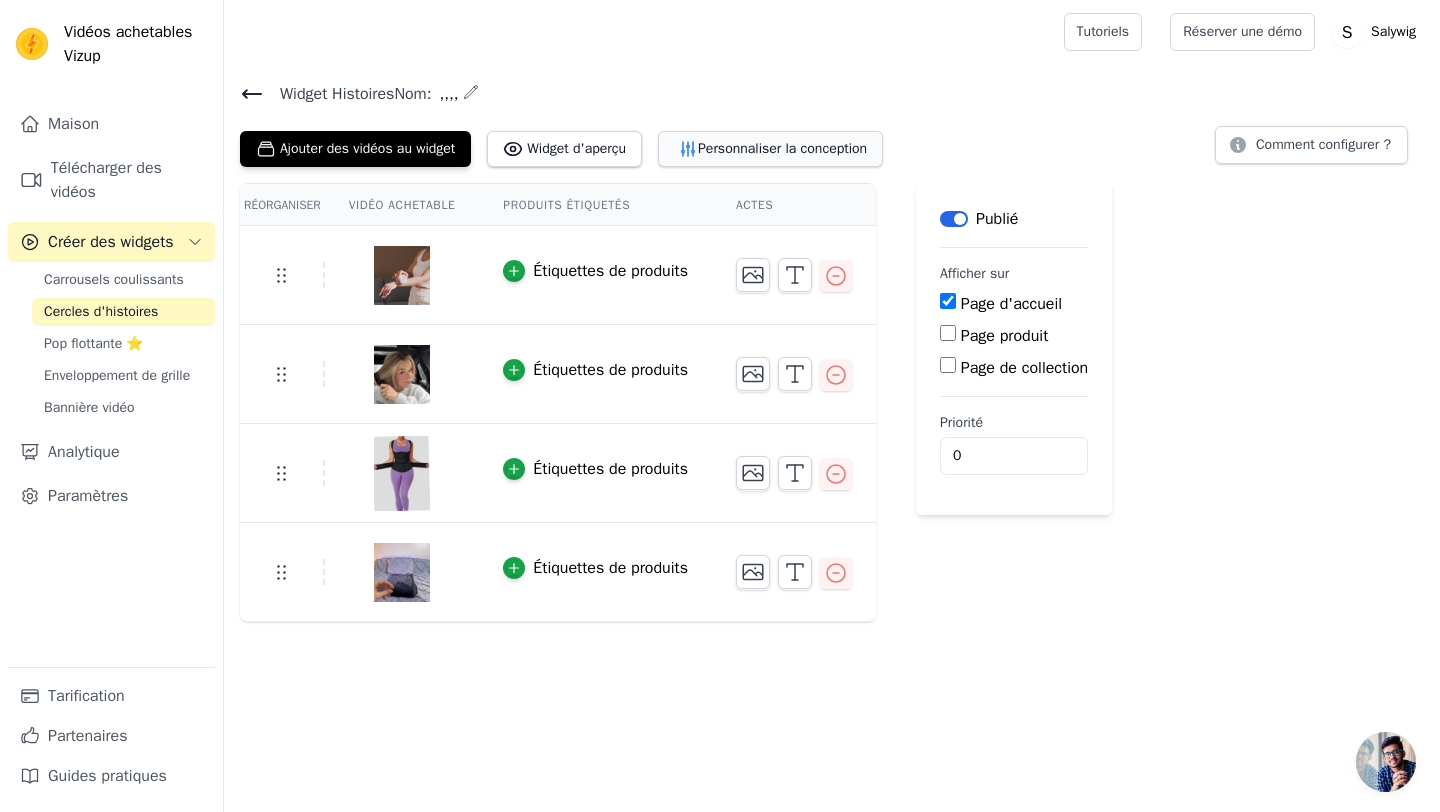 click on "Personnaliser la conception" at bounding box center [782, 148] 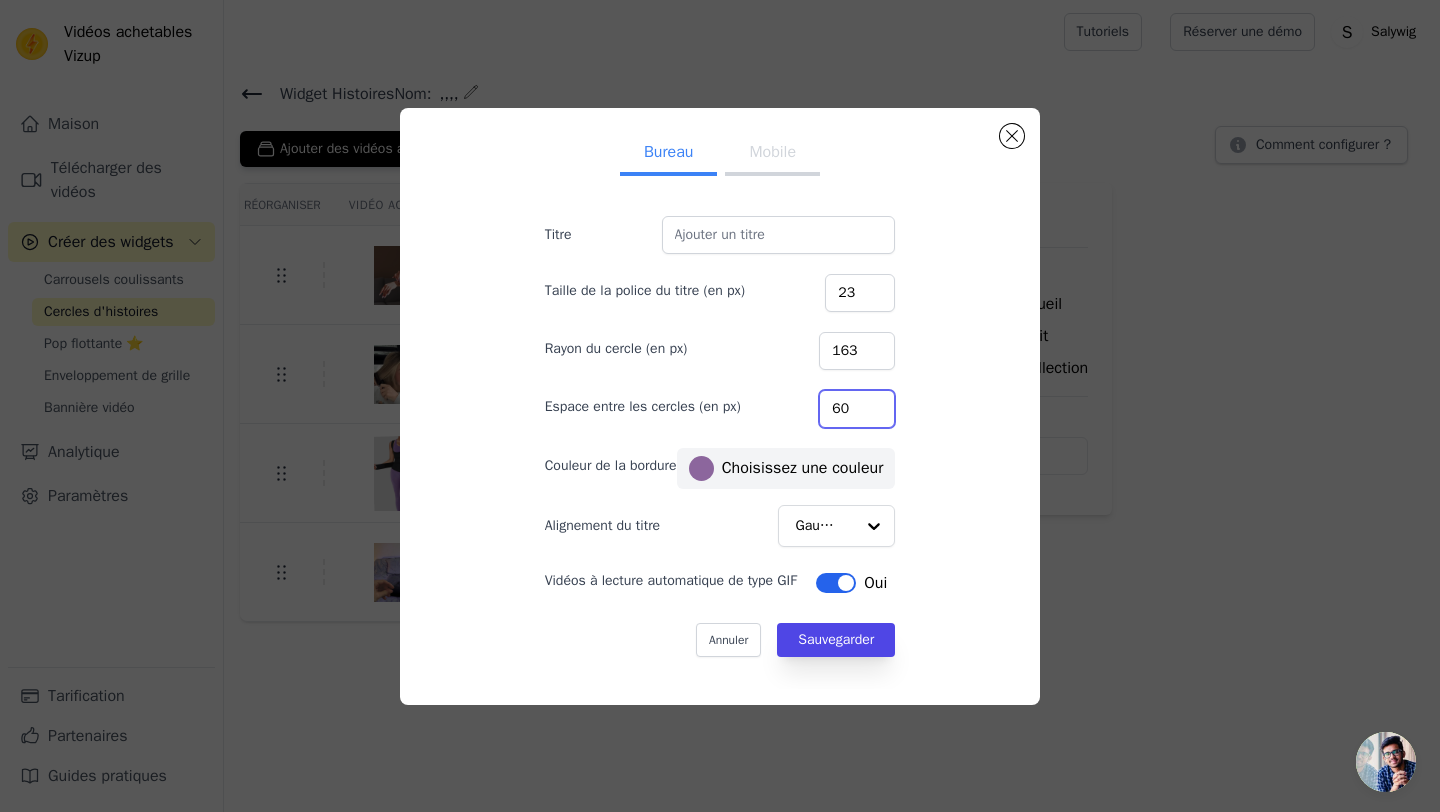 click on "60" at bounding box center (857, 409) 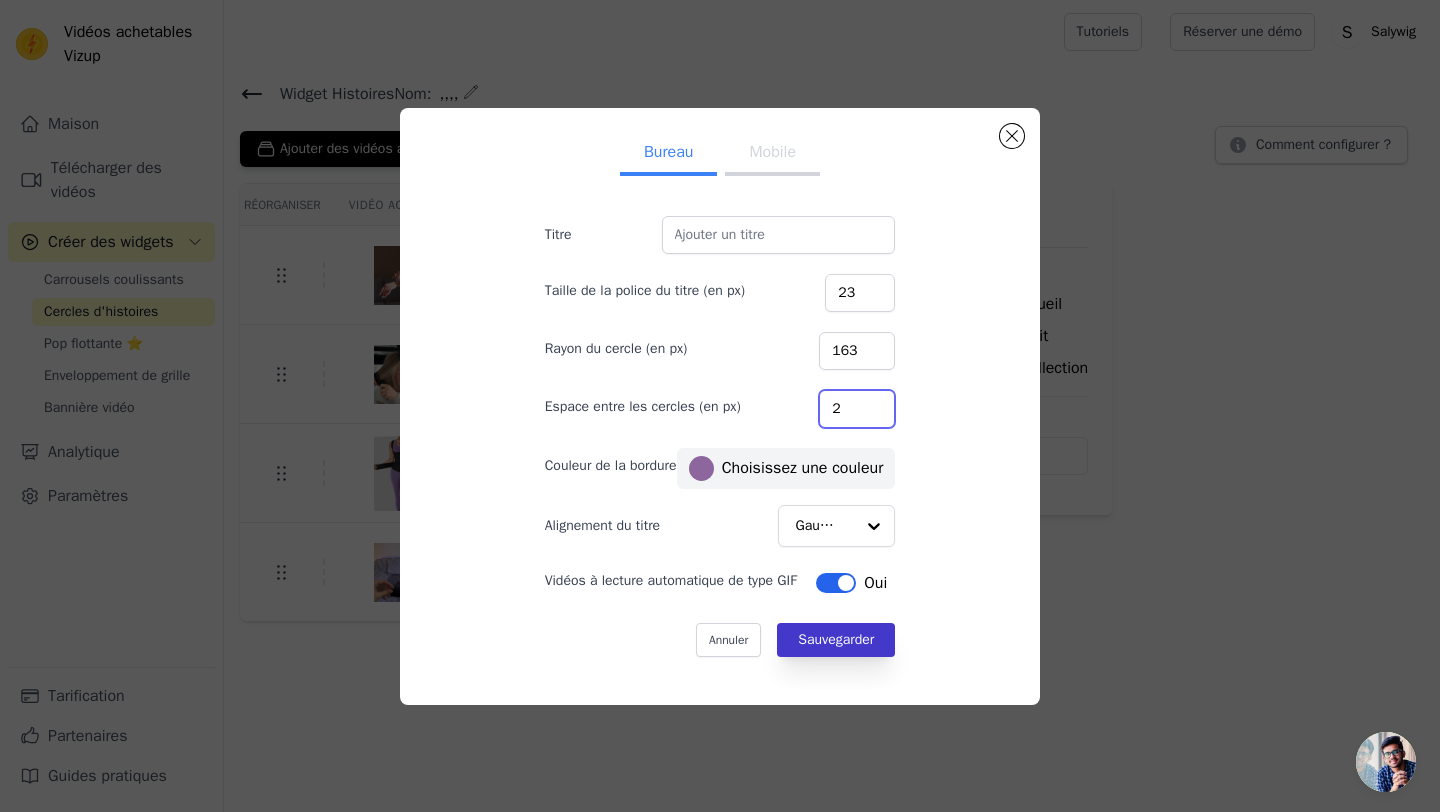 type on "2" 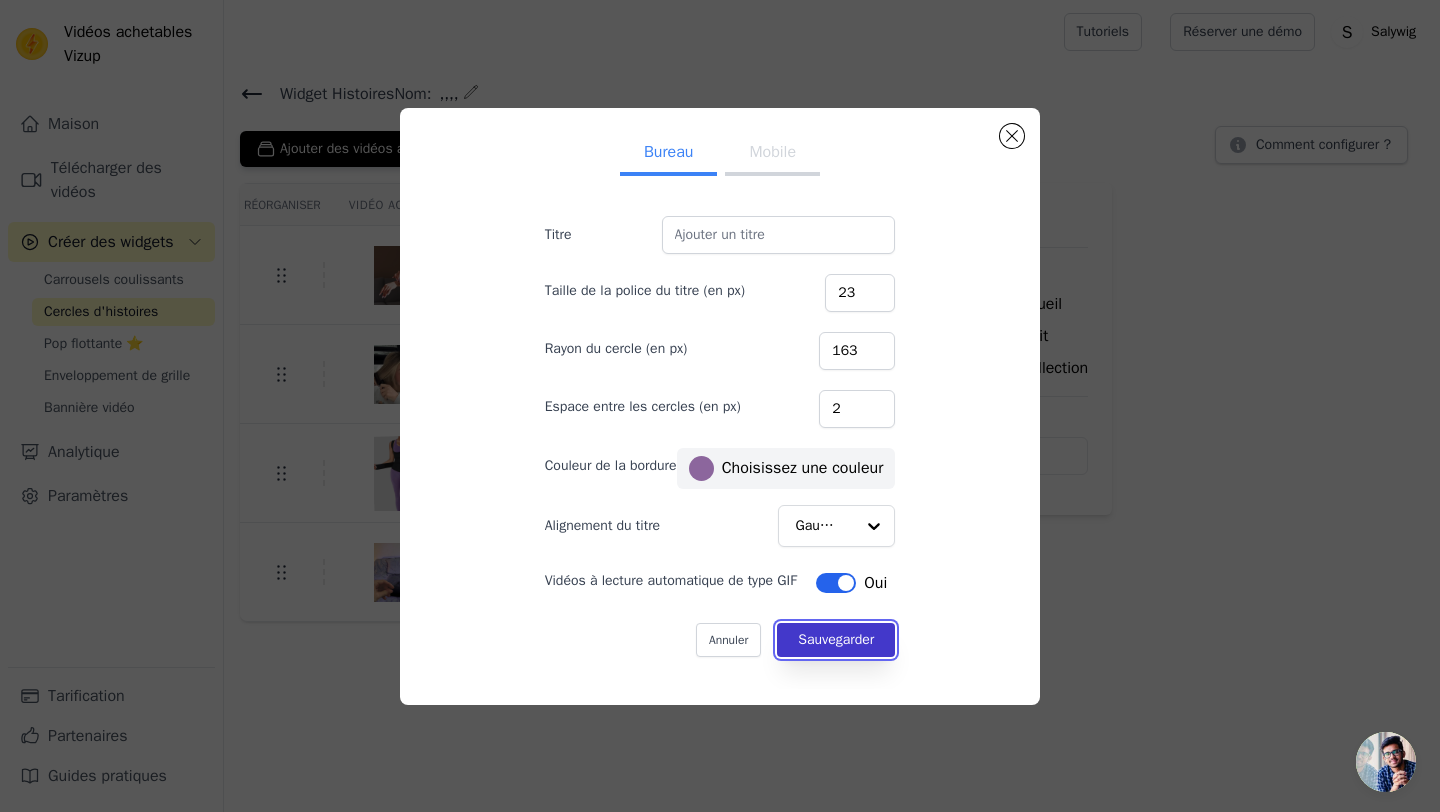 click on "Sauvegarder" at bounding box center [836, 640] 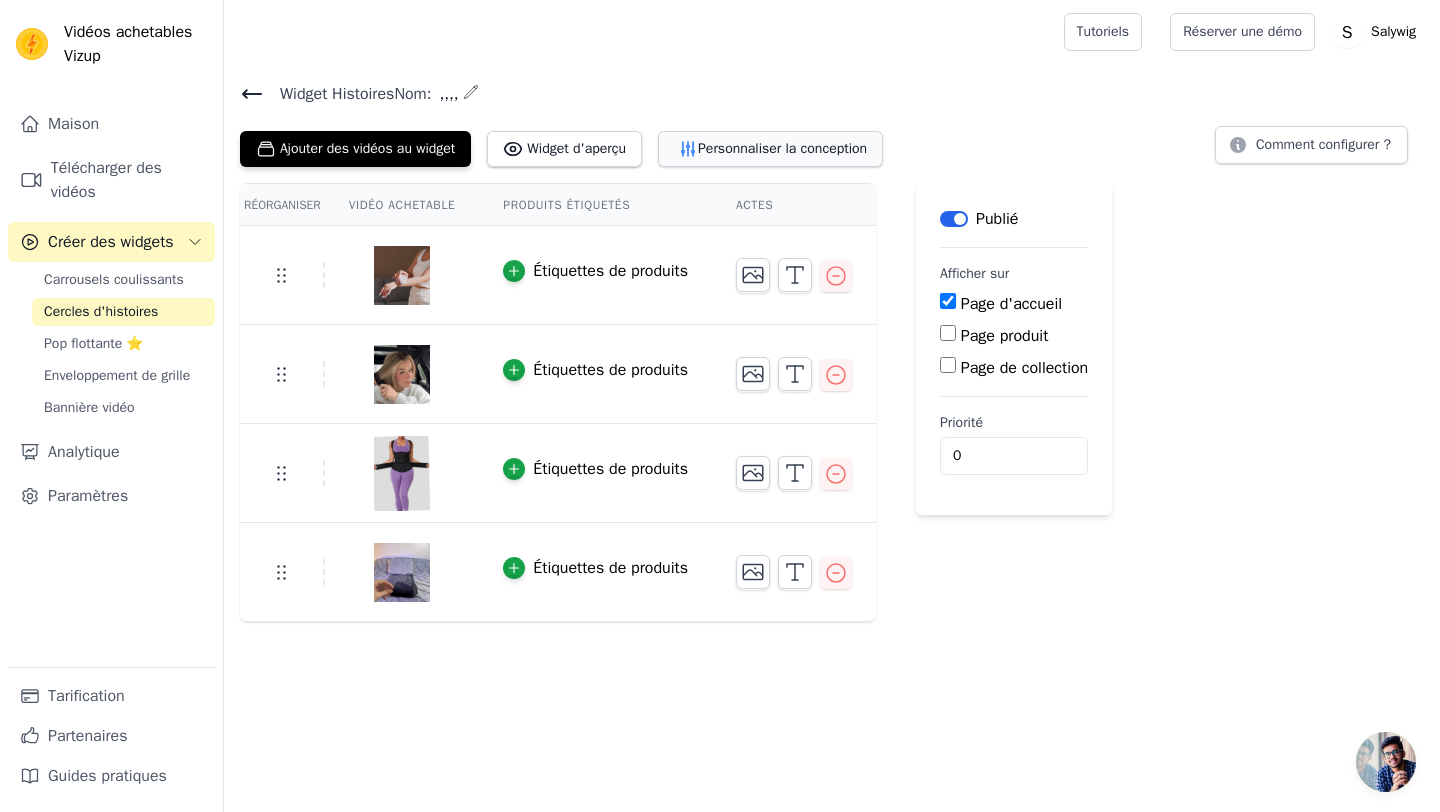 click on "Personnaliser la conception" at bounding box center [782, 148] 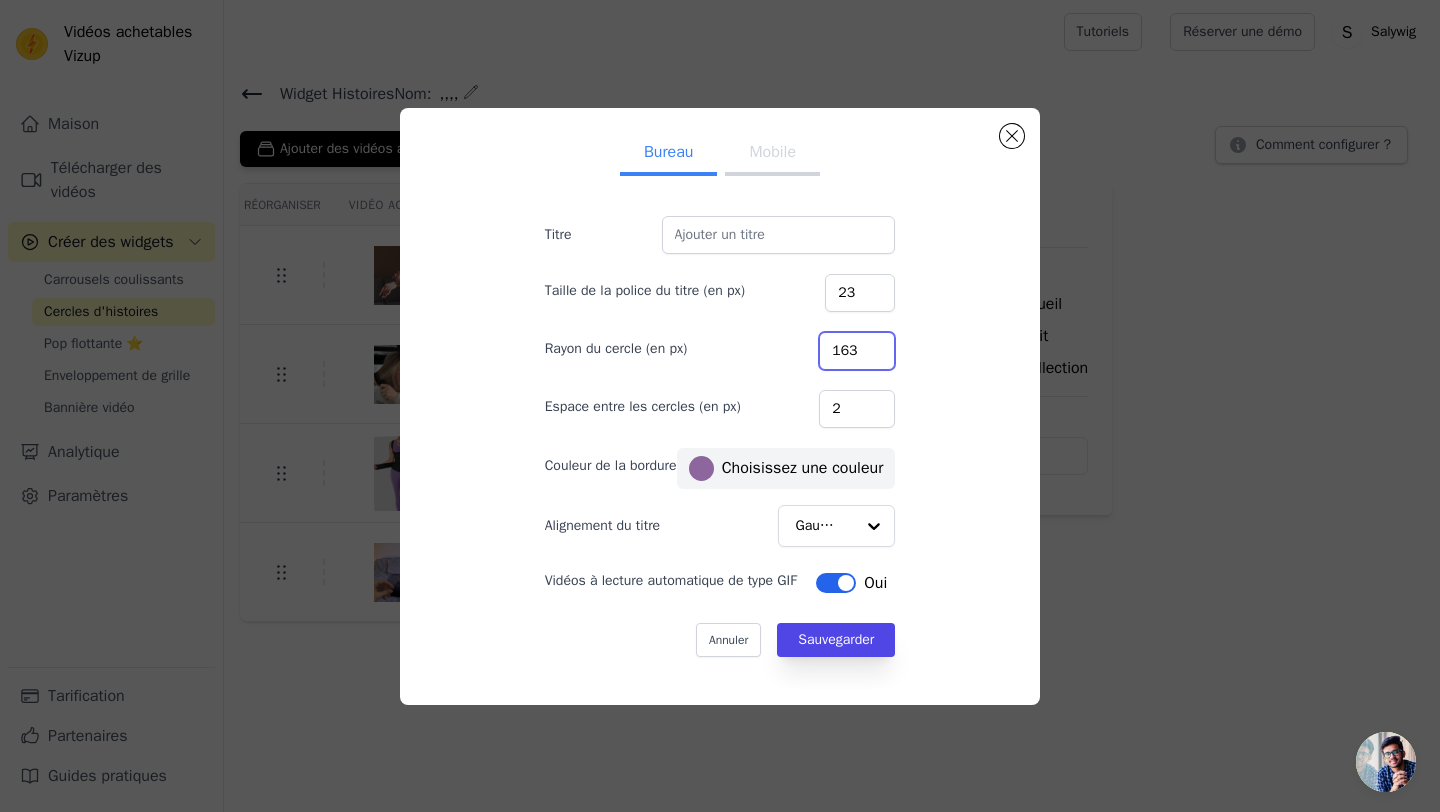 click on "163" at bounding box center (857, 351) 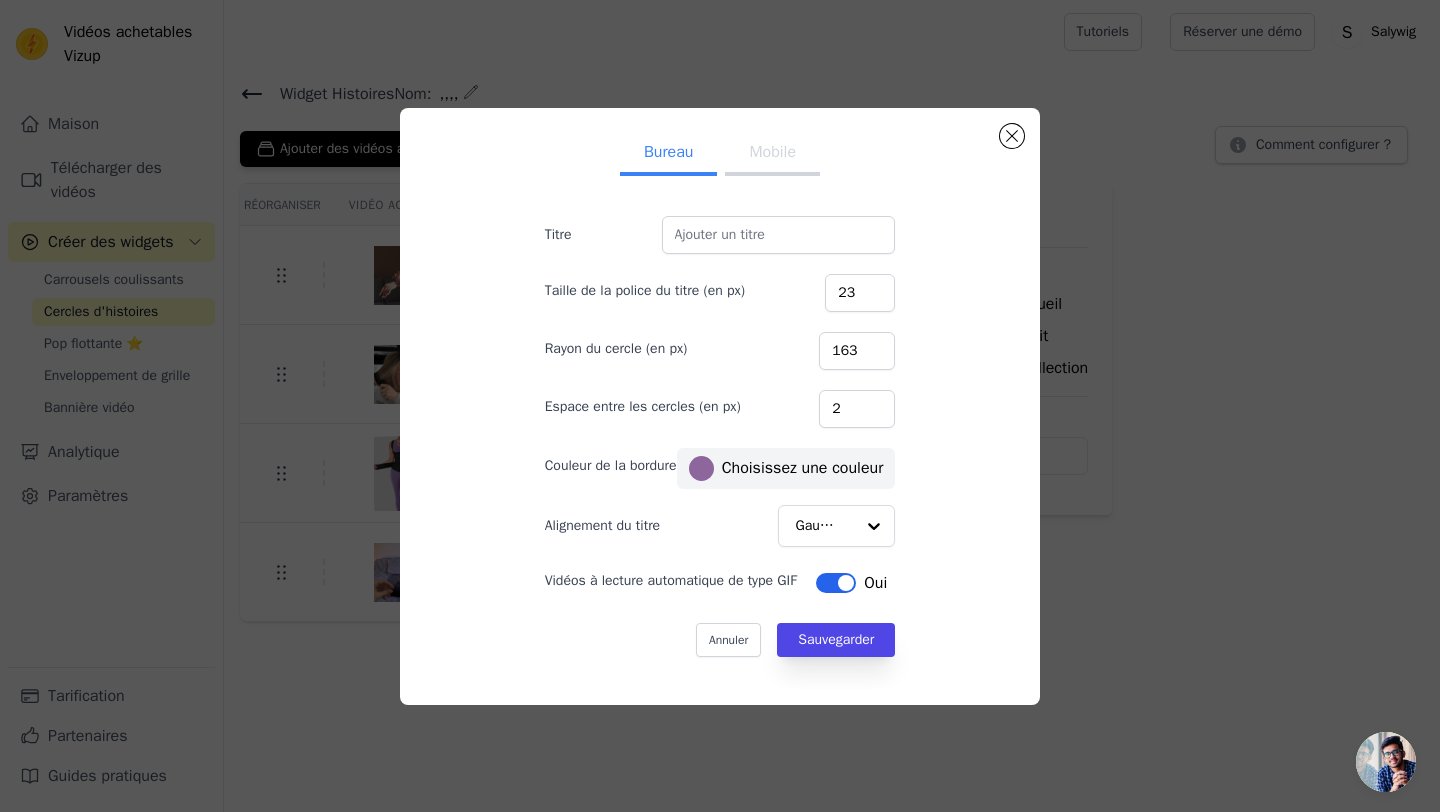 click on "Mobile" at bounding box center (772, 152) 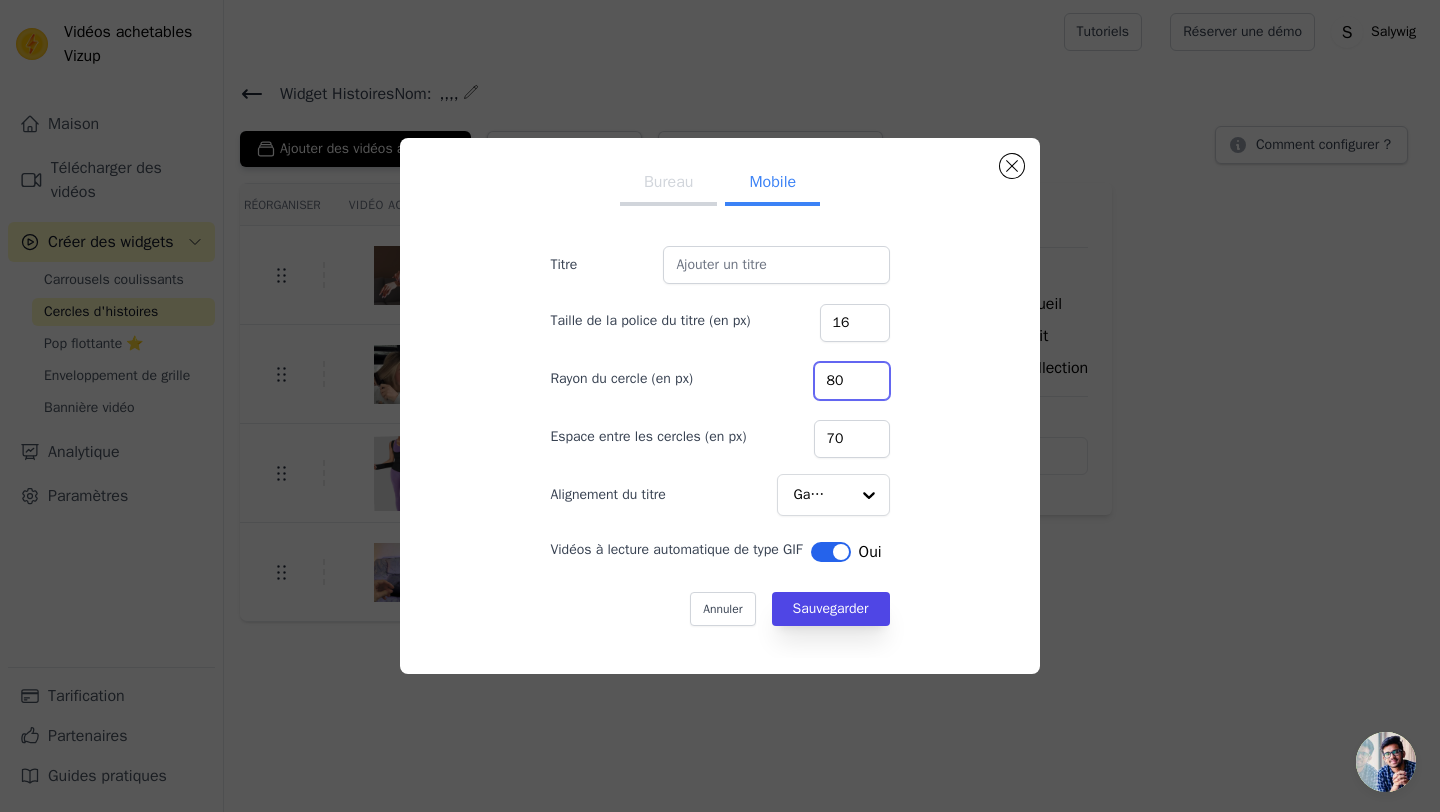 click on "80" at bounding box center (852, 381) 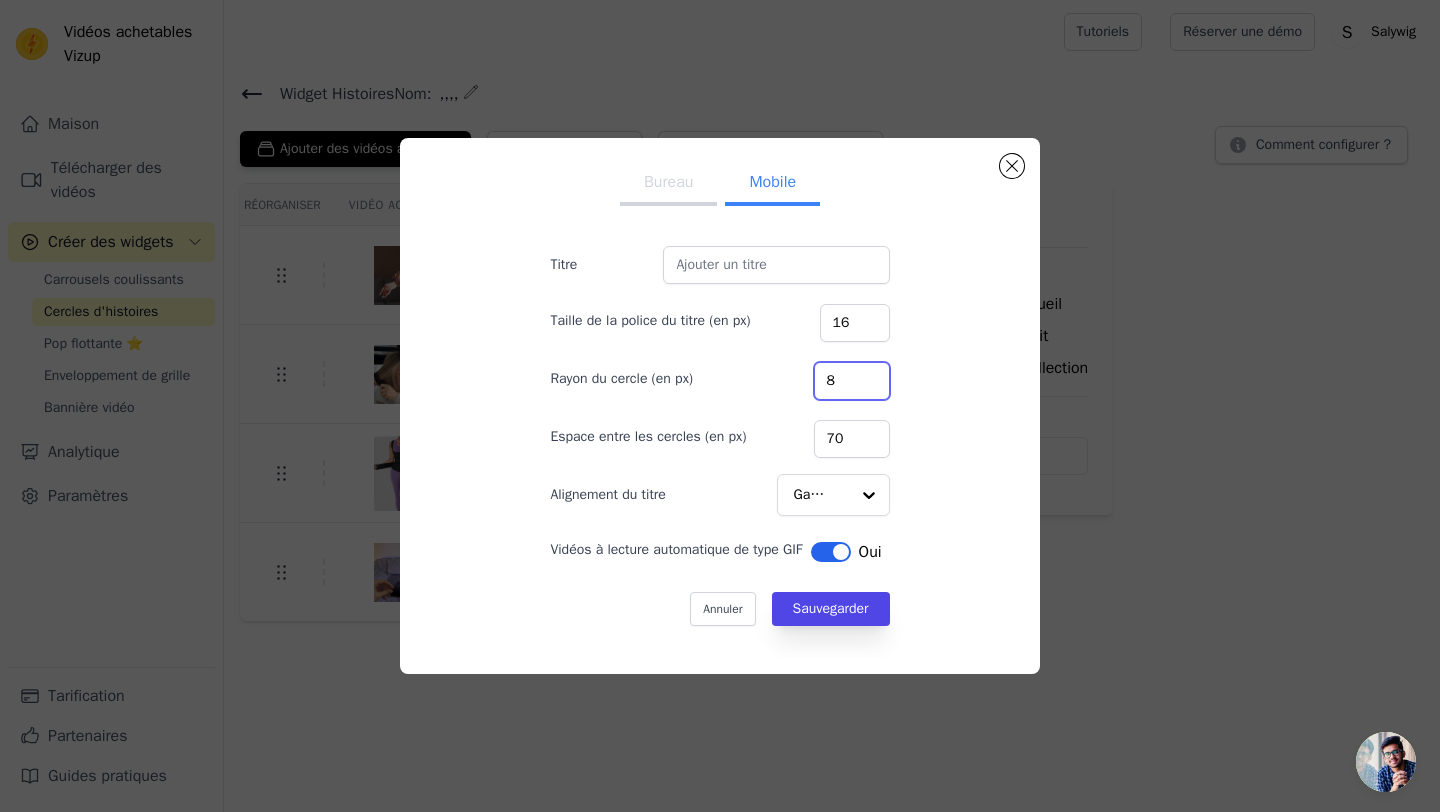 drag, startPoint x: 829, startPoint y: 373, endPoint x: 839, endPoint y: 378, distance: 11.18034 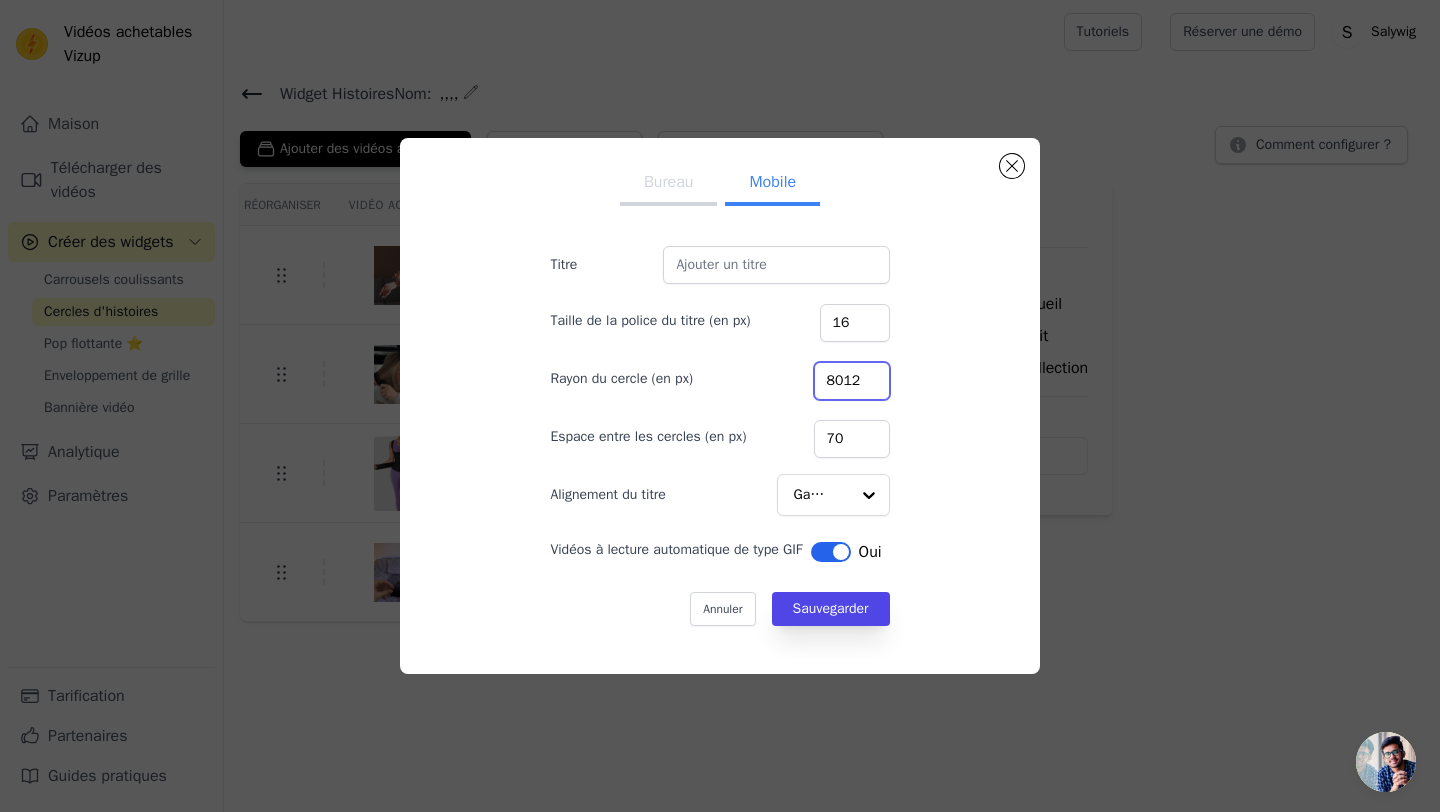 click on "8012" at bounding box center [852, 381] 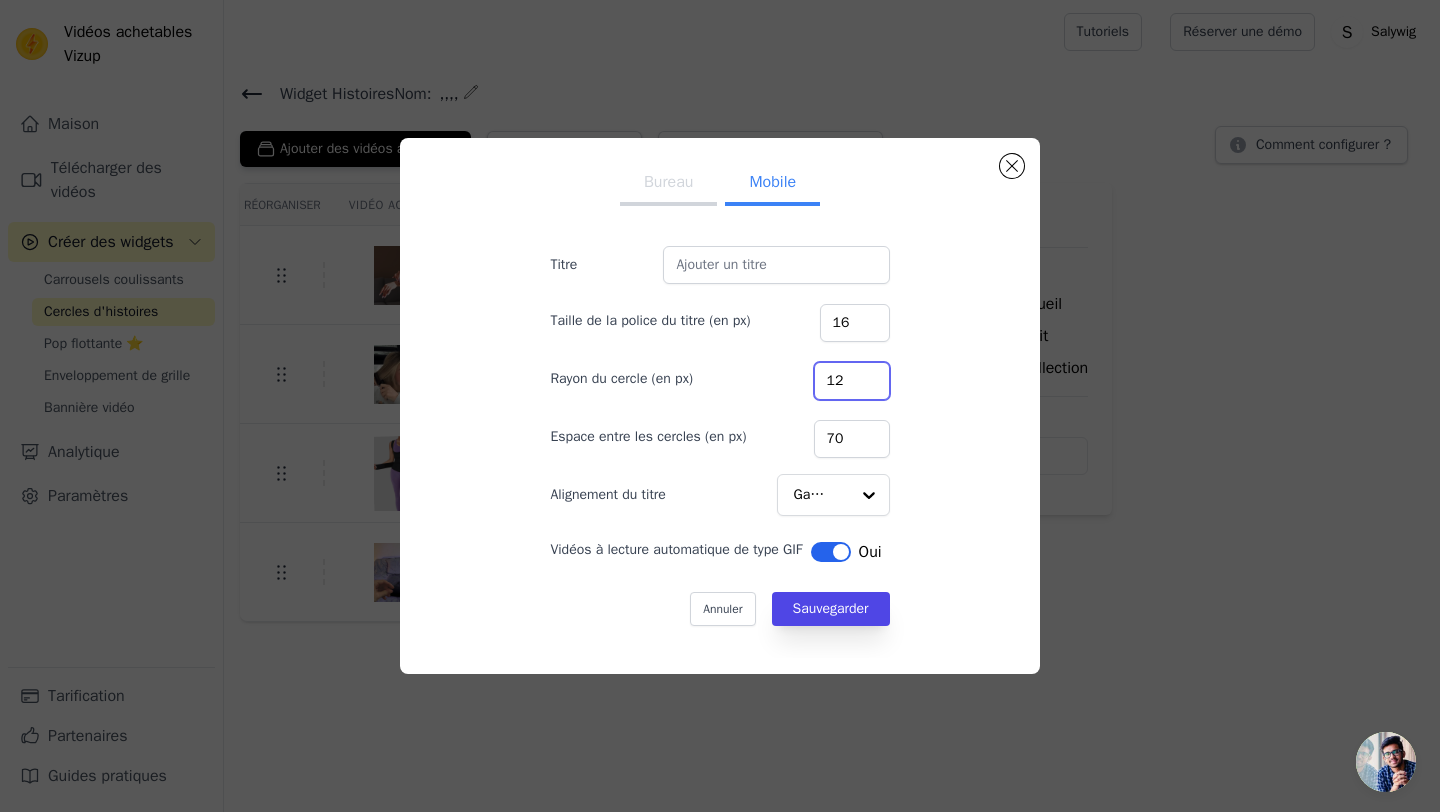 click on "12" at bounding box center (852, 381) 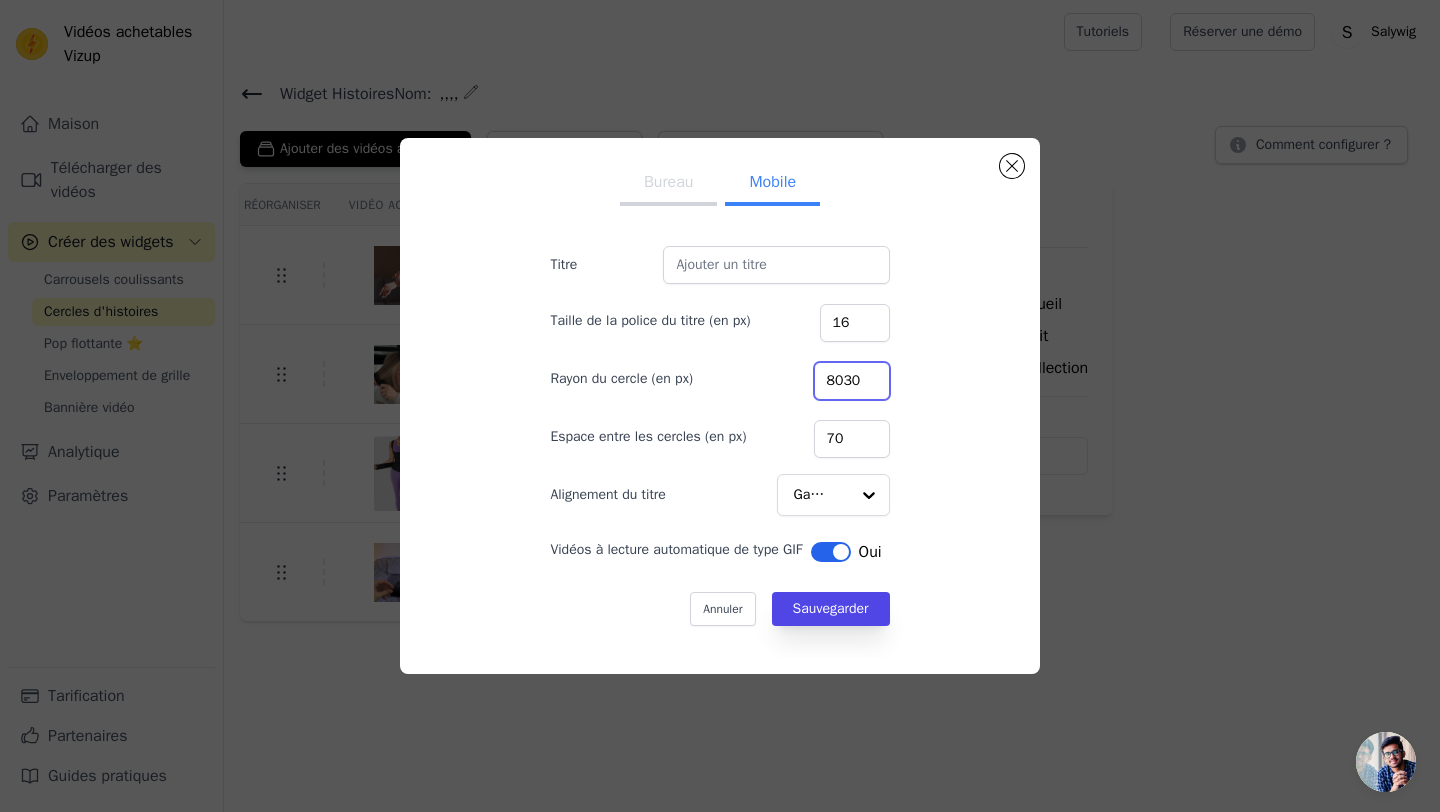 click on "8030" at bounding box center [852, 381] 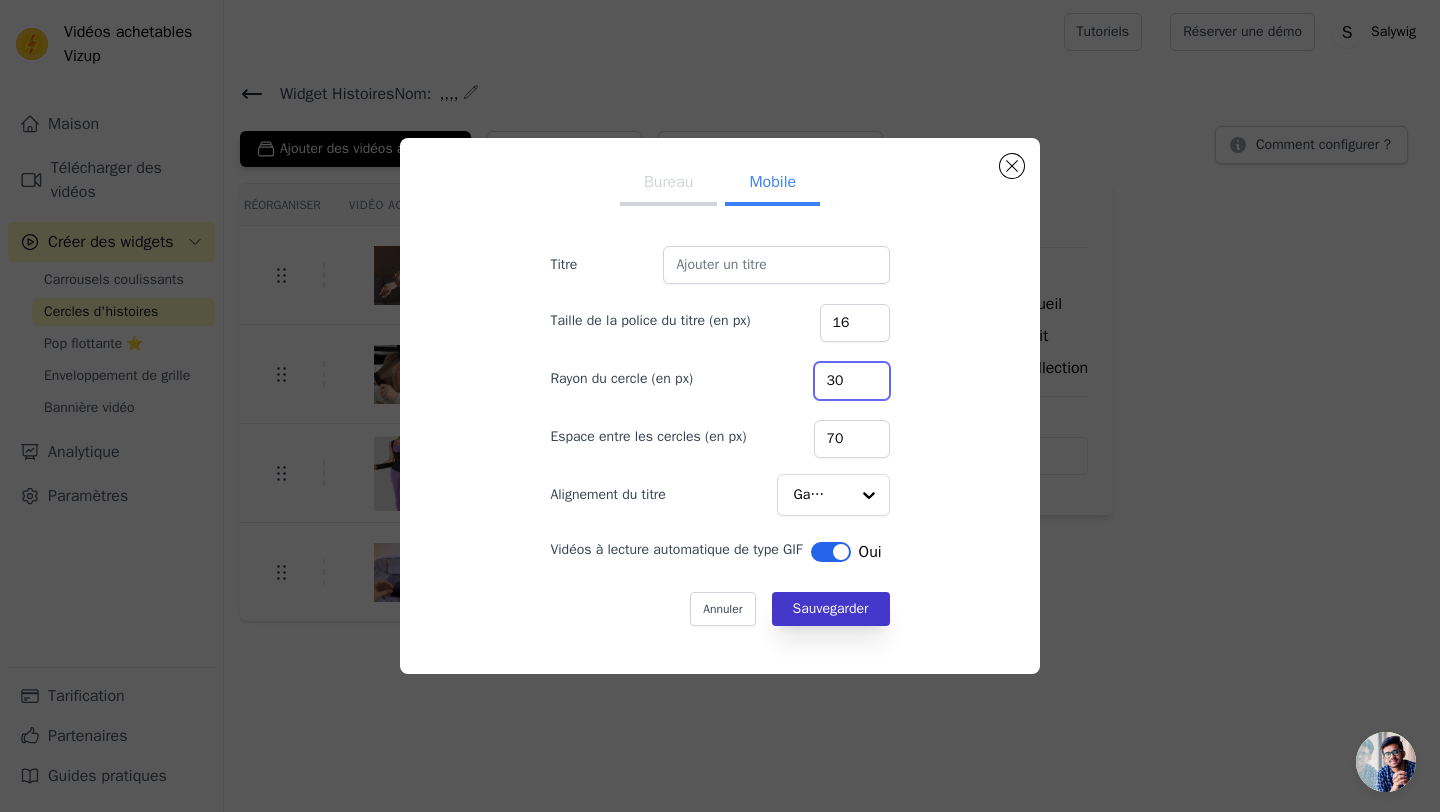 type on "30" 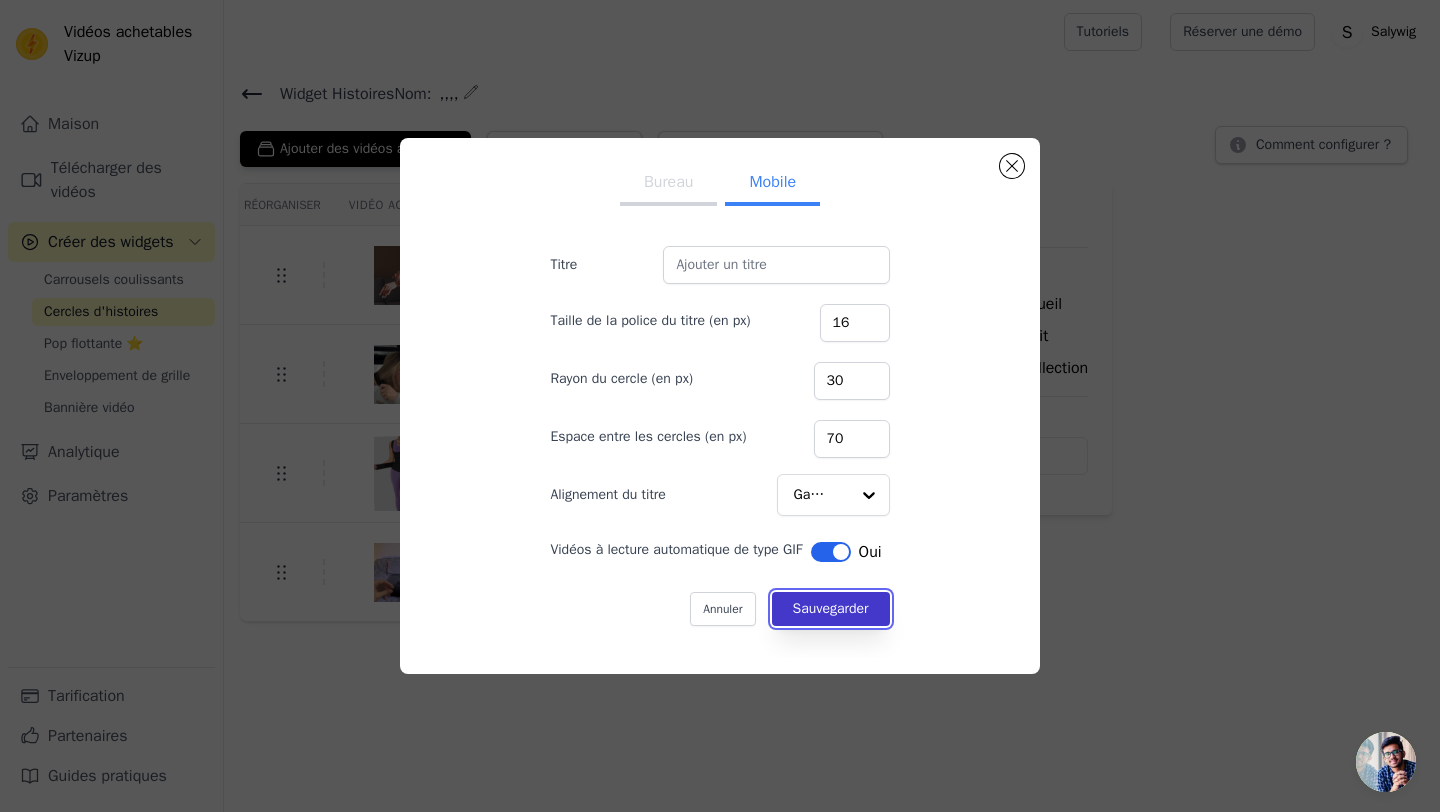 click on "Sauvegarder" at bounding box center (831, 608) 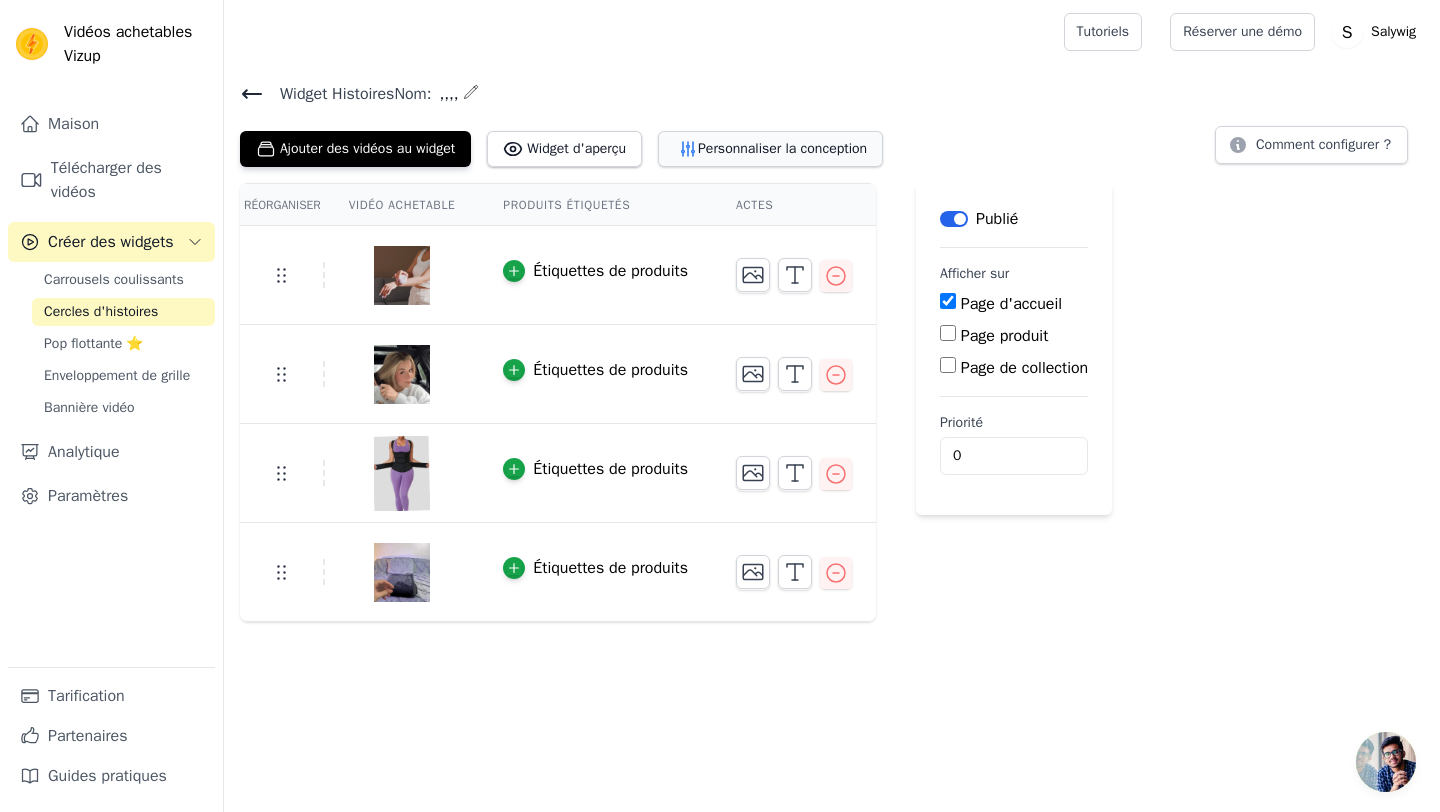 click on "Personnaliser la conception" at bounding box center [782, 148] 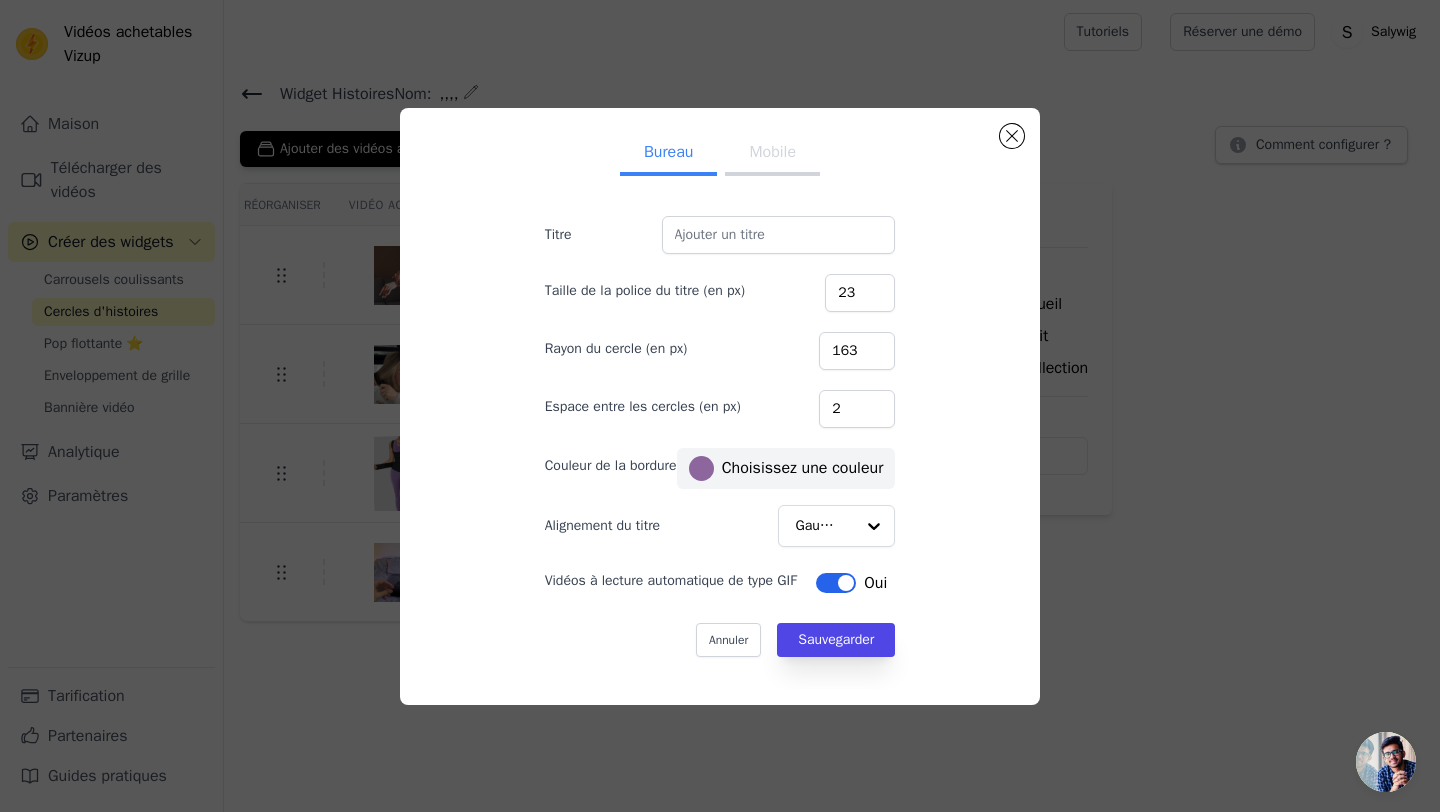 click on "Mobile" at bounding box center (772, 152) 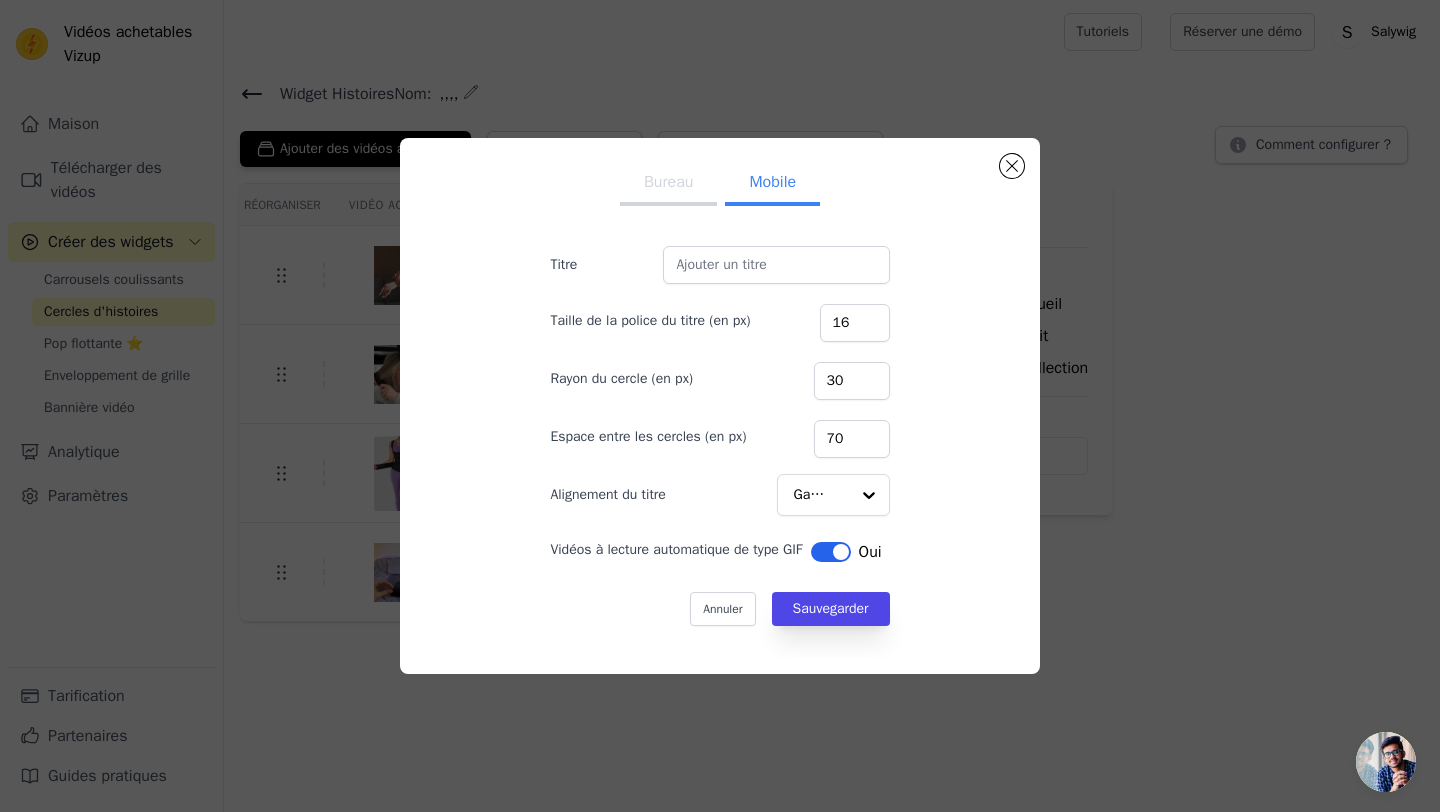 type 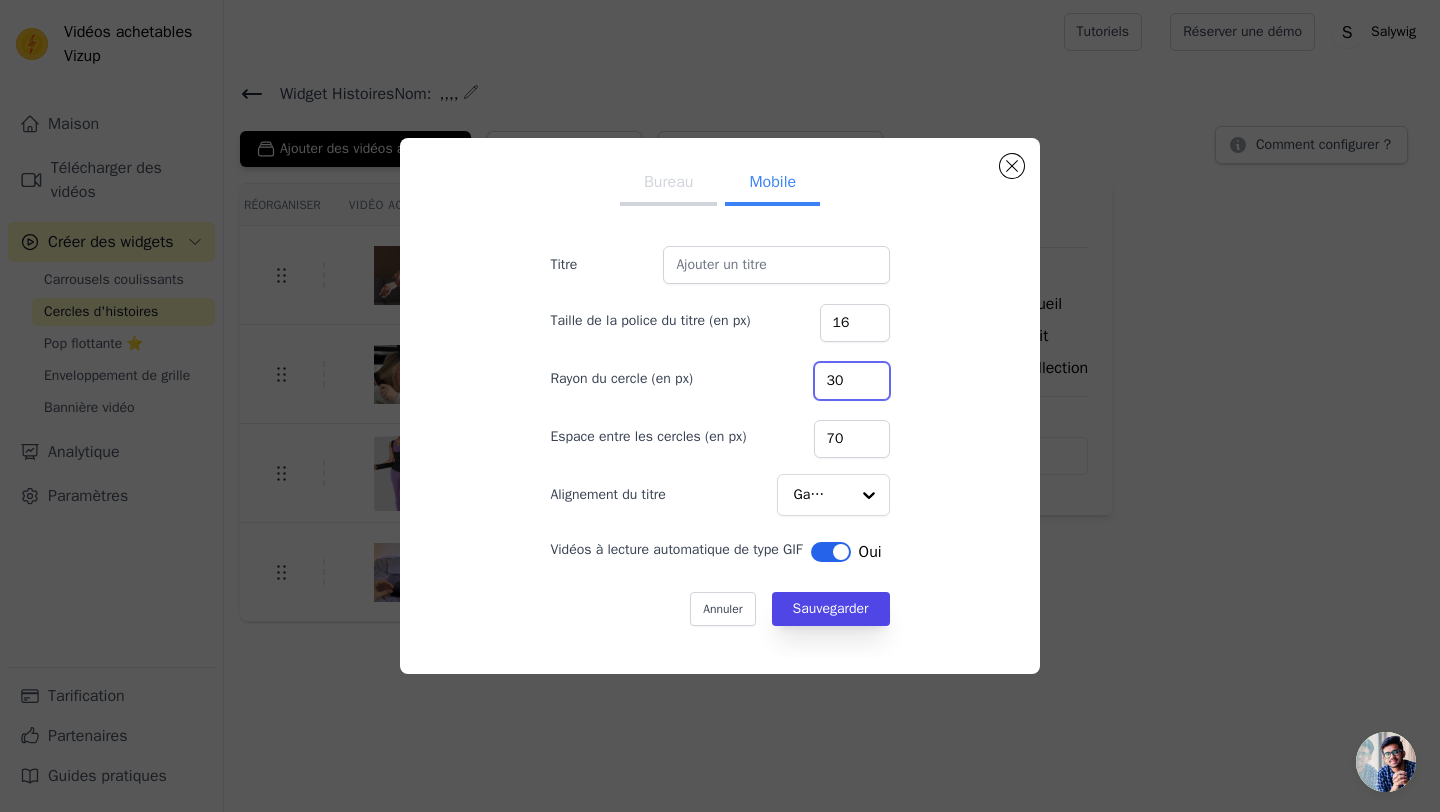 click on "30" at bounding box center (852, 381) 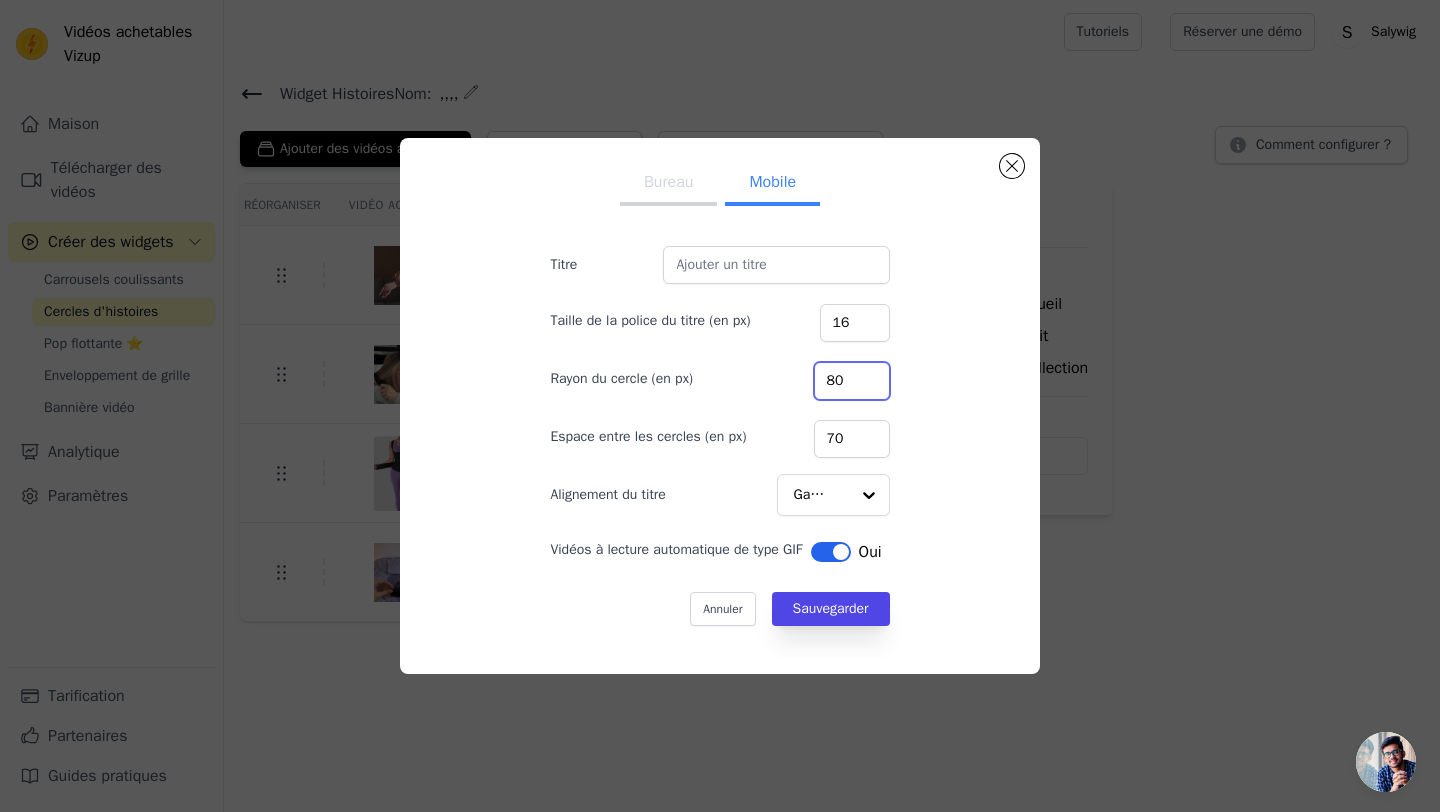 click on "80" at bounding box center (852, 381) 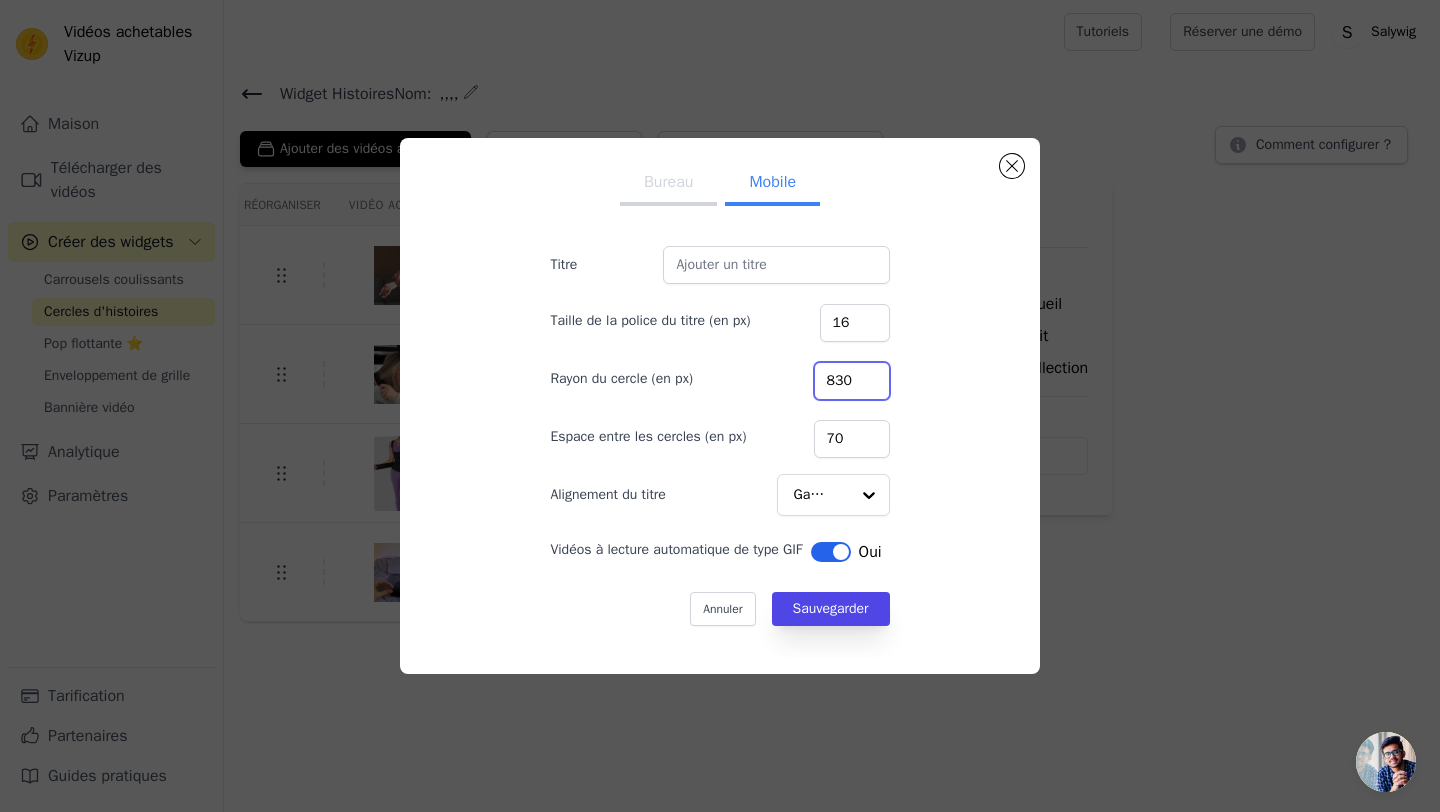 click on "830" at bounding box center [852, 381] 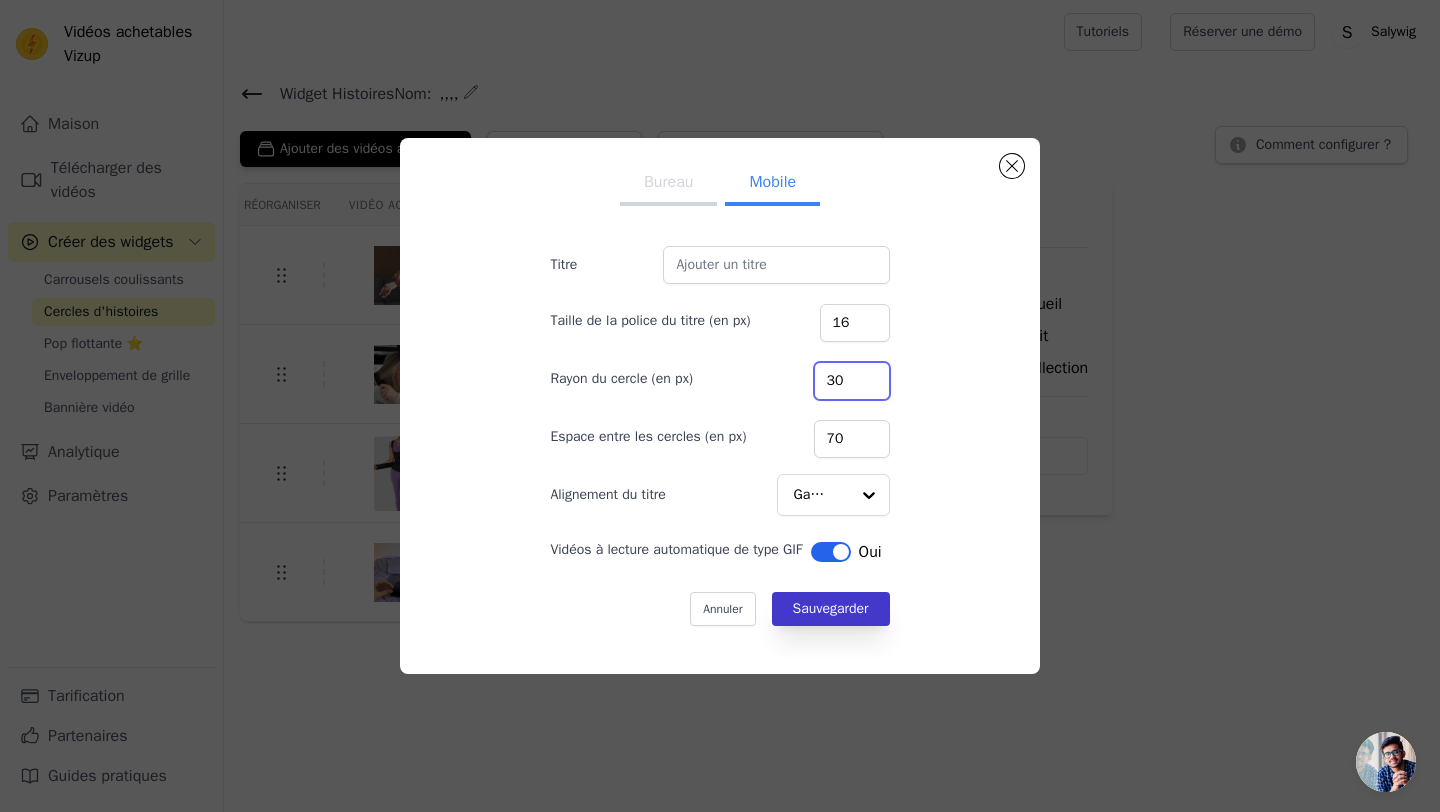 type on "30" 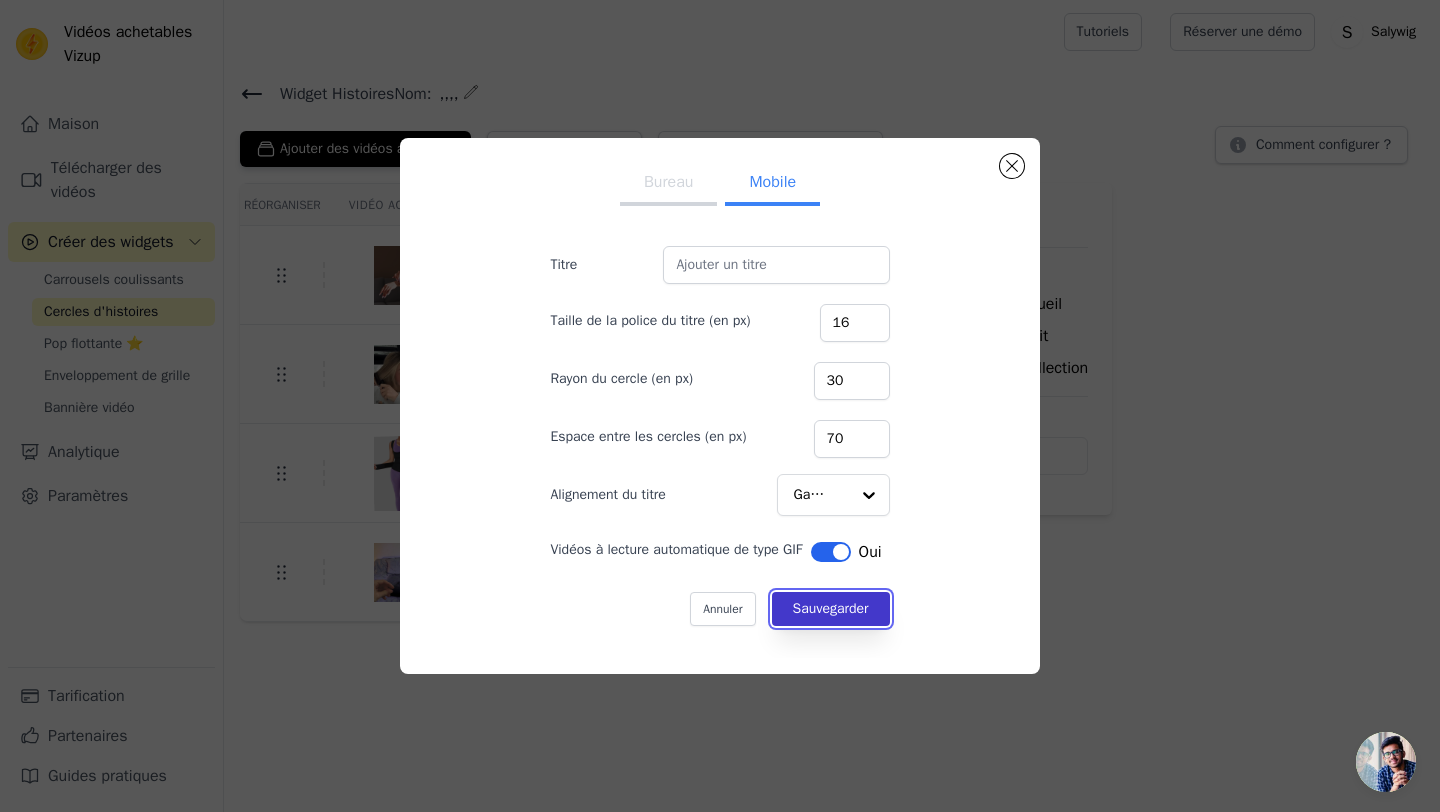 click on "Sauvegarder" at bounding box center [831, 608] 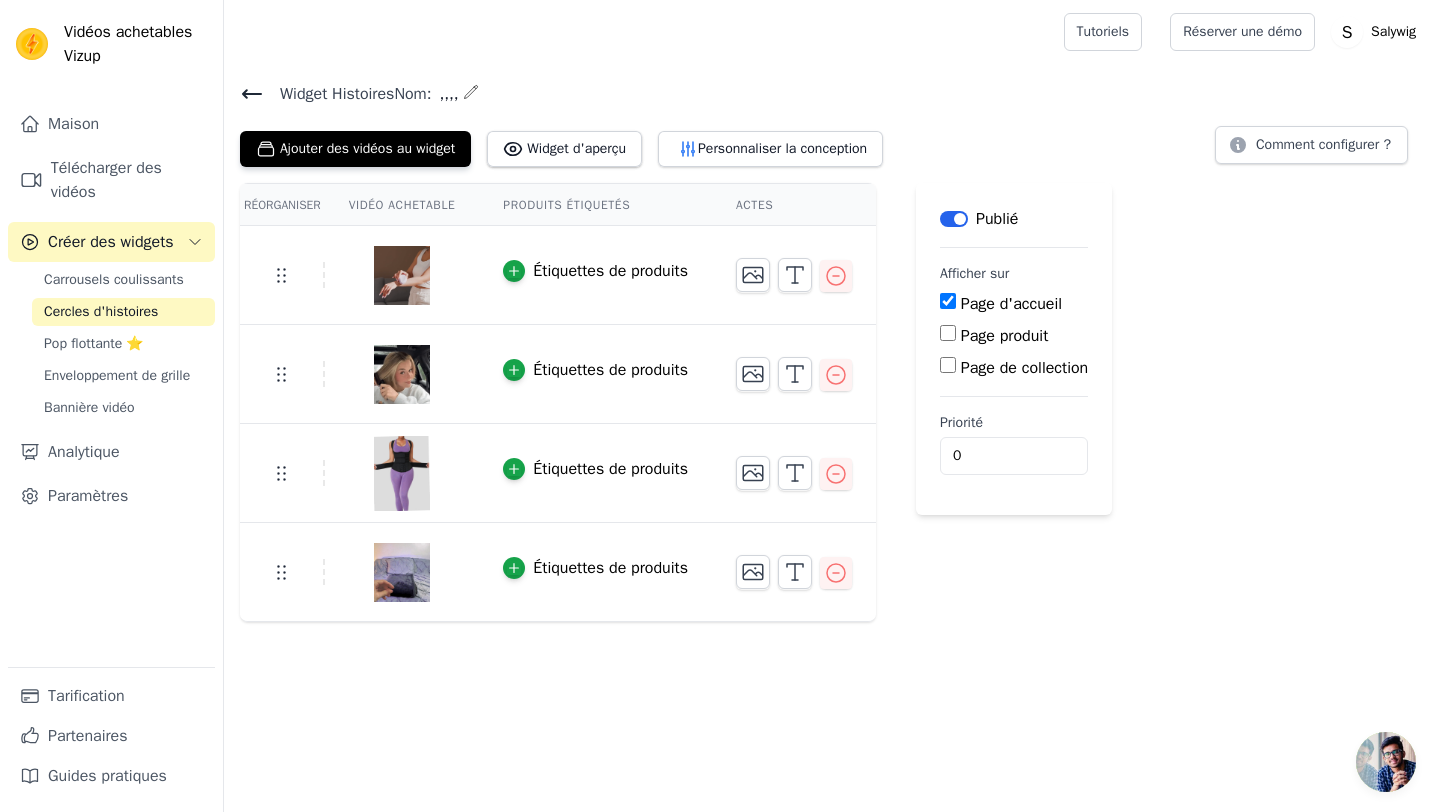 click on "Ajouter des vidéos au widget
Widget d'aperçu       Personnaliser la conception" at bounding box center (569, 145) 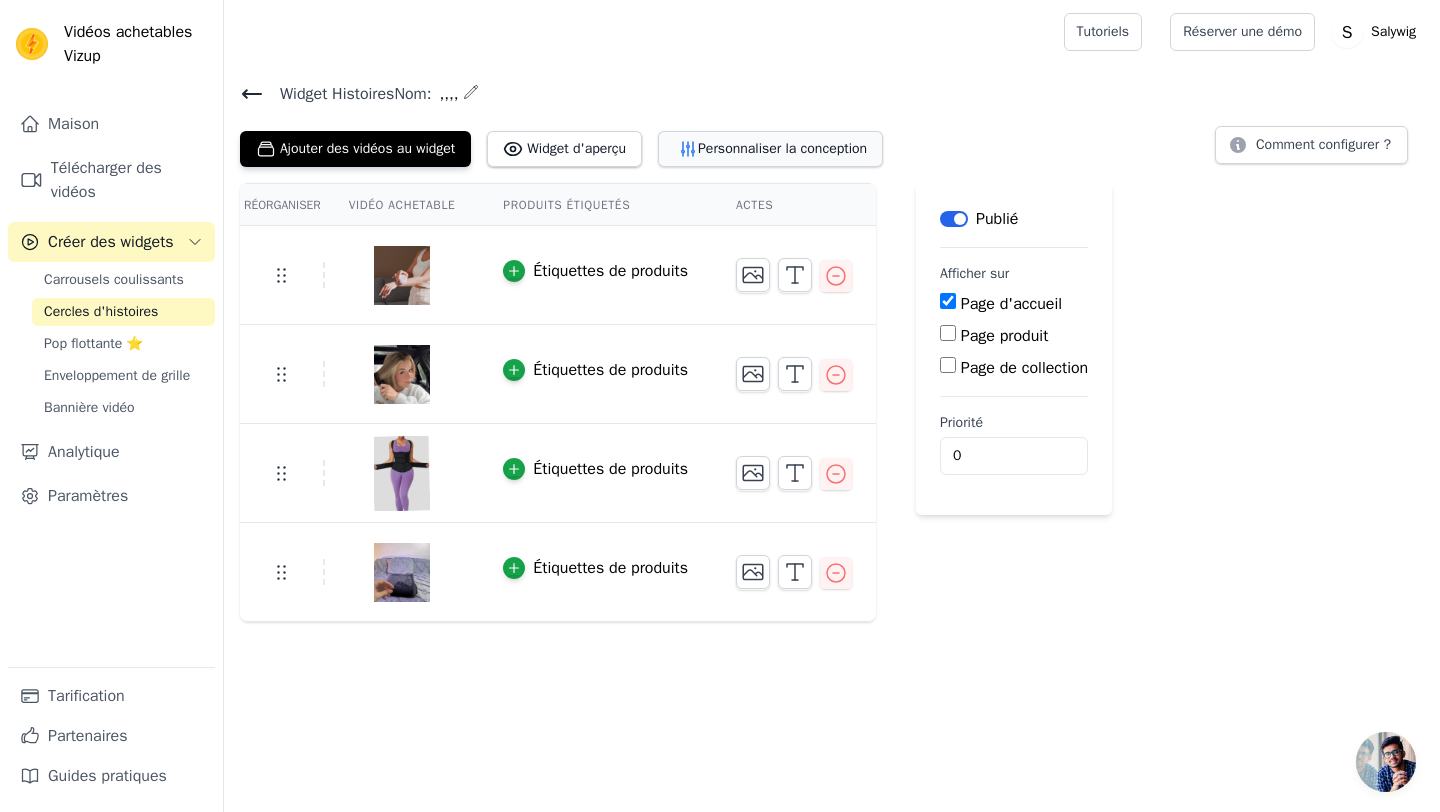 click on "Personnaliser la conception" at bounding box center (782, 148) 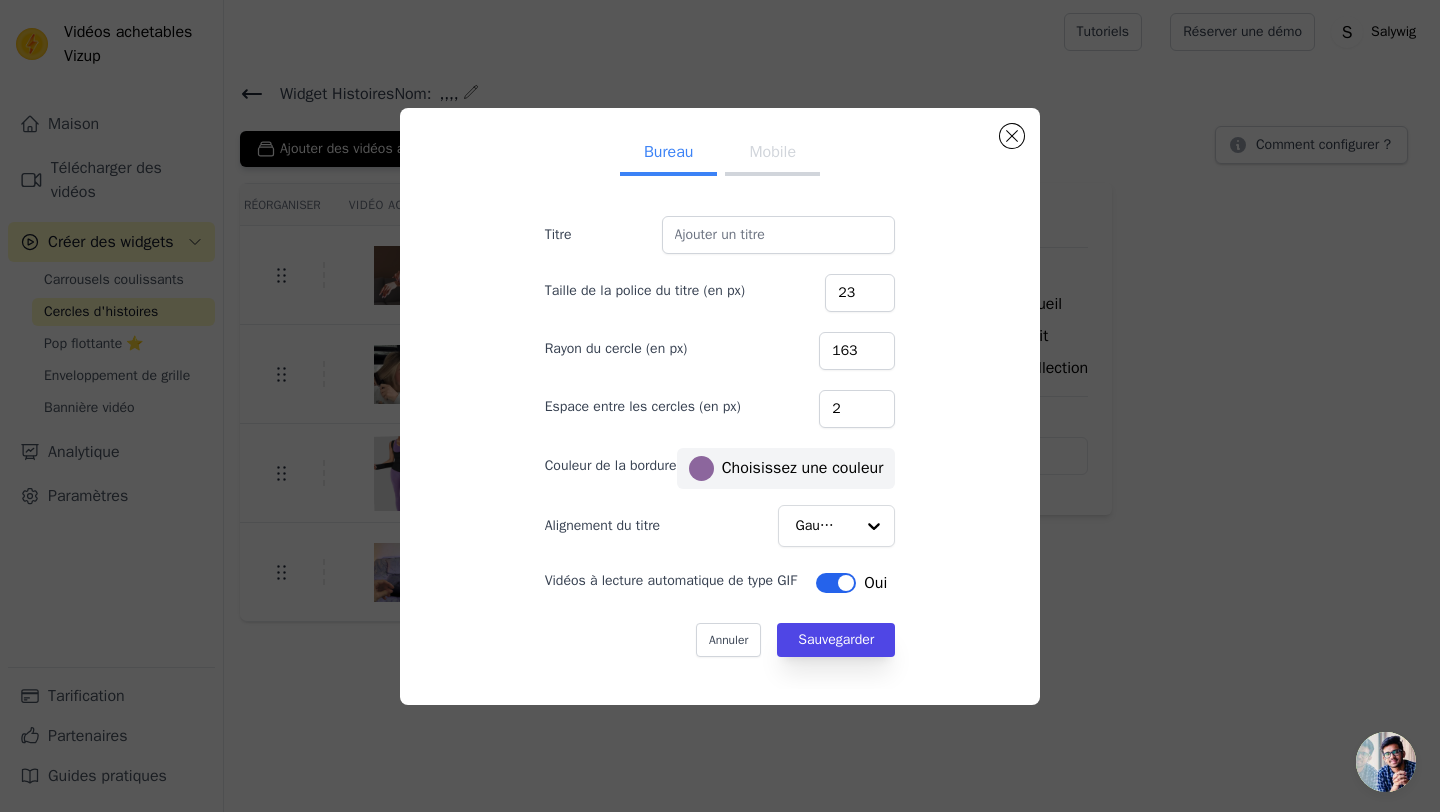 click on "Mobile" at bounding box center [772, 152] 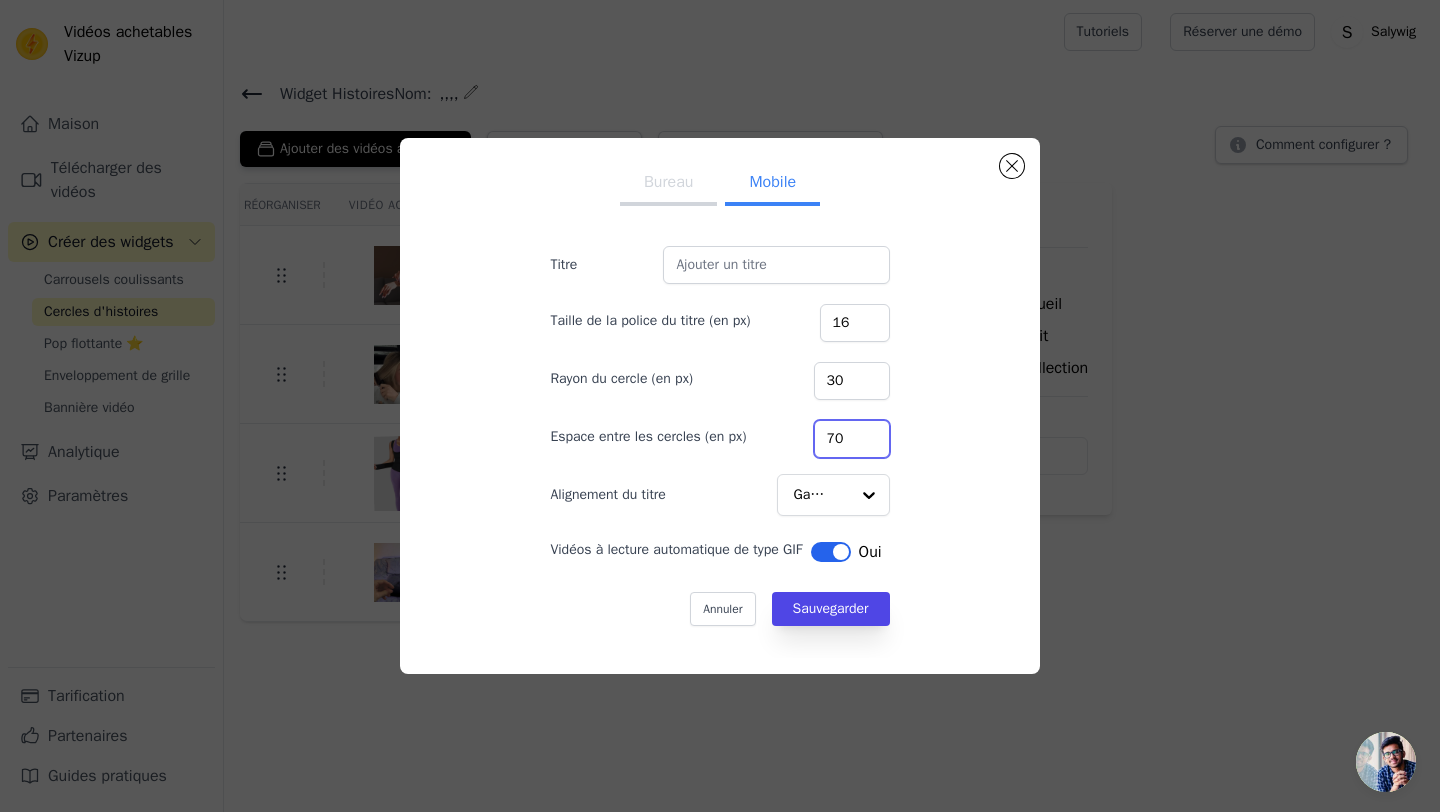 click on "70" at bounding box center [852, 439] 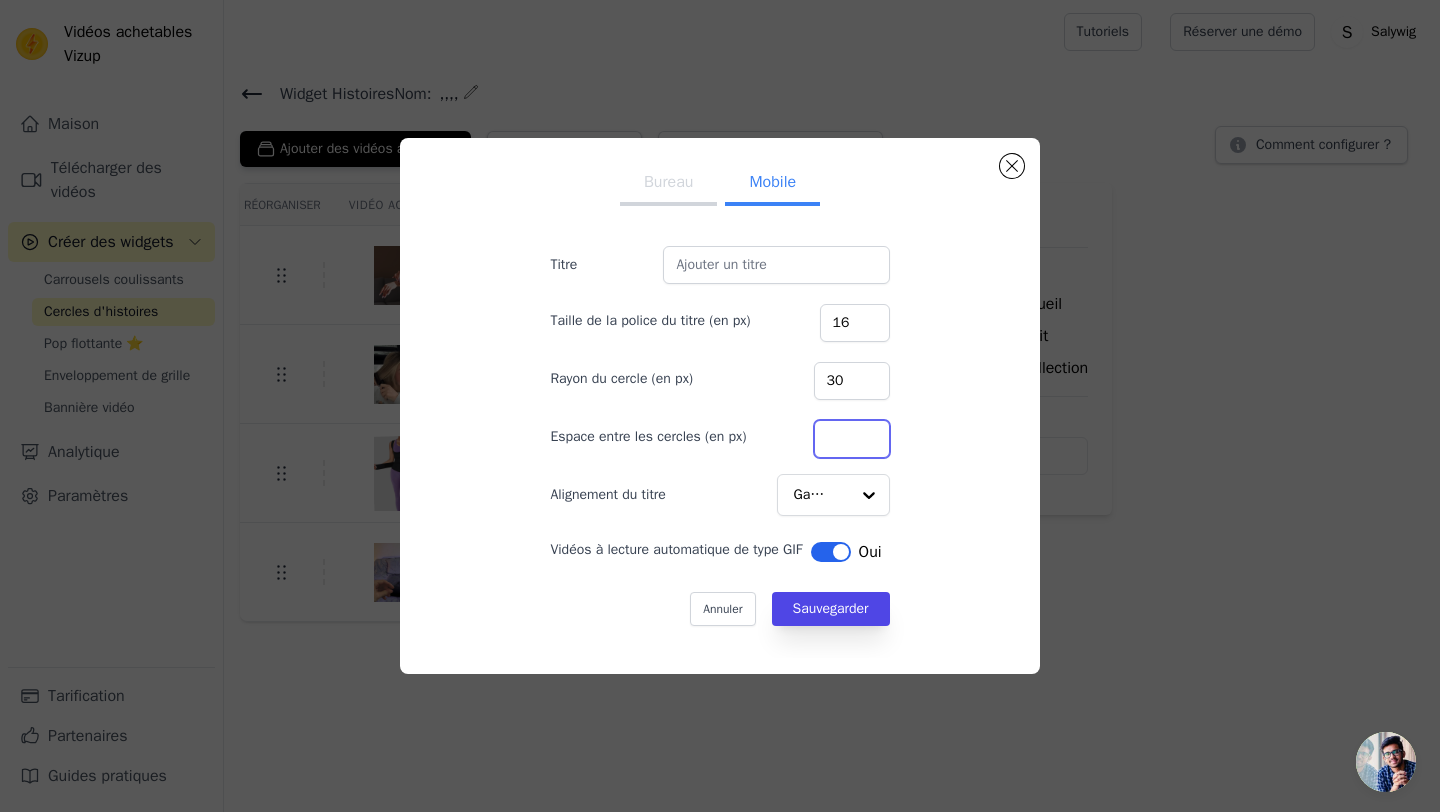 type 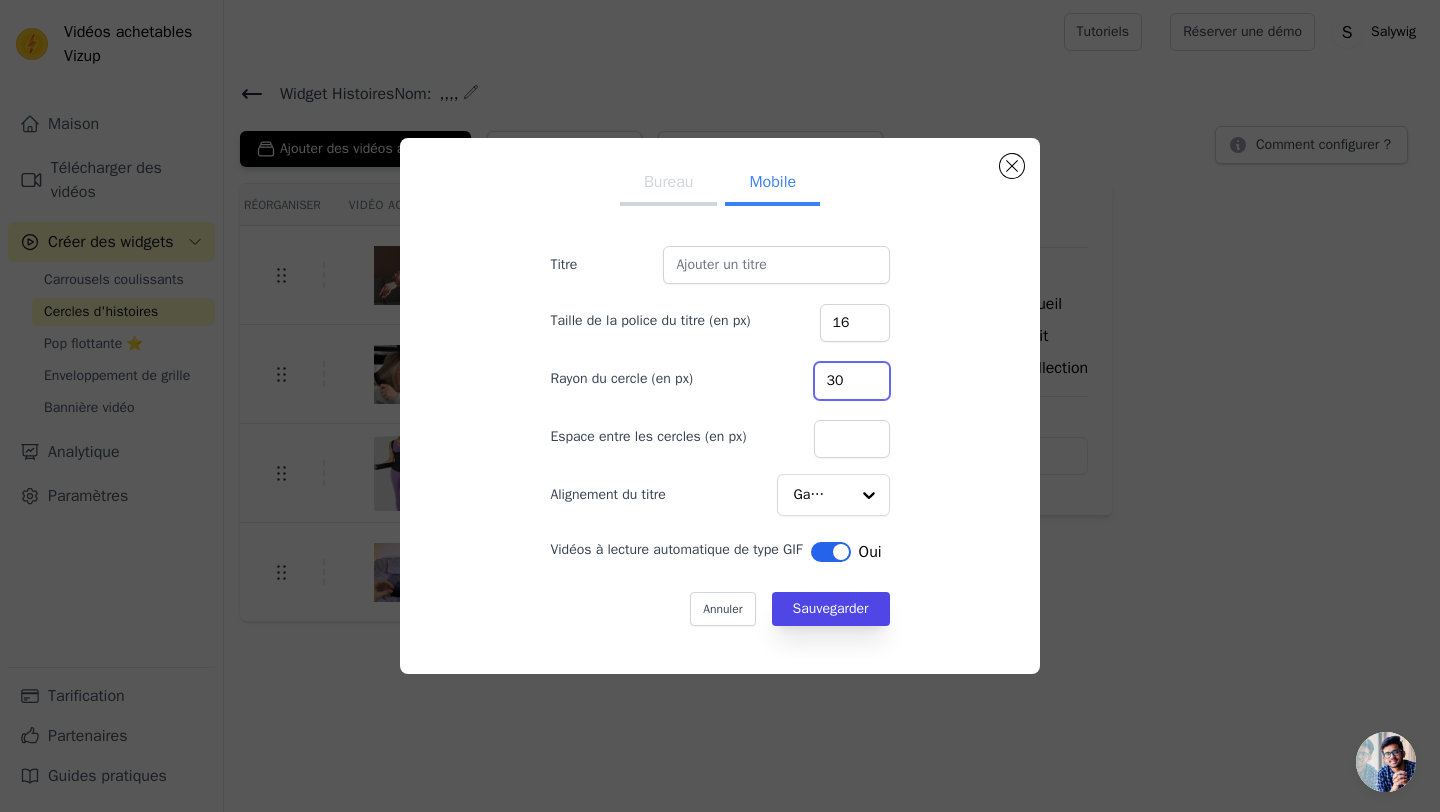 click on "30" at bounding box center [852, 381] 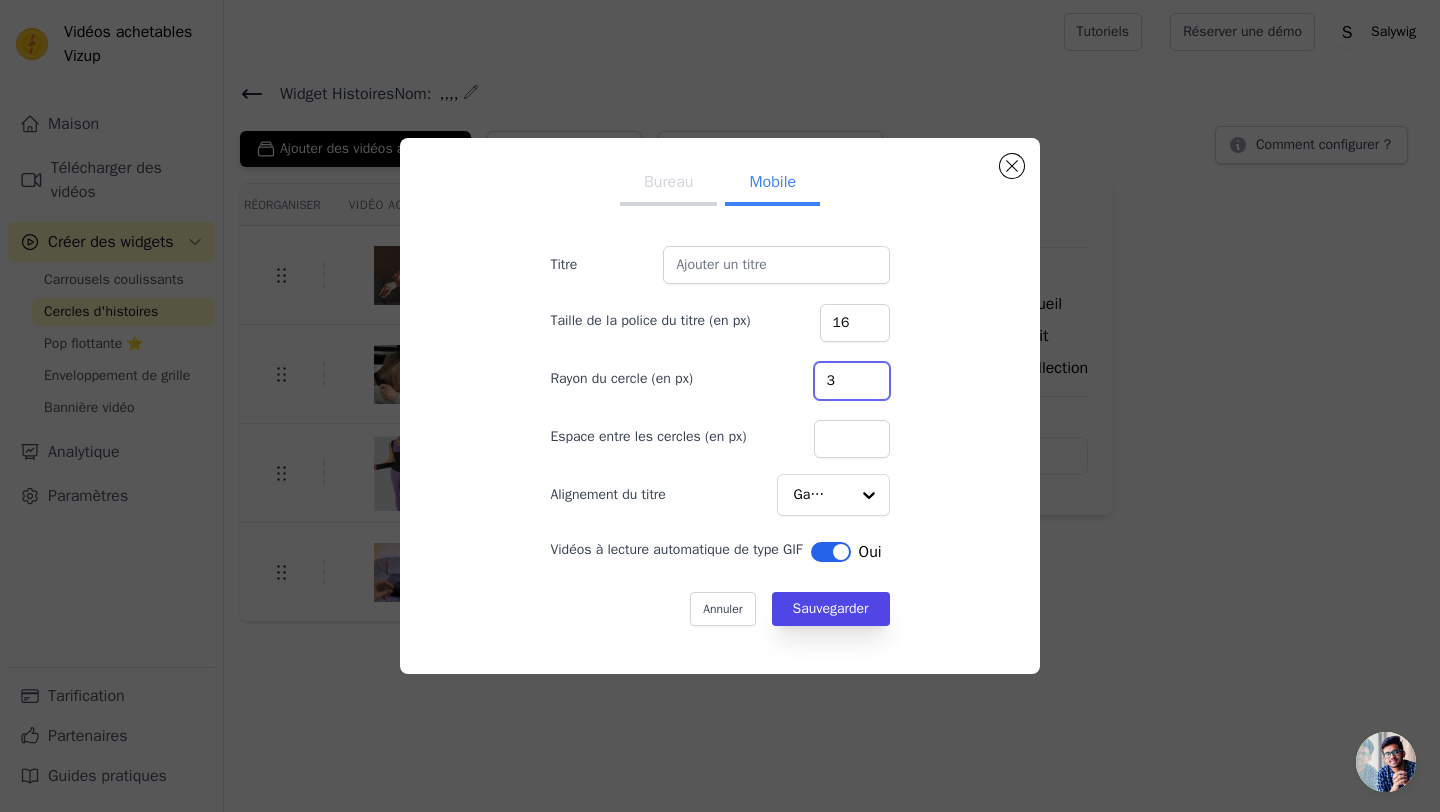 type on "80" 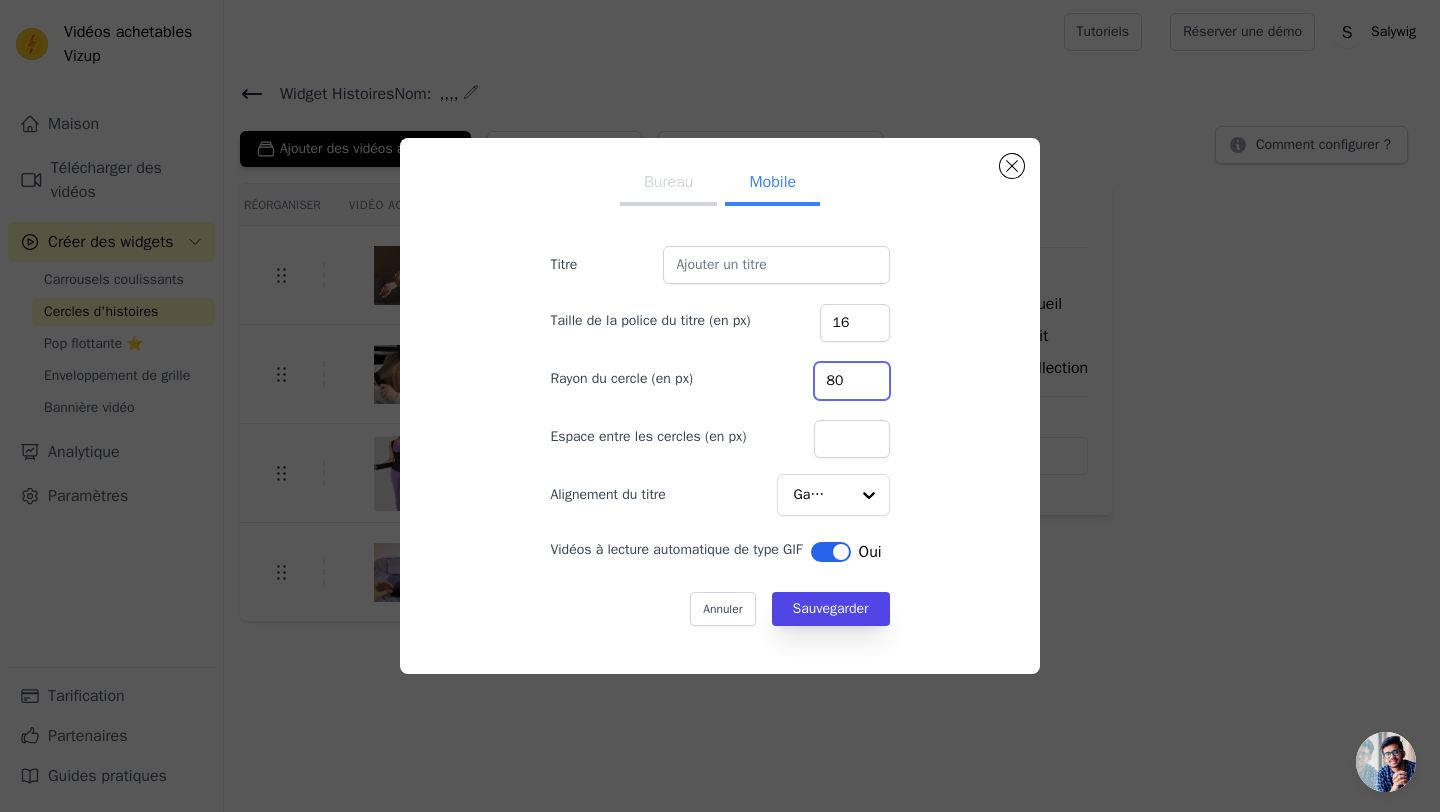 type on "8" 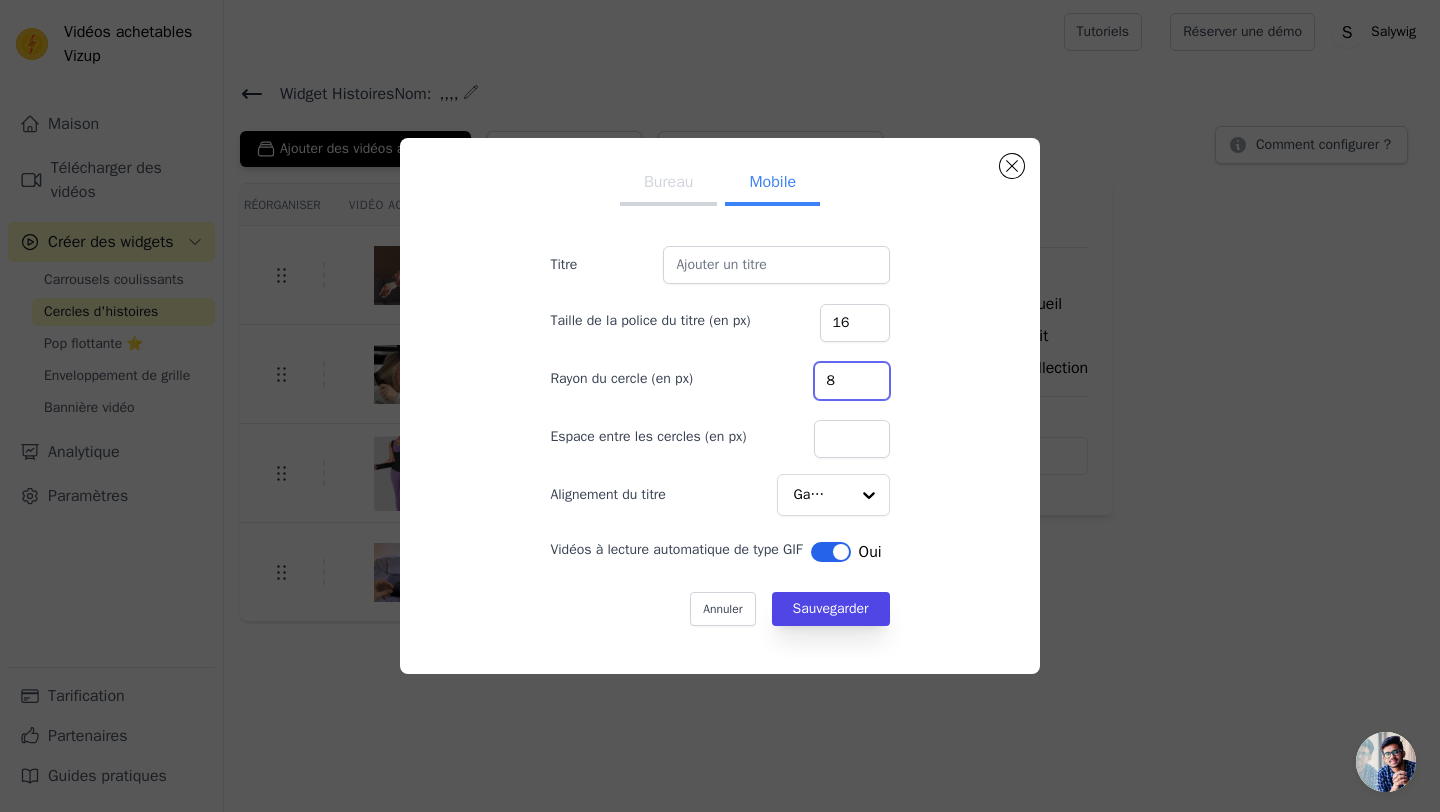 type on "80" 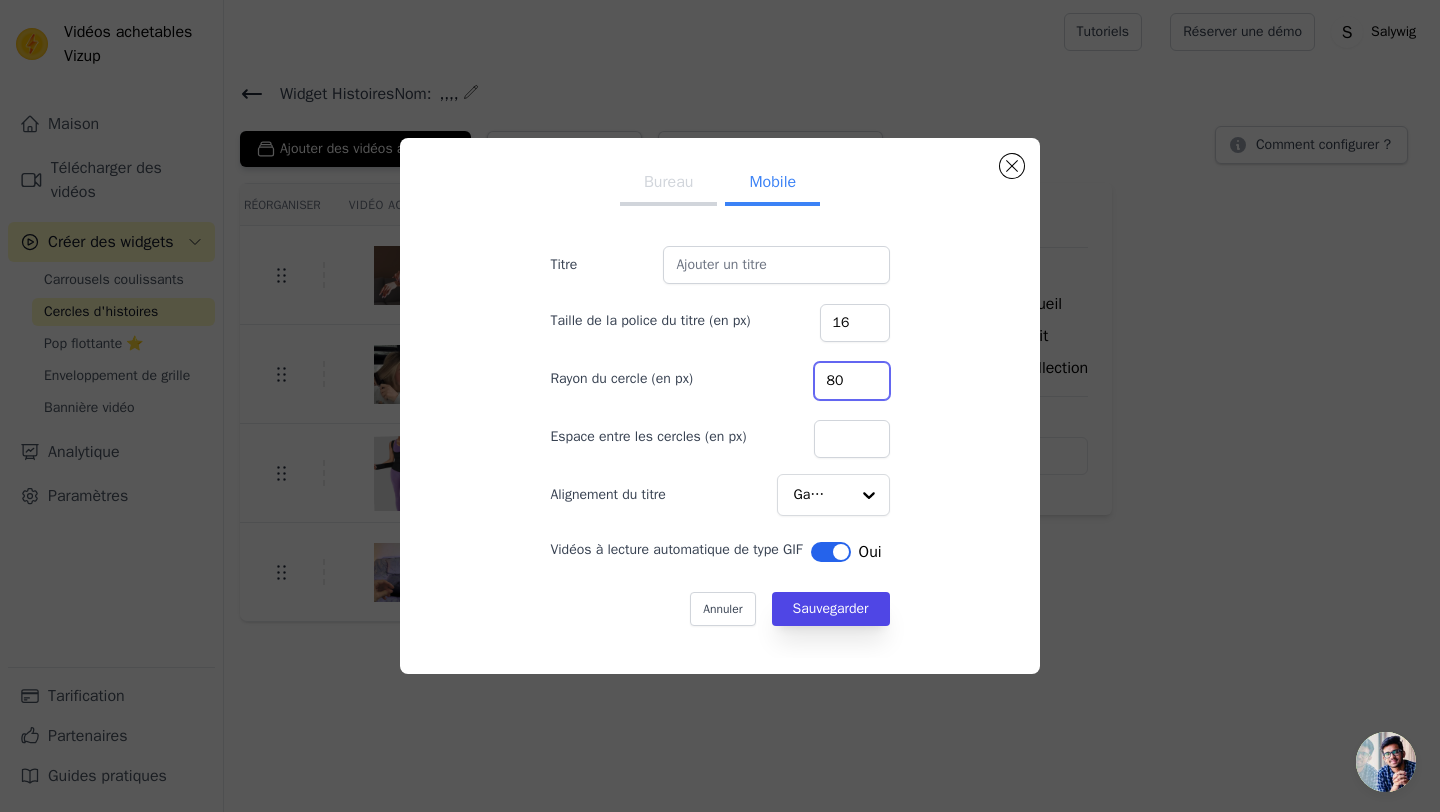 type on "8" 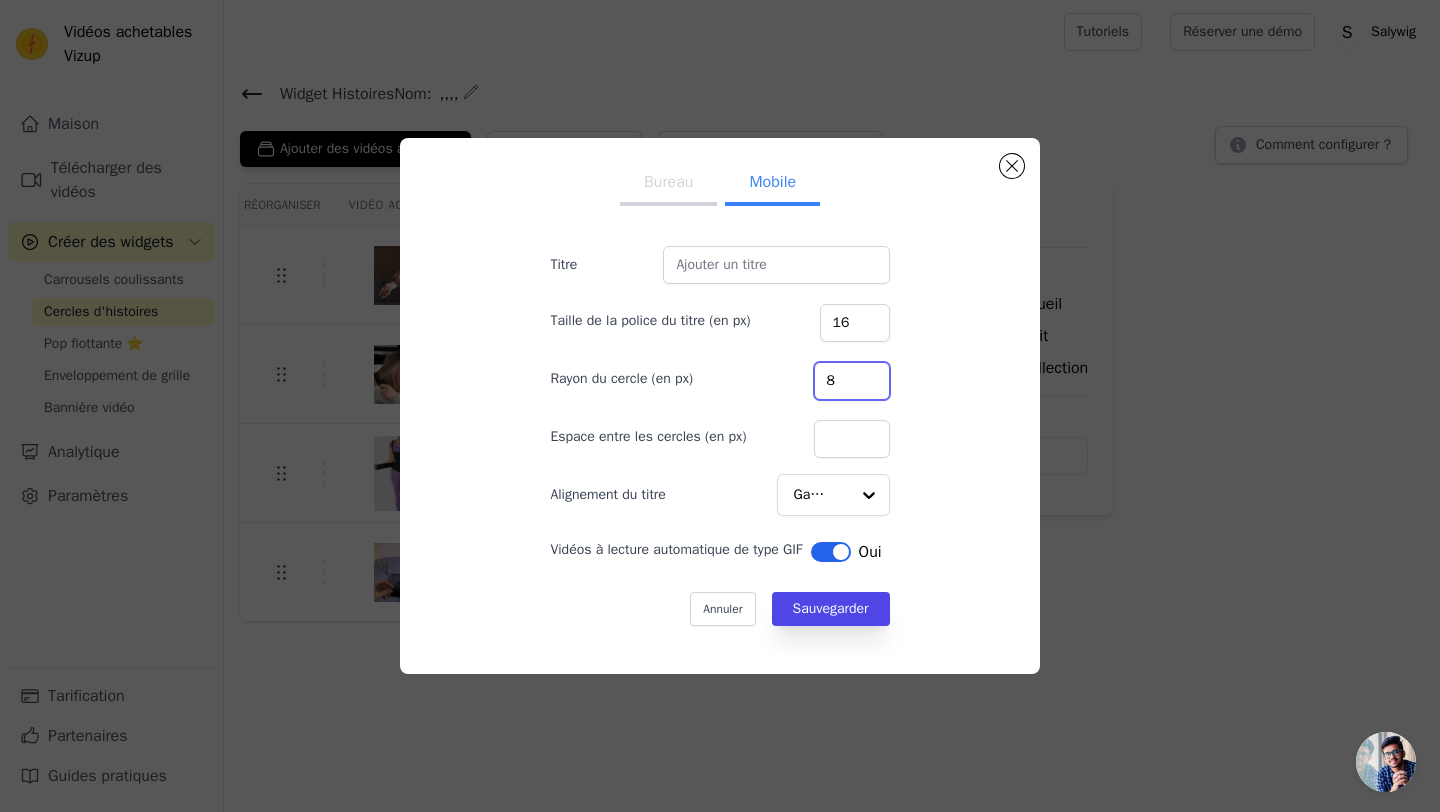 type on "80" 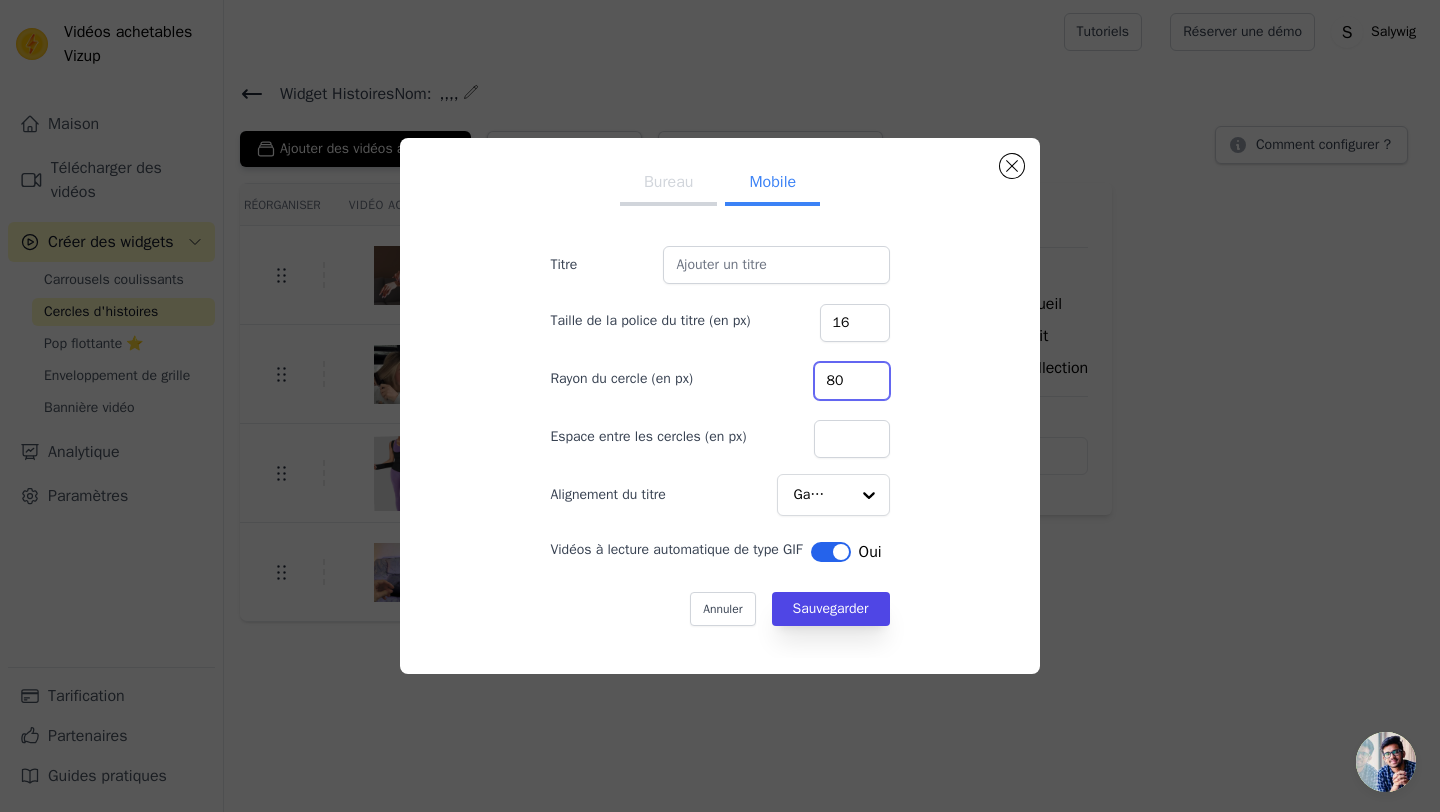 type on "8" 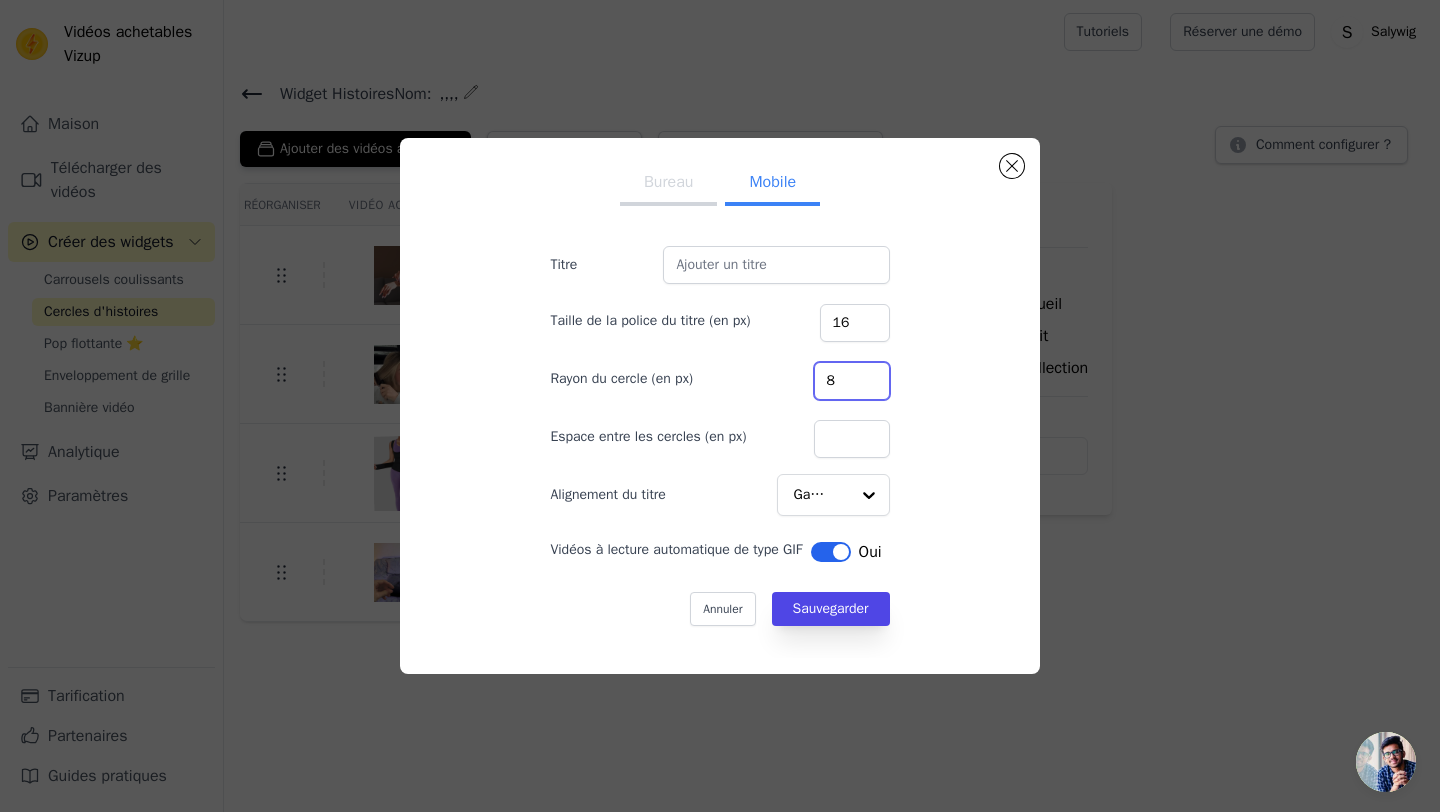 type on "85" 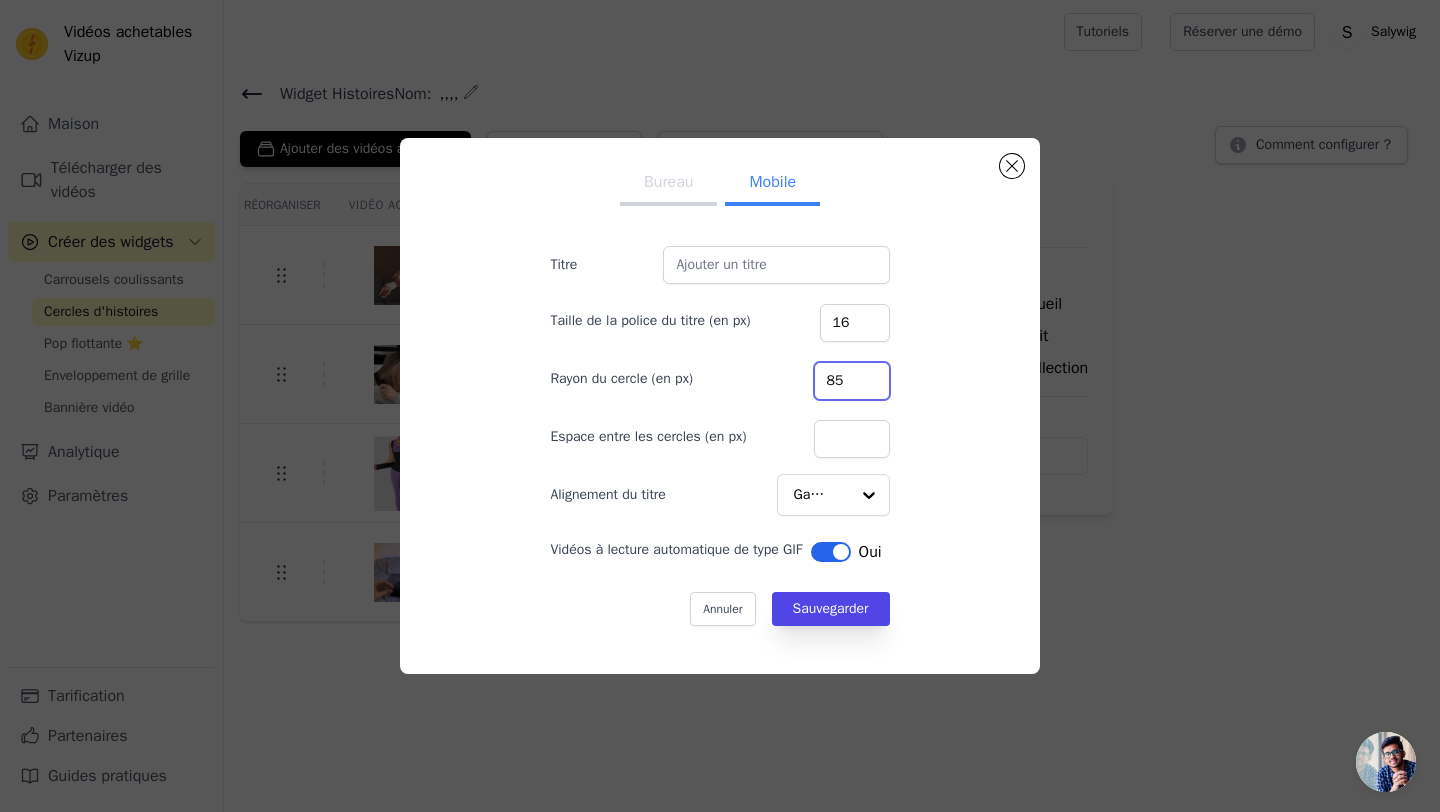 type on "850" 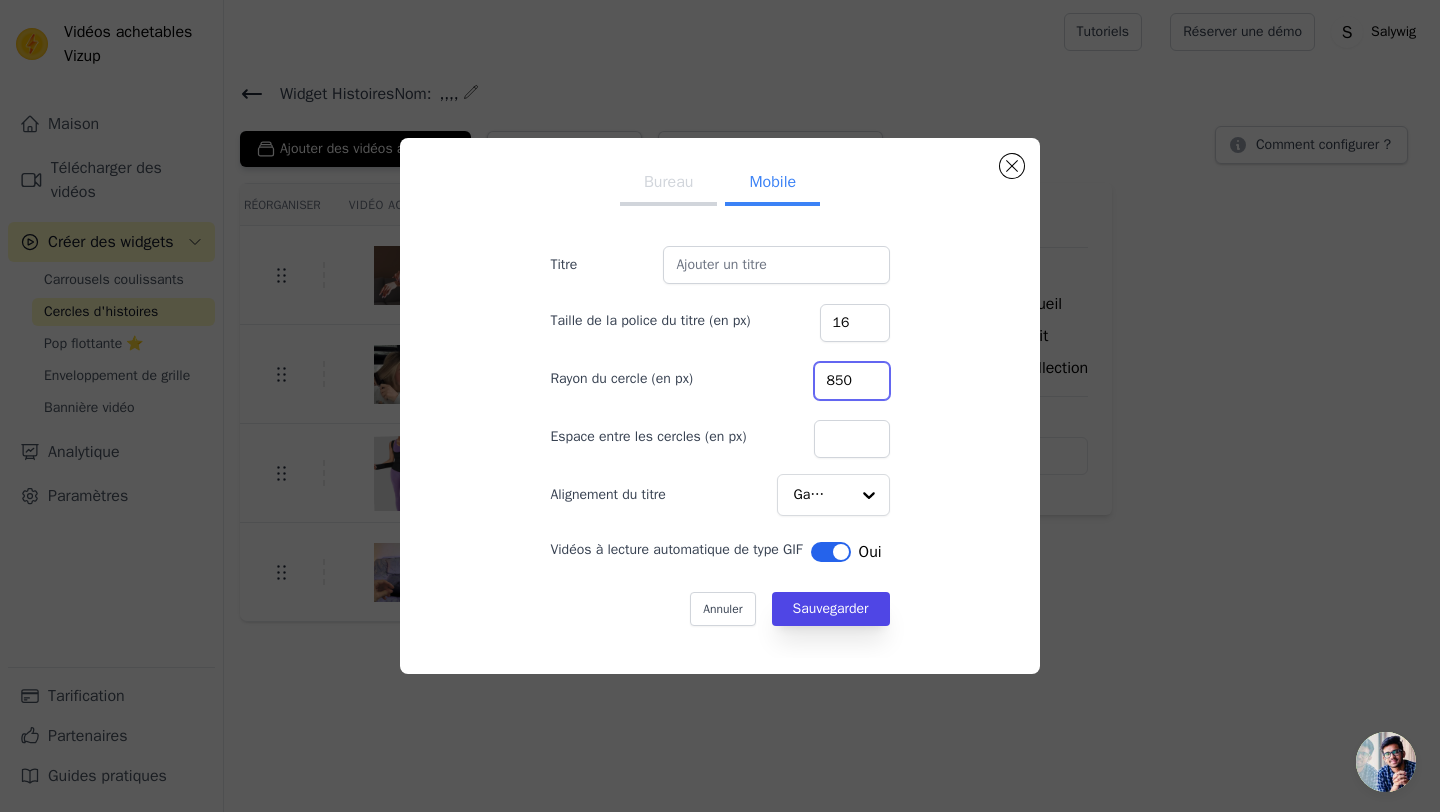 click on "850" at bounding box center [852, 381] 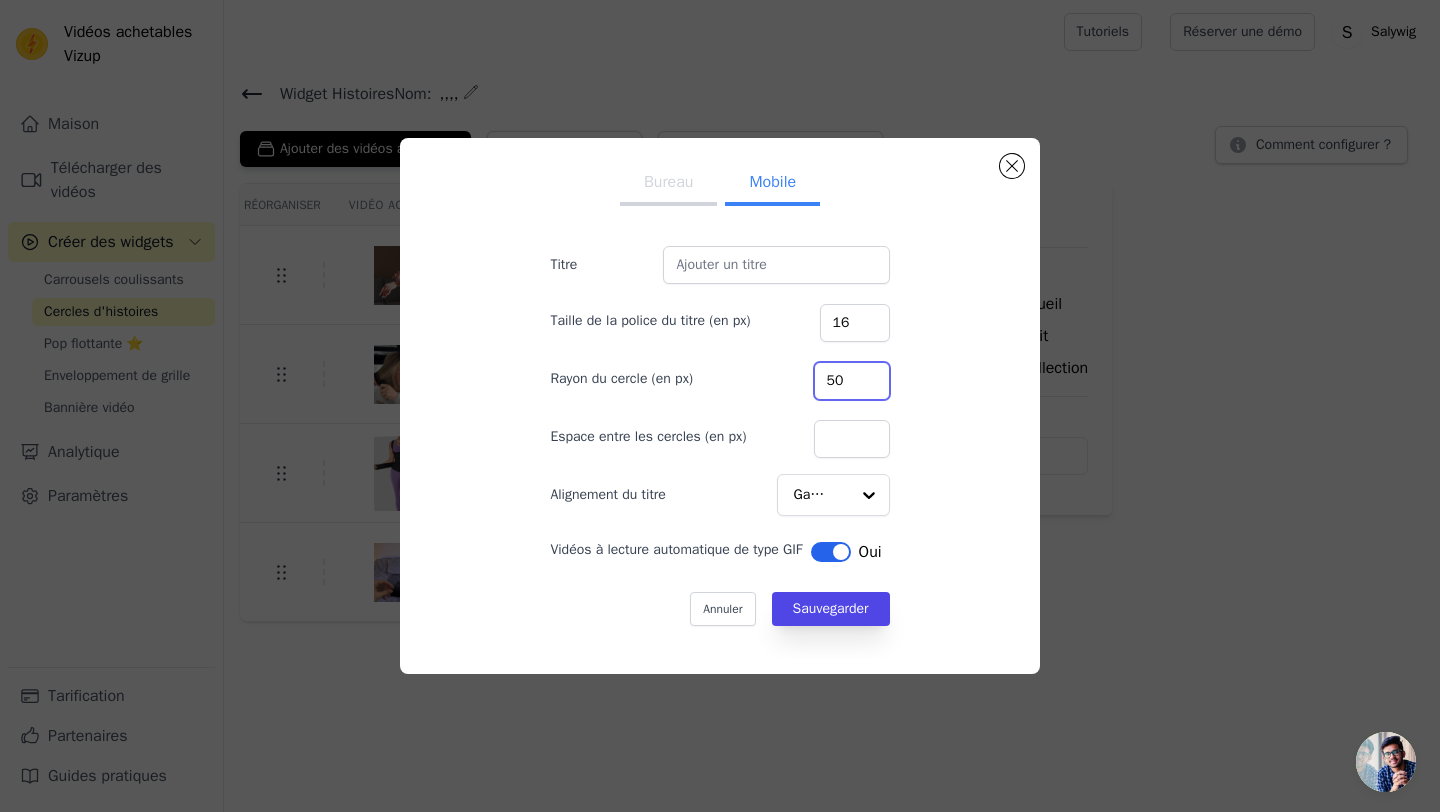 click on "50" at bounding box center [852, 381] 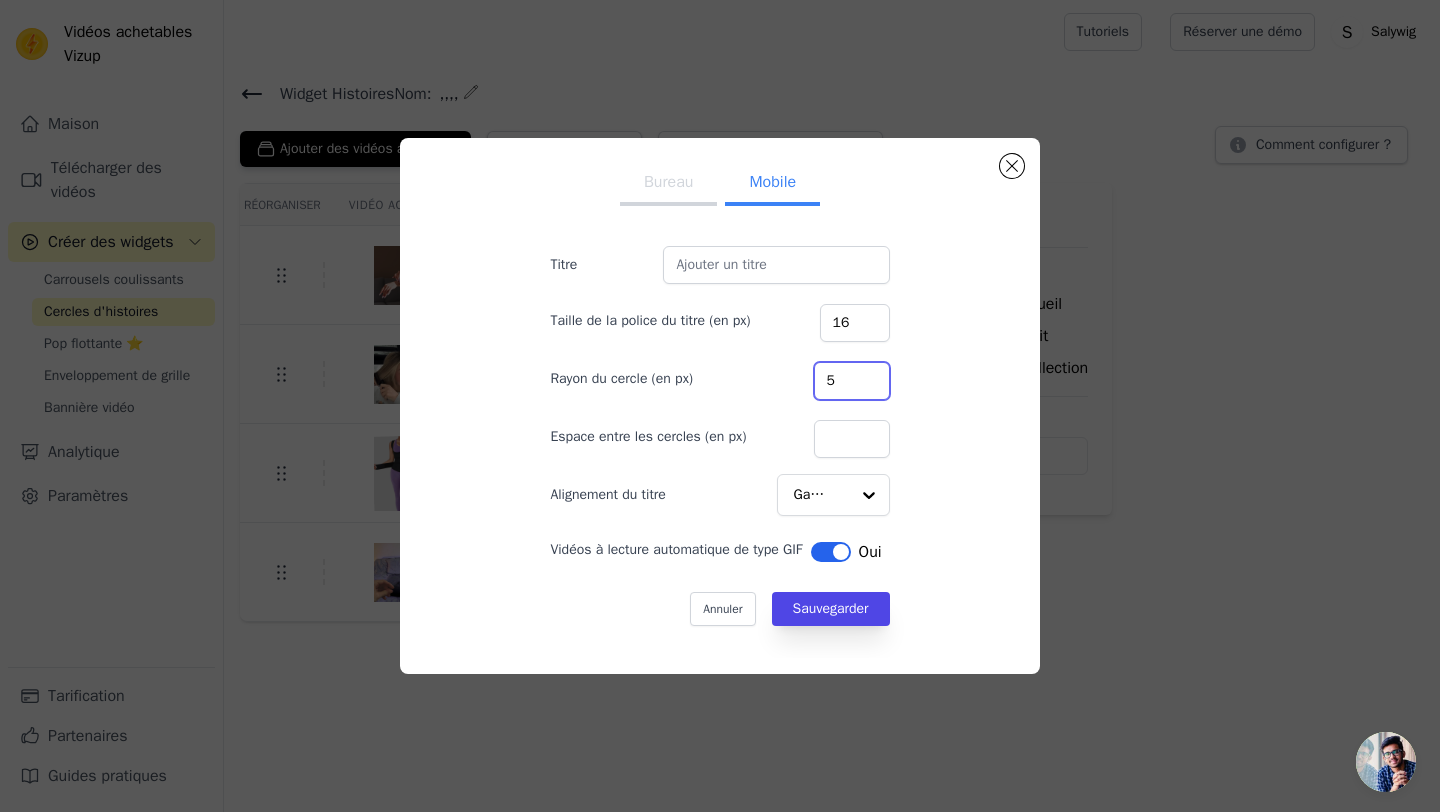 type on "80" 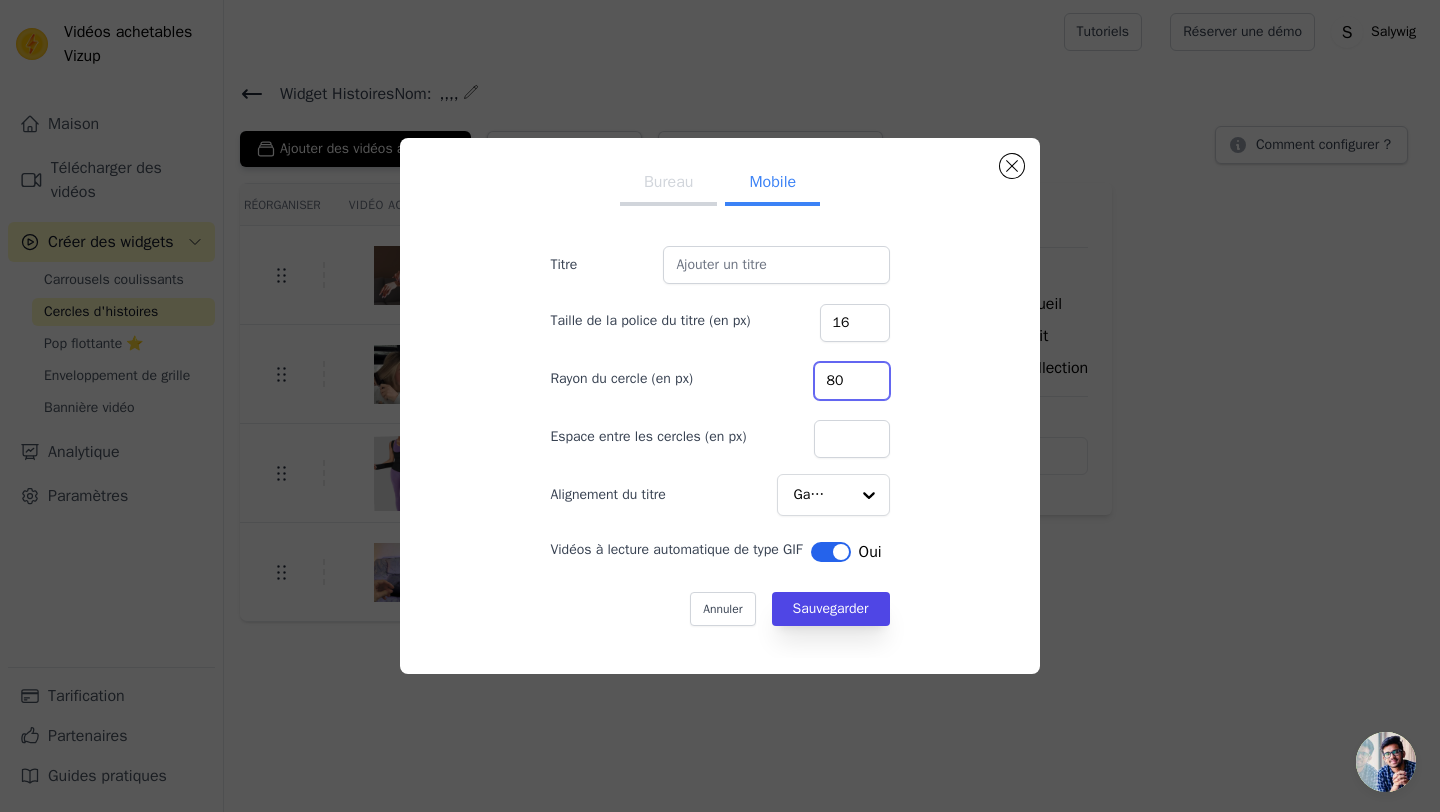 type on "8" 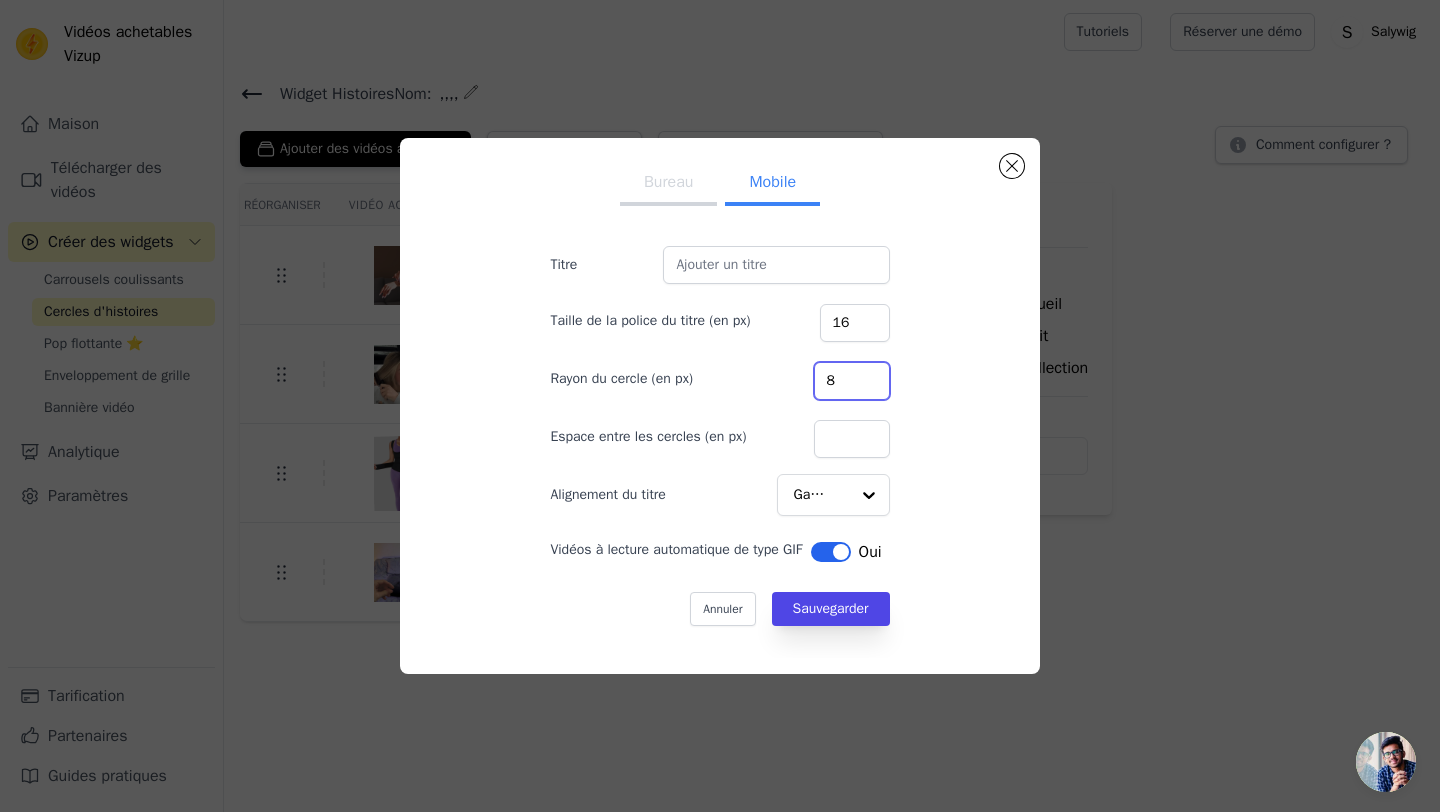 type on "86" 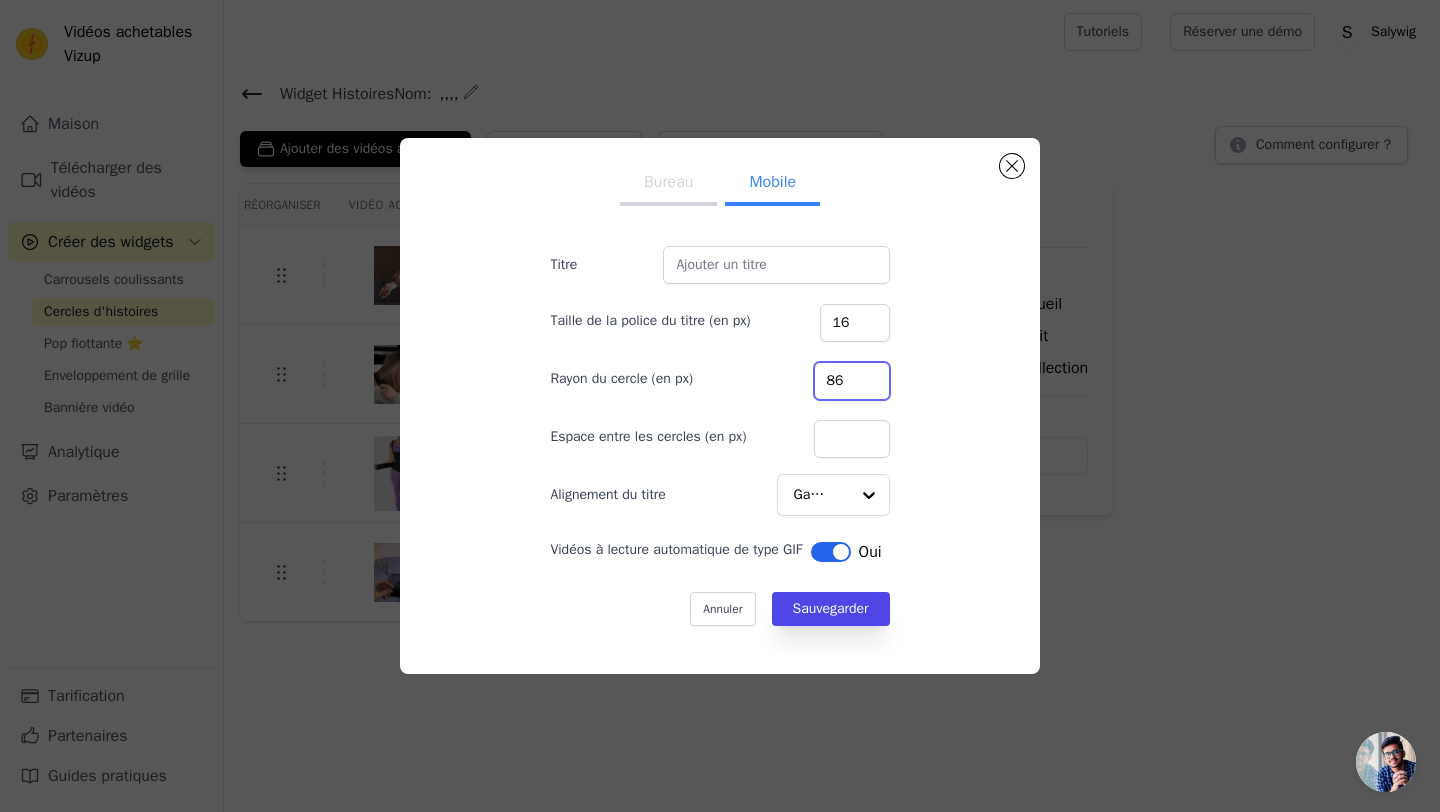 type on "860" 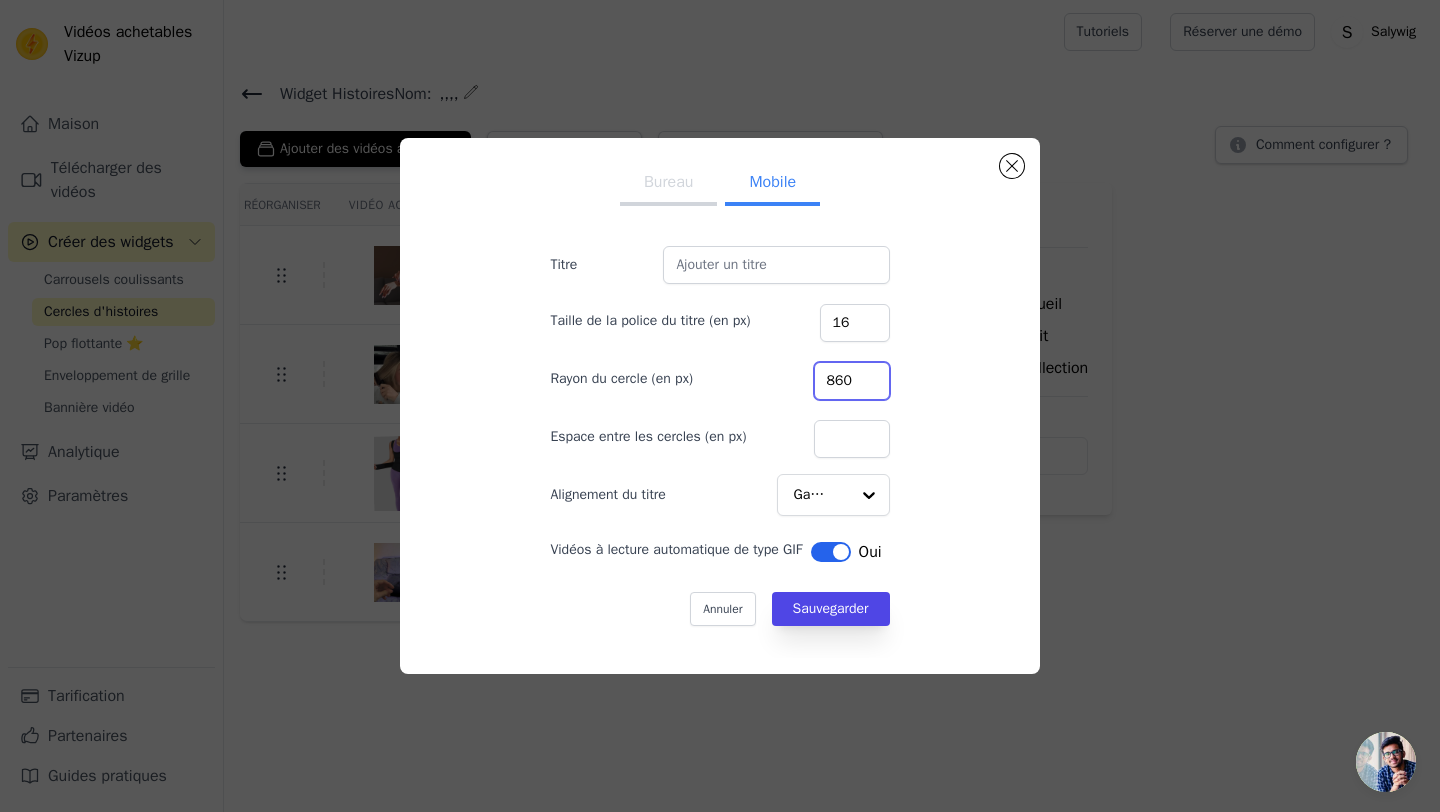 click on "860" at bounding box center (852, 381) 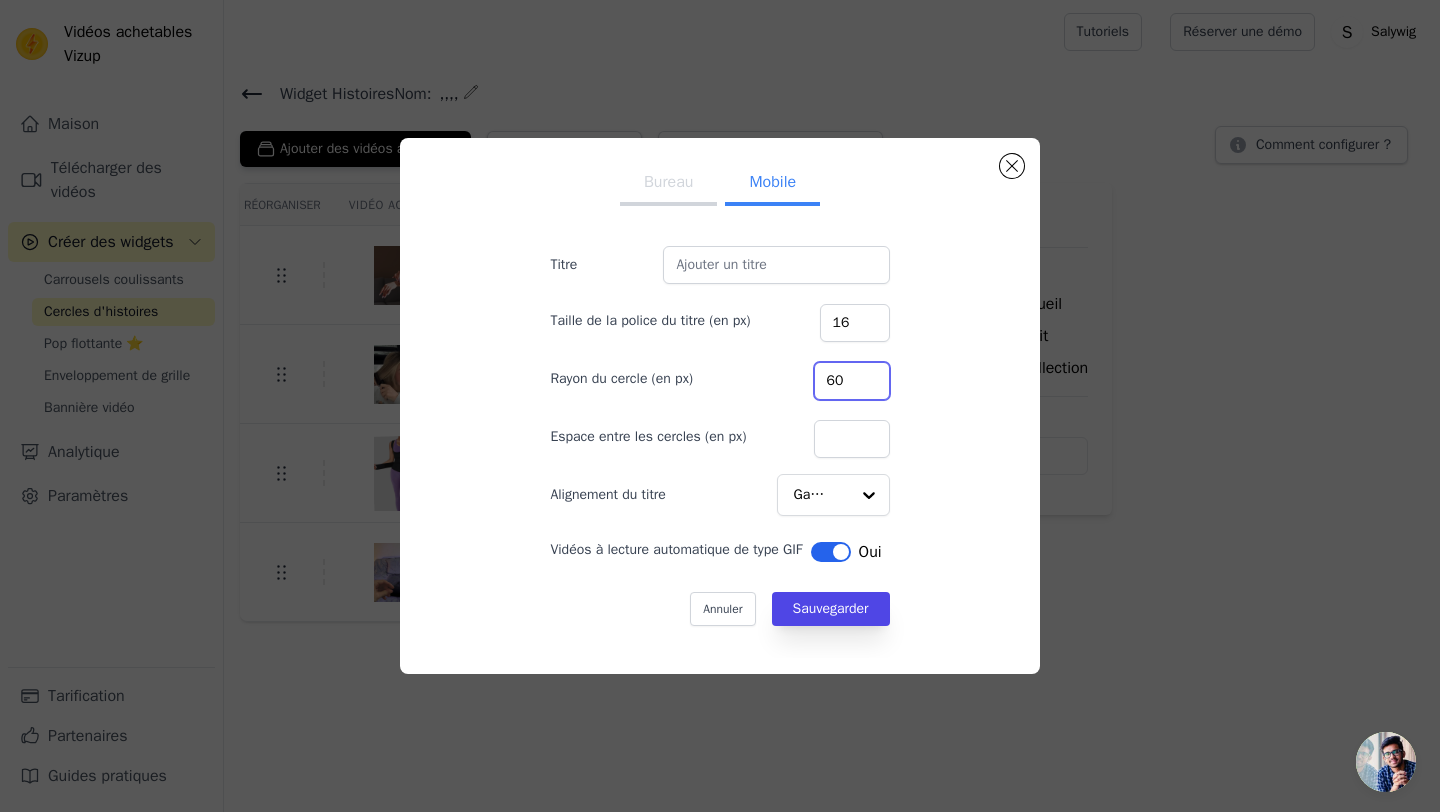 type on "60" 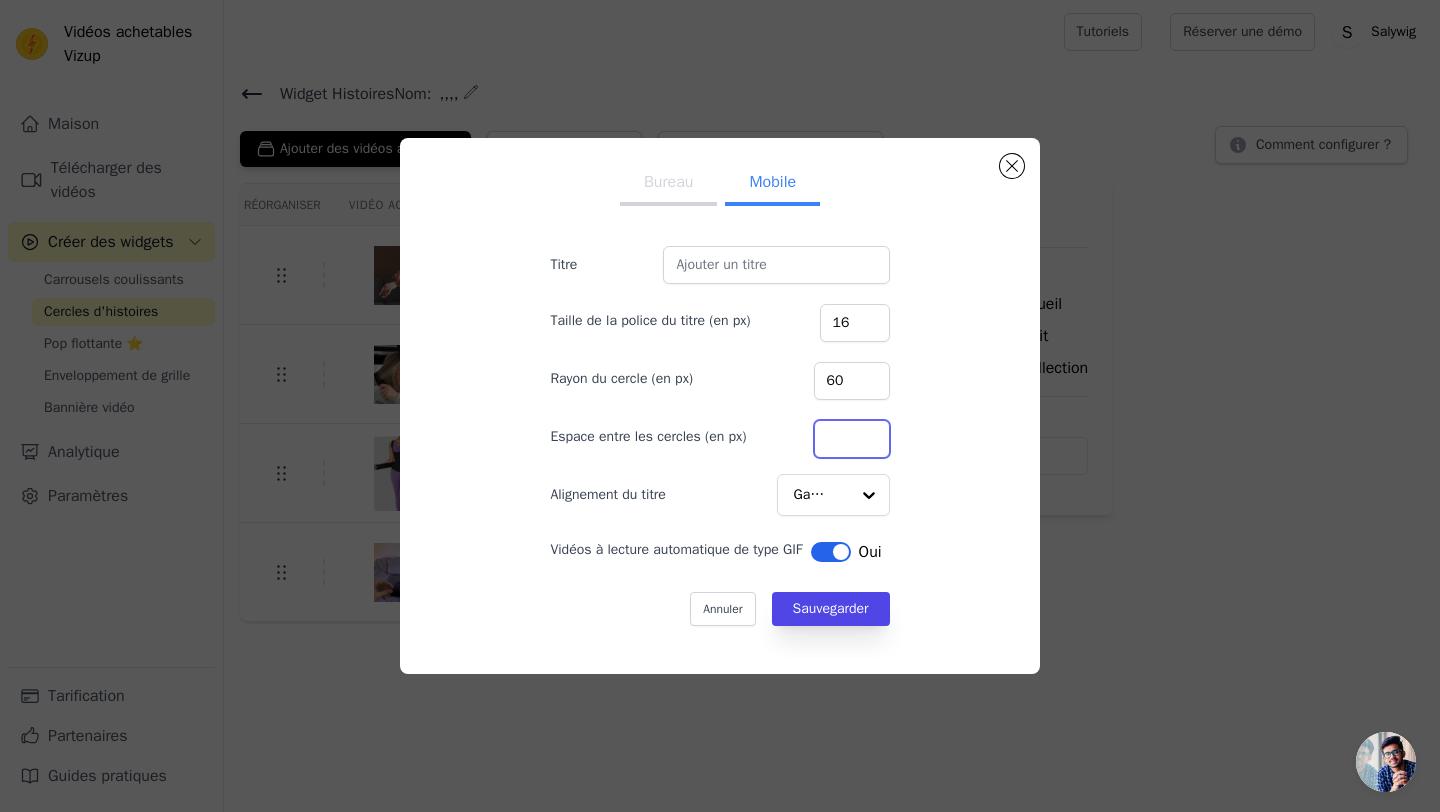 click on "Espace entre les cercles (en px)" at bounding box center [852, 439] 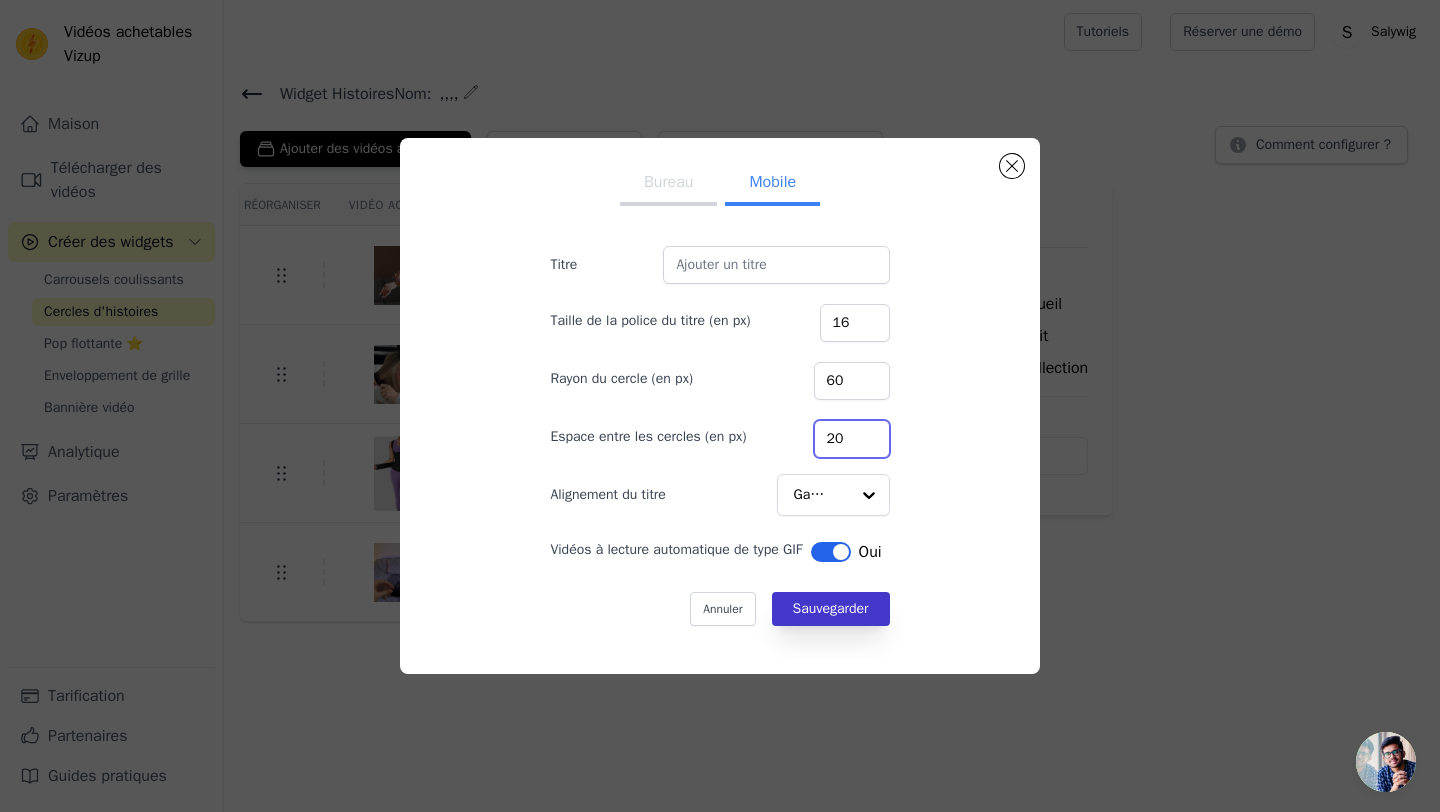 type on "20" 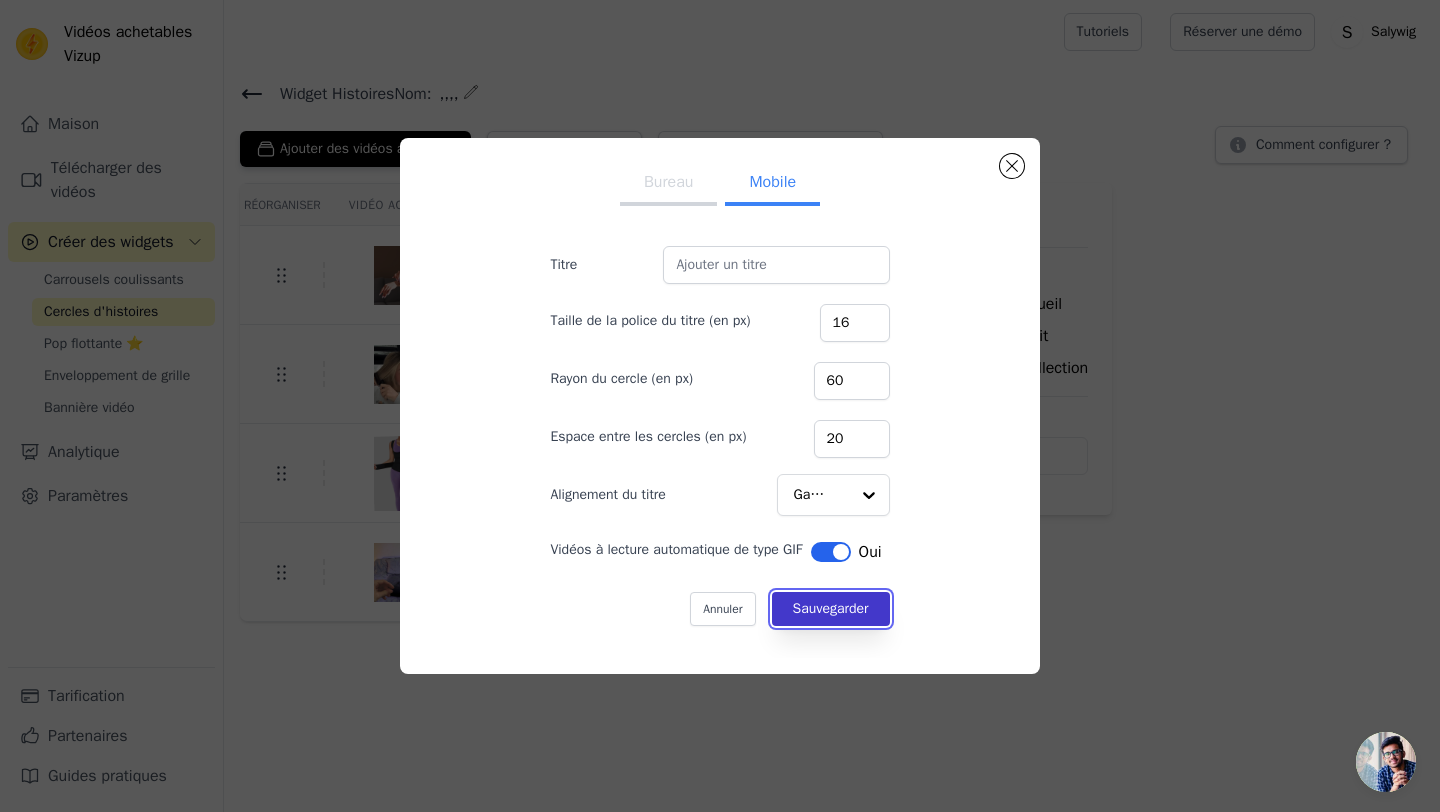 click on "Sauvegarder" at bounding box center (831, 608) 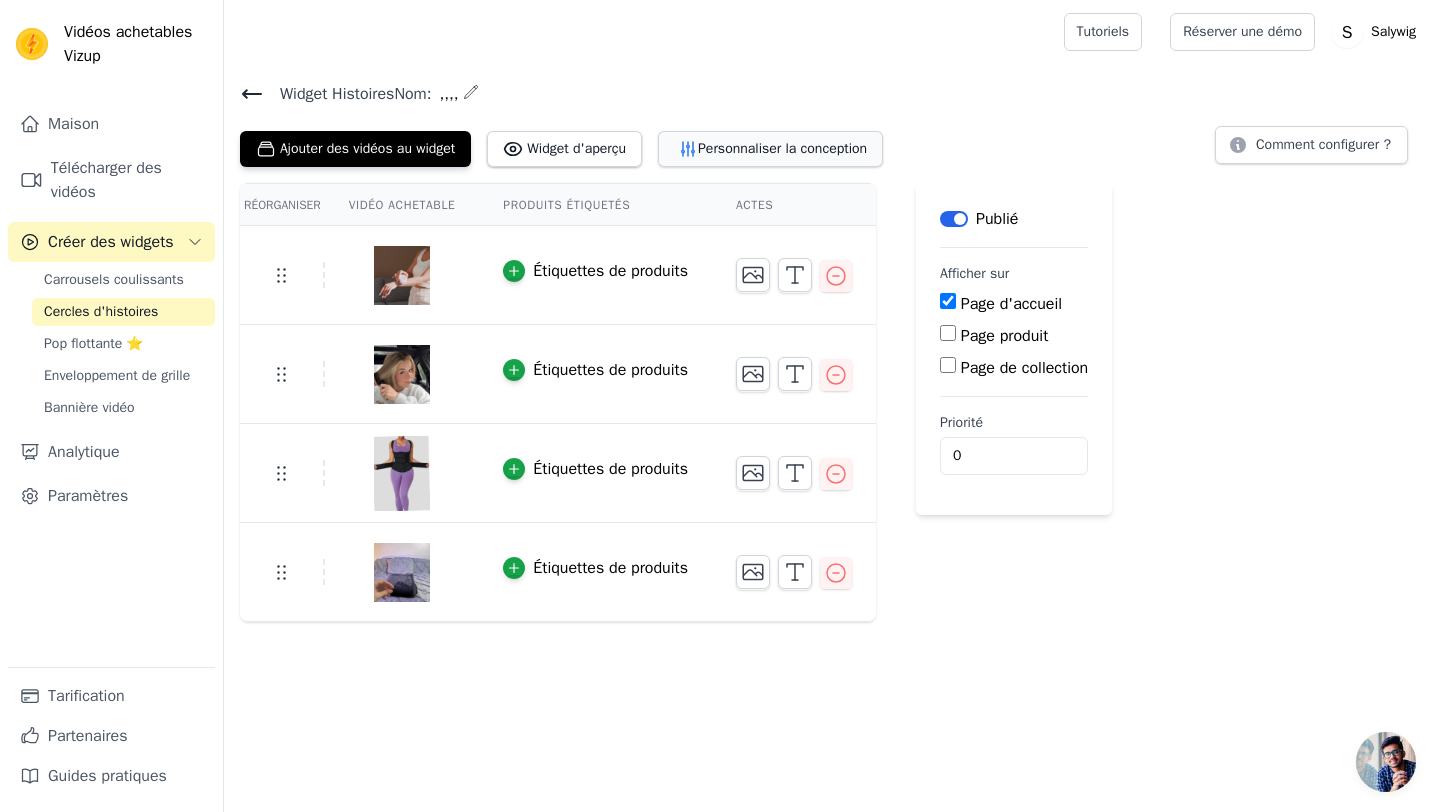 click on "Personnaliser la conception" at bounding box center (782, 149) 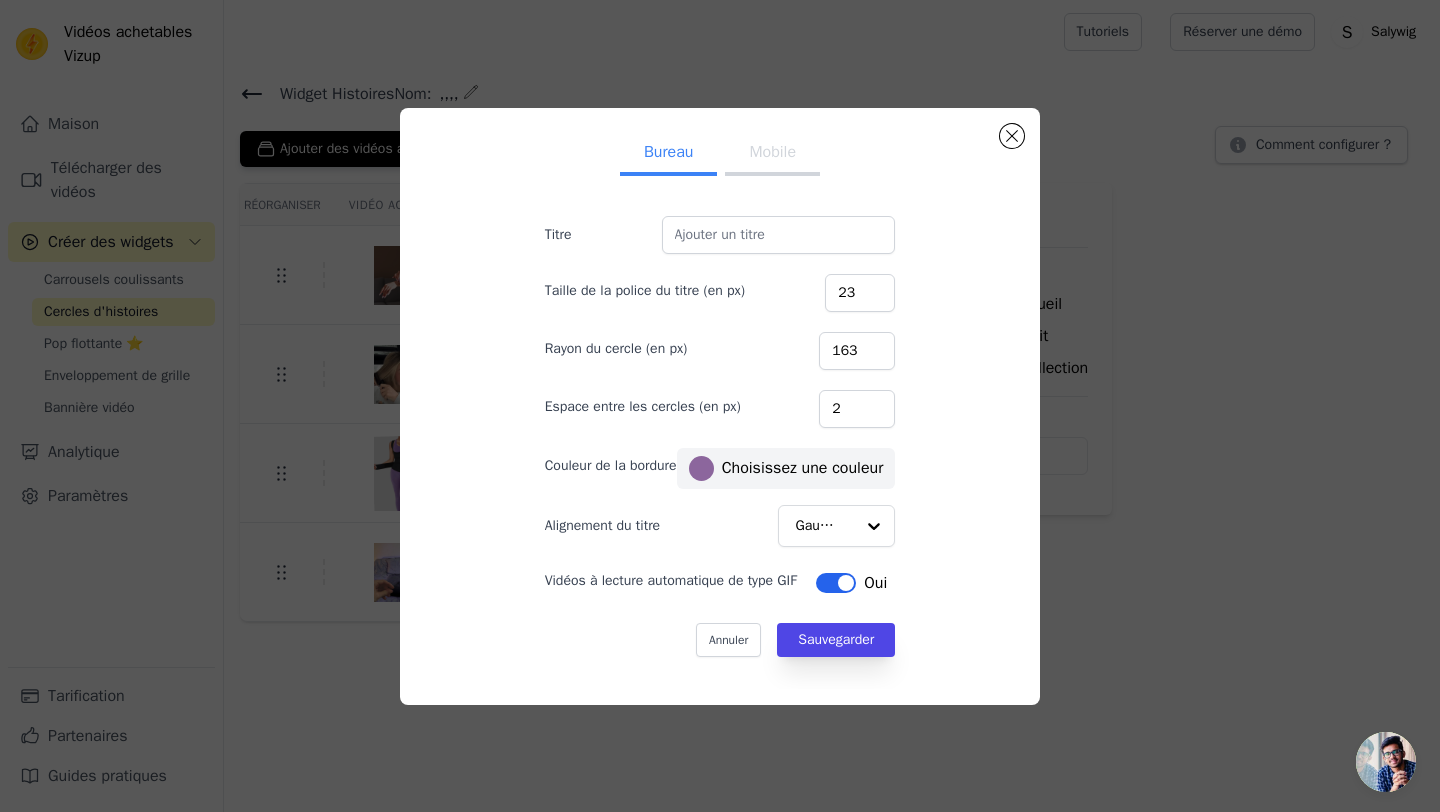 click on "Mobile" at bounding box center (772, 152) 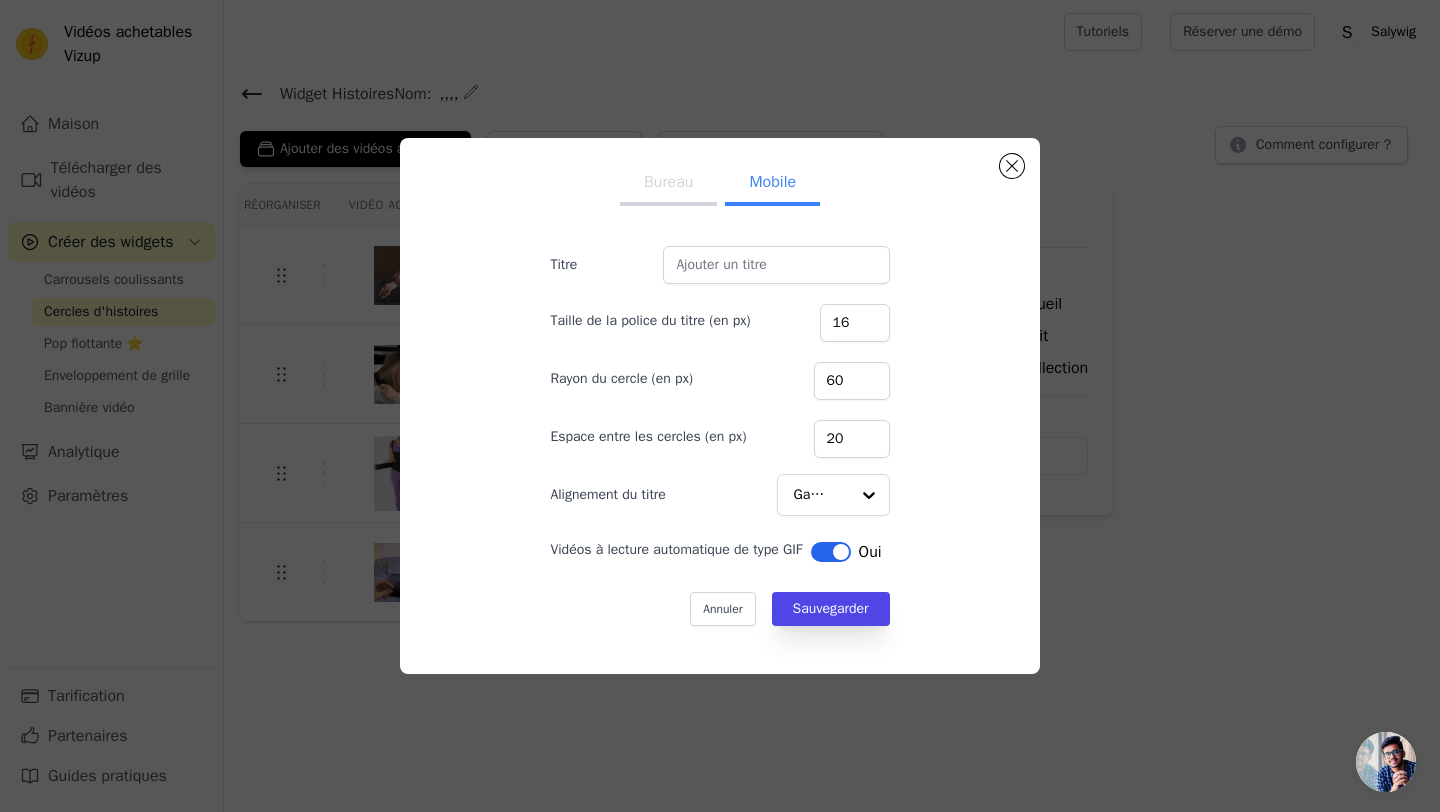 click on "Bureau" at bounding box center (669, 182) 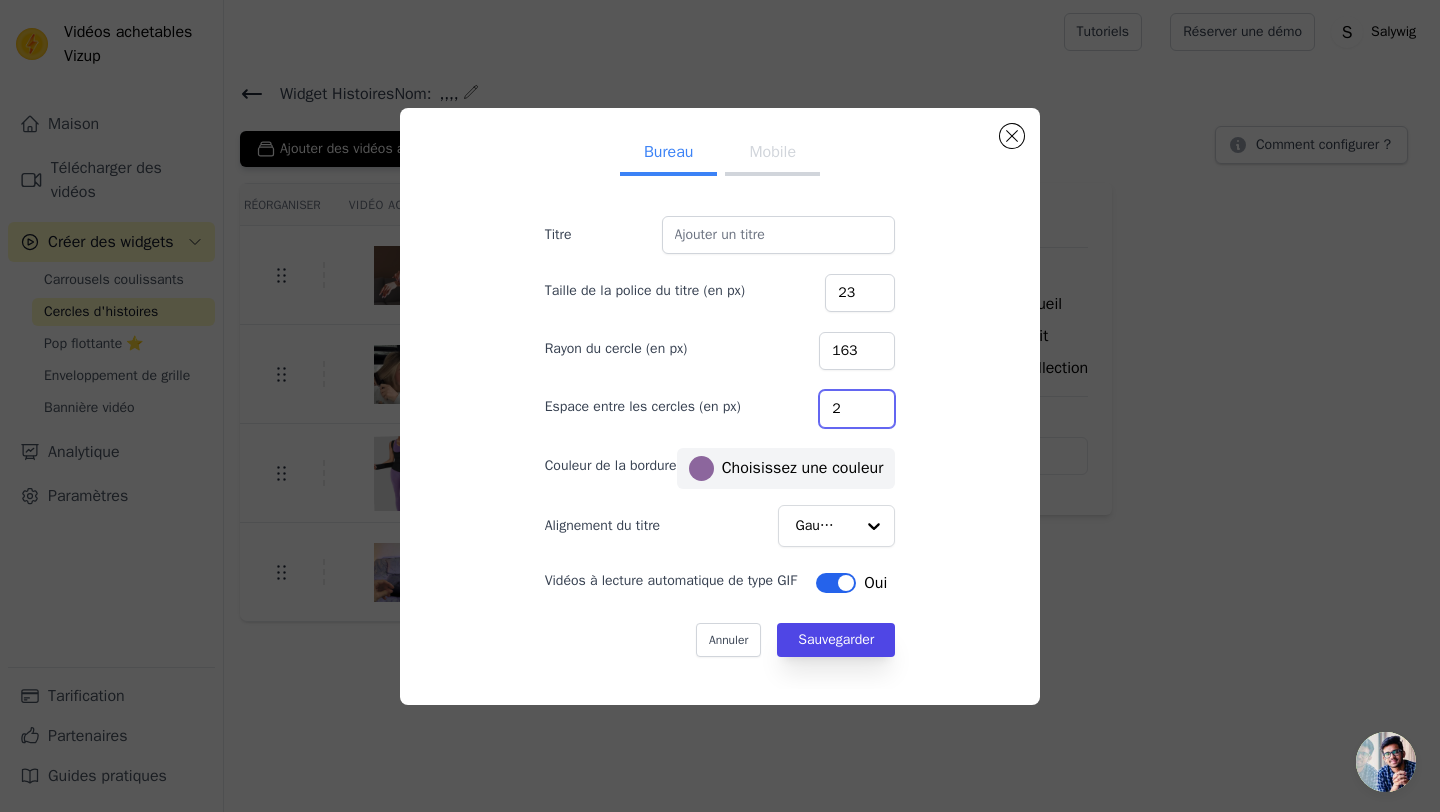 click on "2" at bounding box center [857, 409] 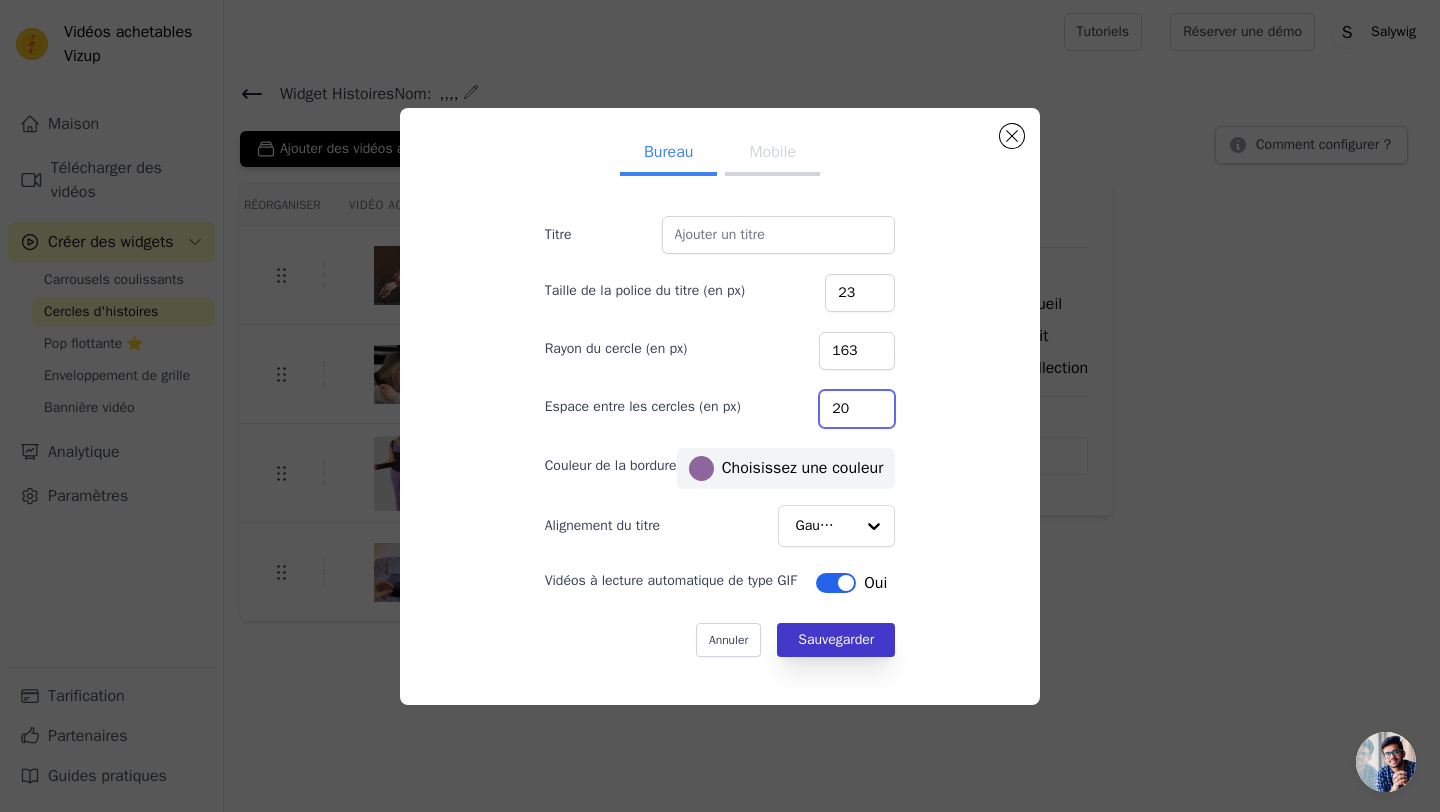 type on "20" 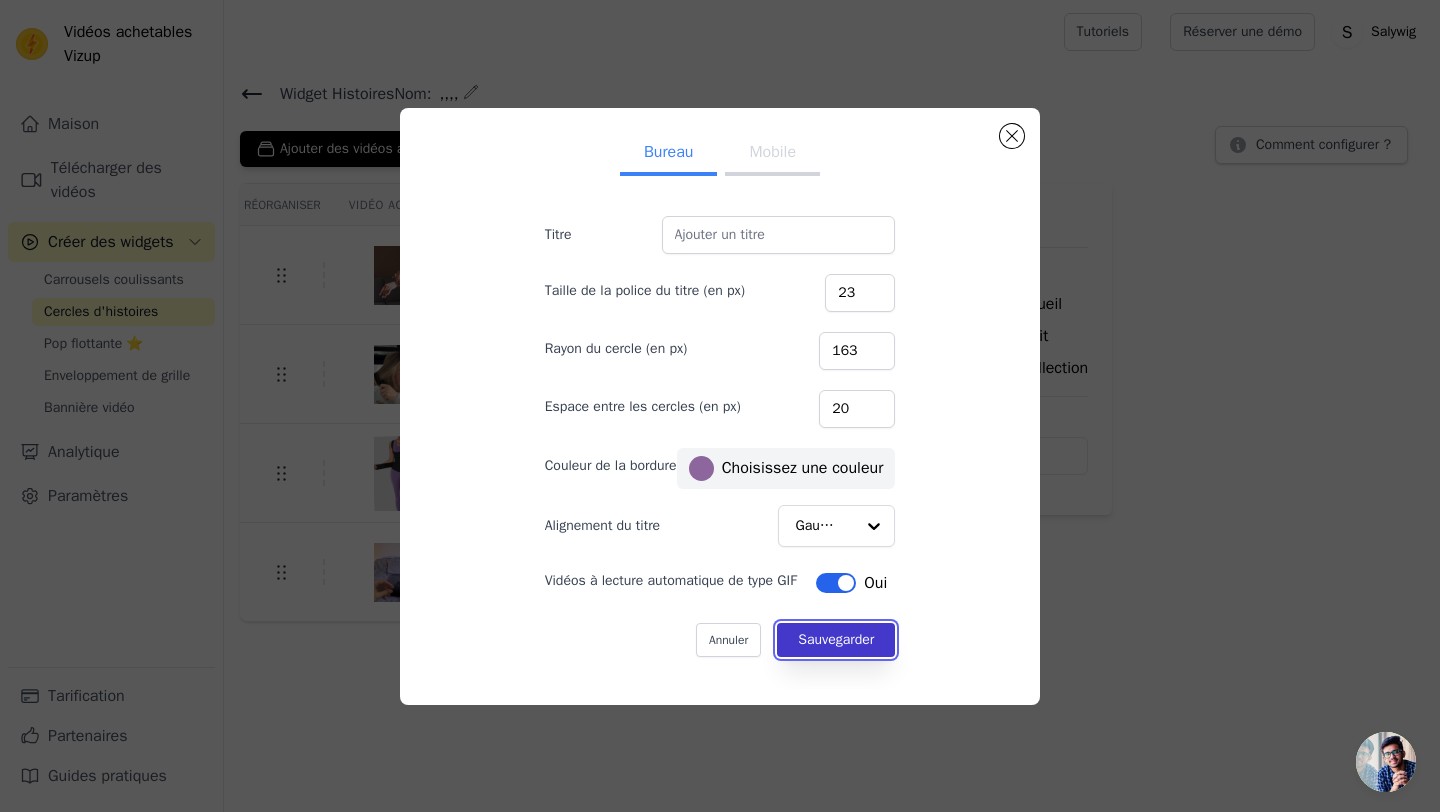 click on "Sauvegarder" at bounding box center [836, 640] 